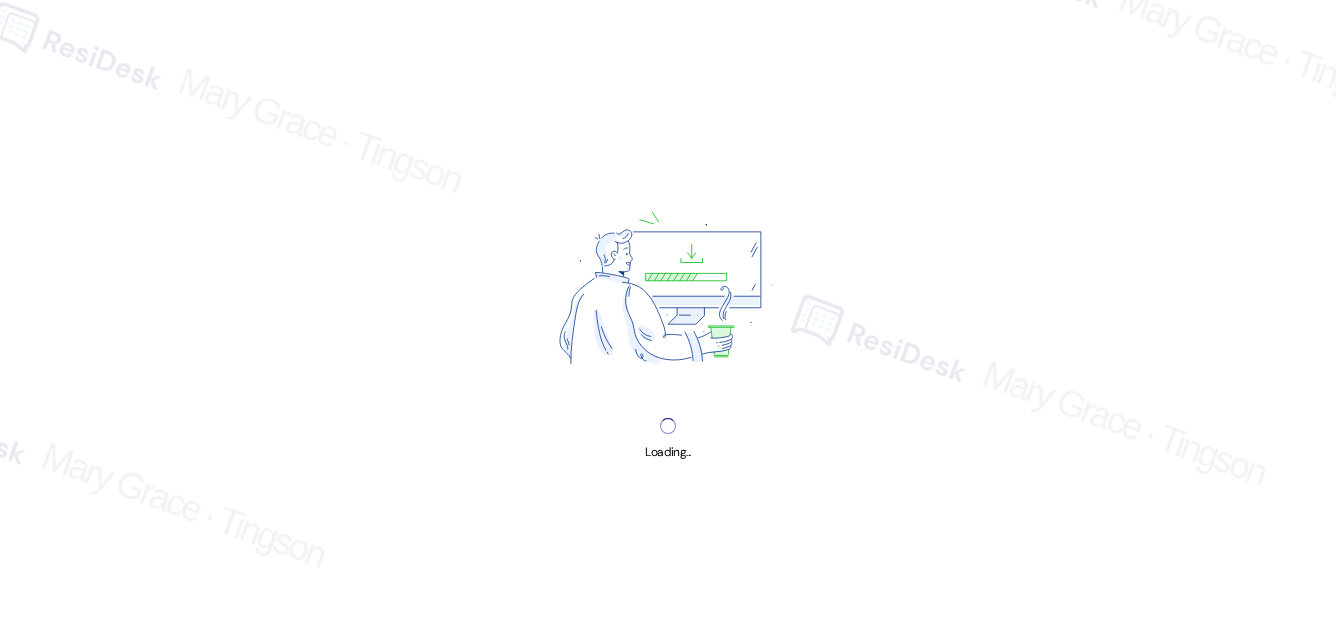scroll, scrollTop: 0, scrollLeft: 0, axis: both 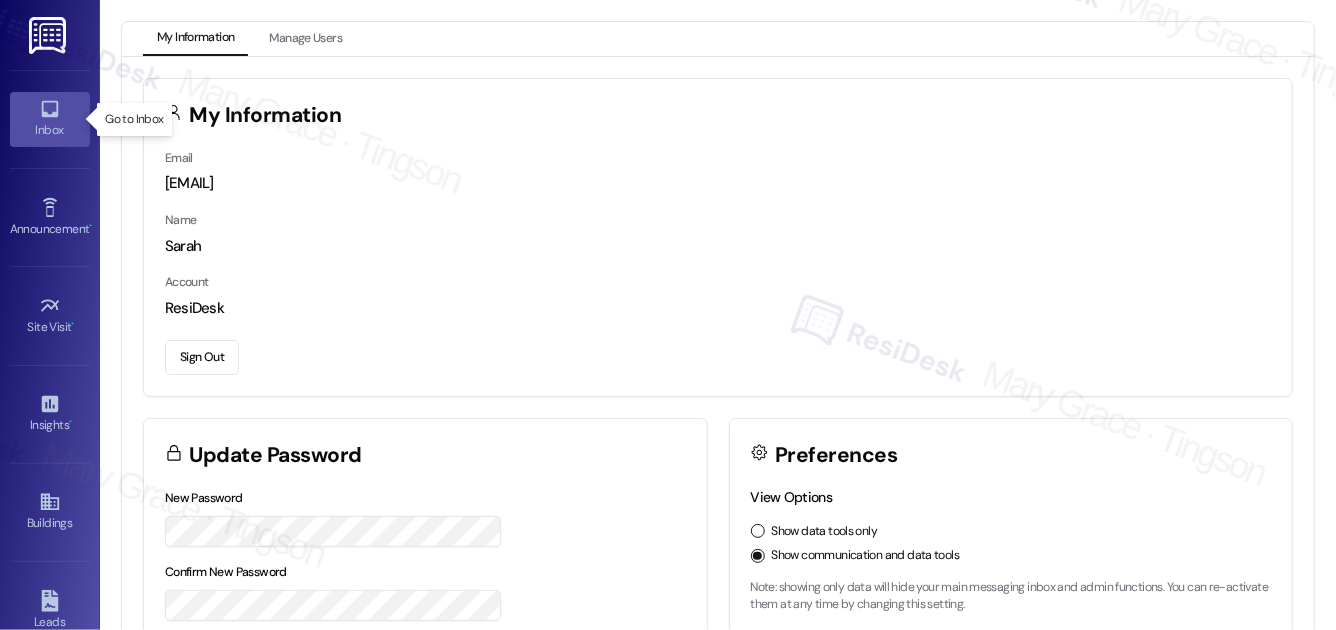 click 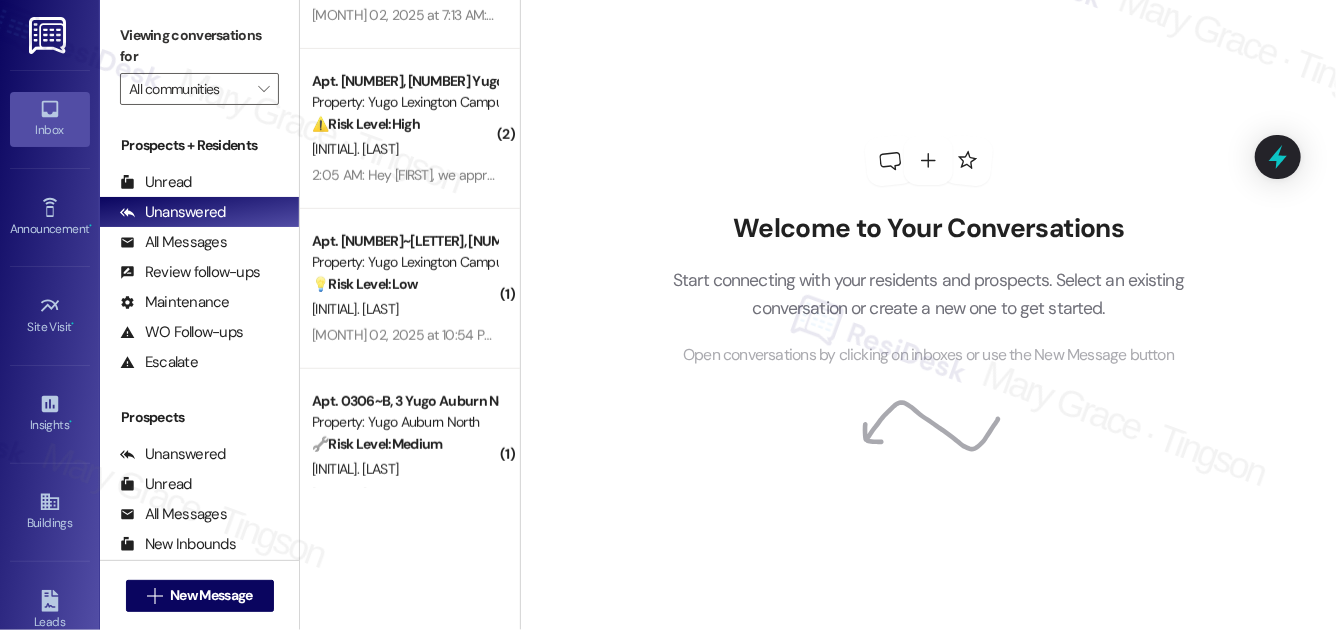 scroll, scrollTop: 4471, scrollLeft: 0, axis: vertical 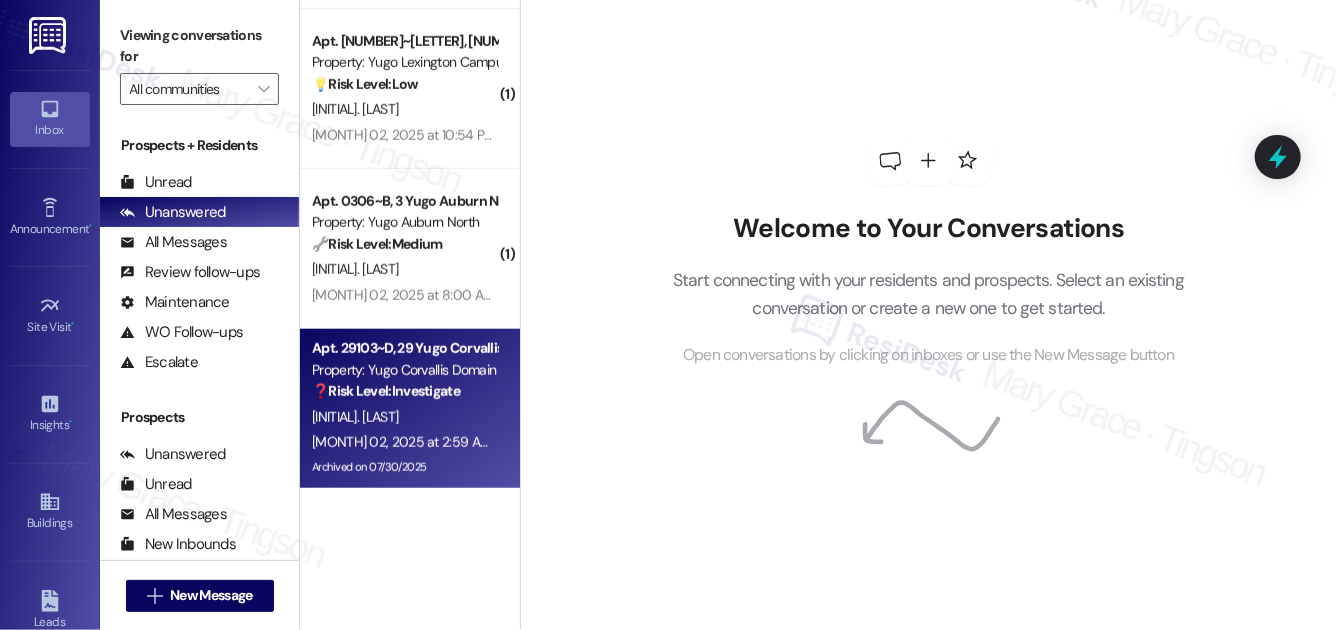 click on "❓  Risk Level:  Investigate" at bounding box center [386, 391] 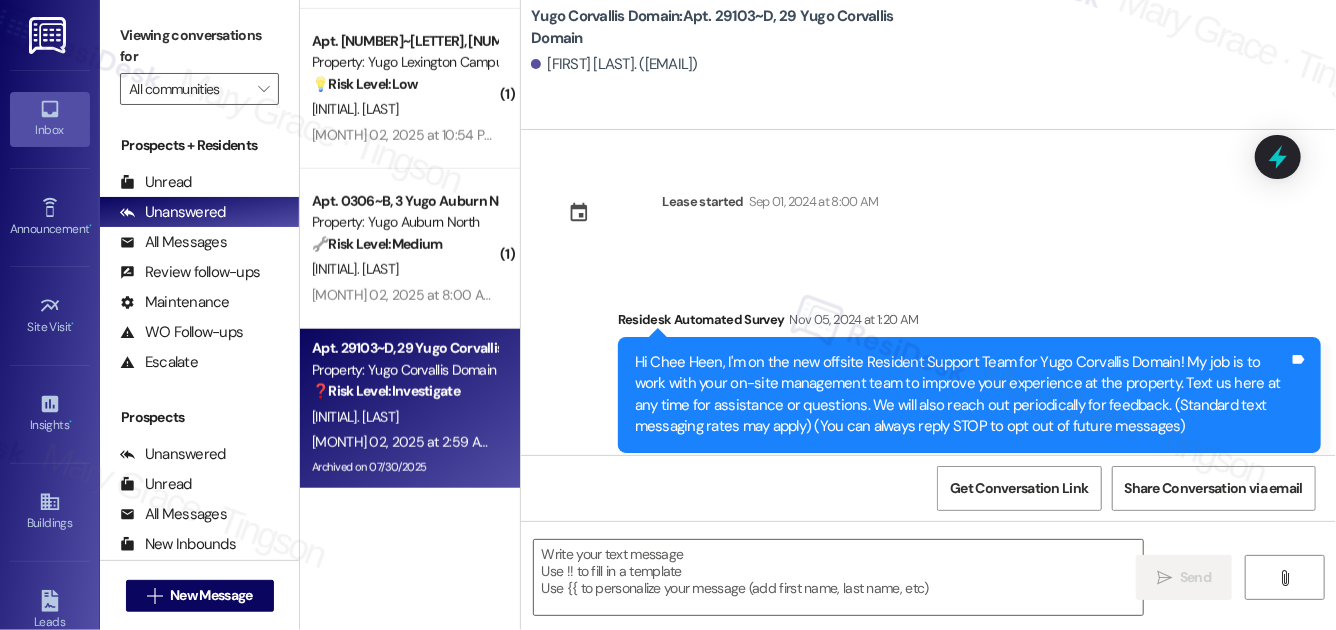 scroll, scrollTop: 5607, scrollLeft: 0, axis: vertical 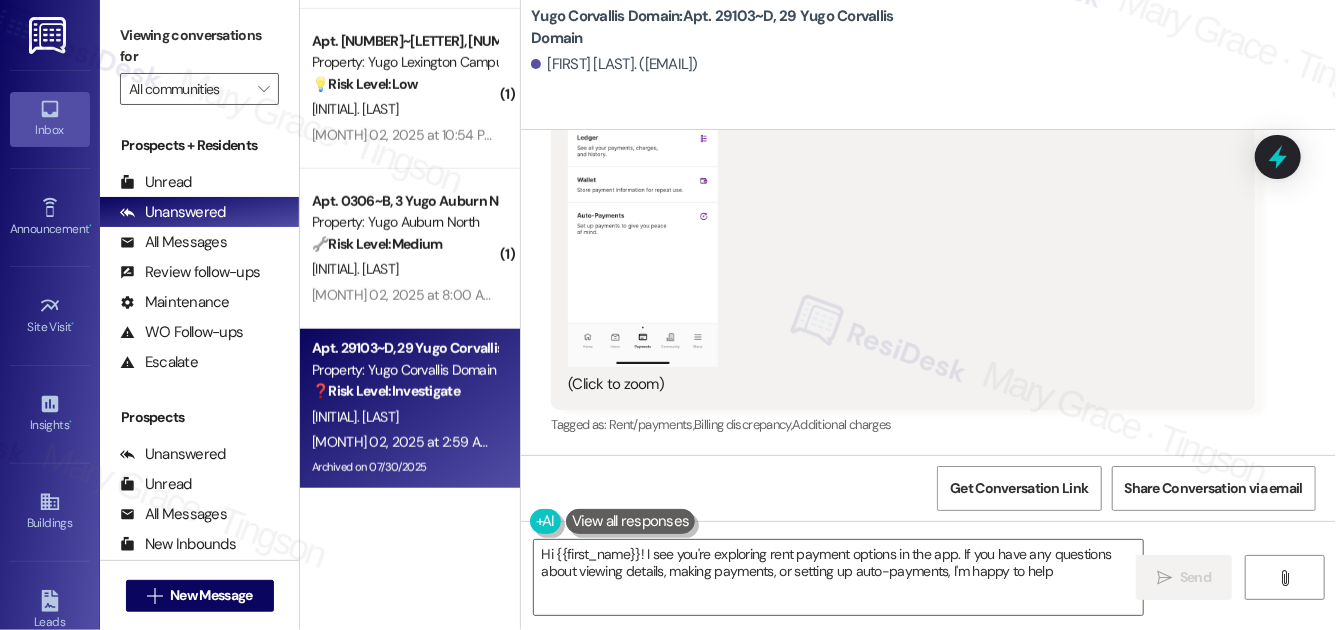 type on "Hi [FIRST]! I see you're exploring rent payment options in the app. If you have any questions about viewing details, making payments, or setting up auto-payments, I'm happy to help!" 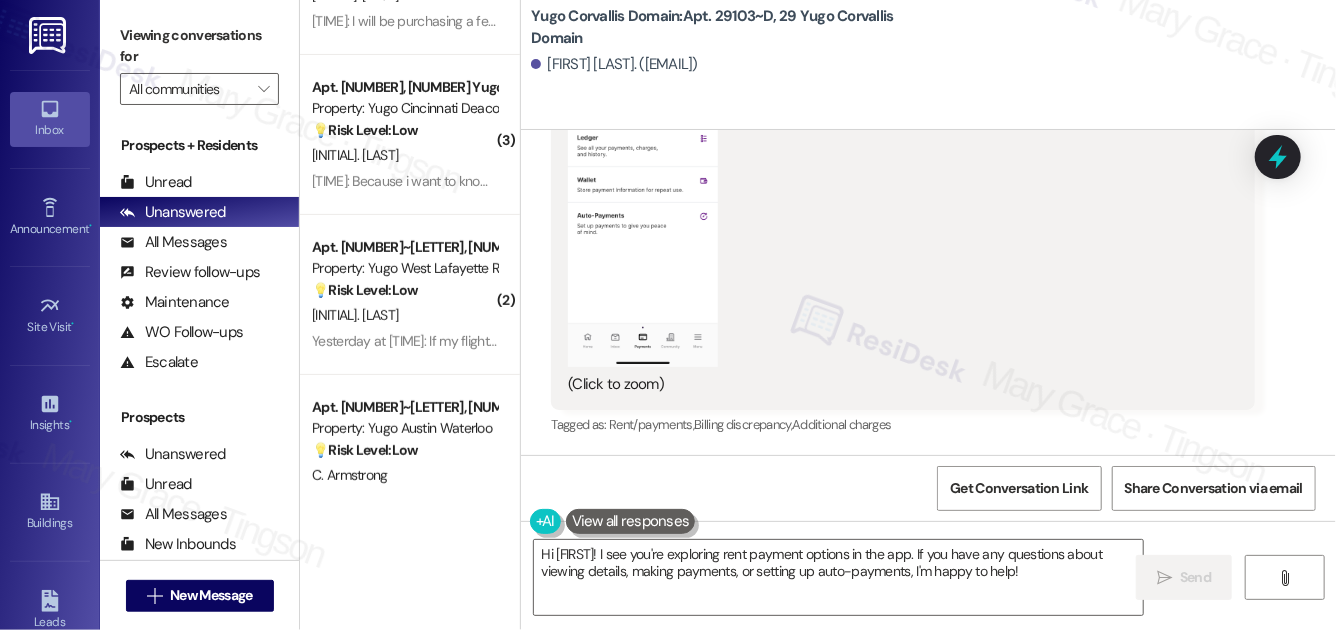 scroll, scrollTop: 0, scrollLeft: 0, axis: both 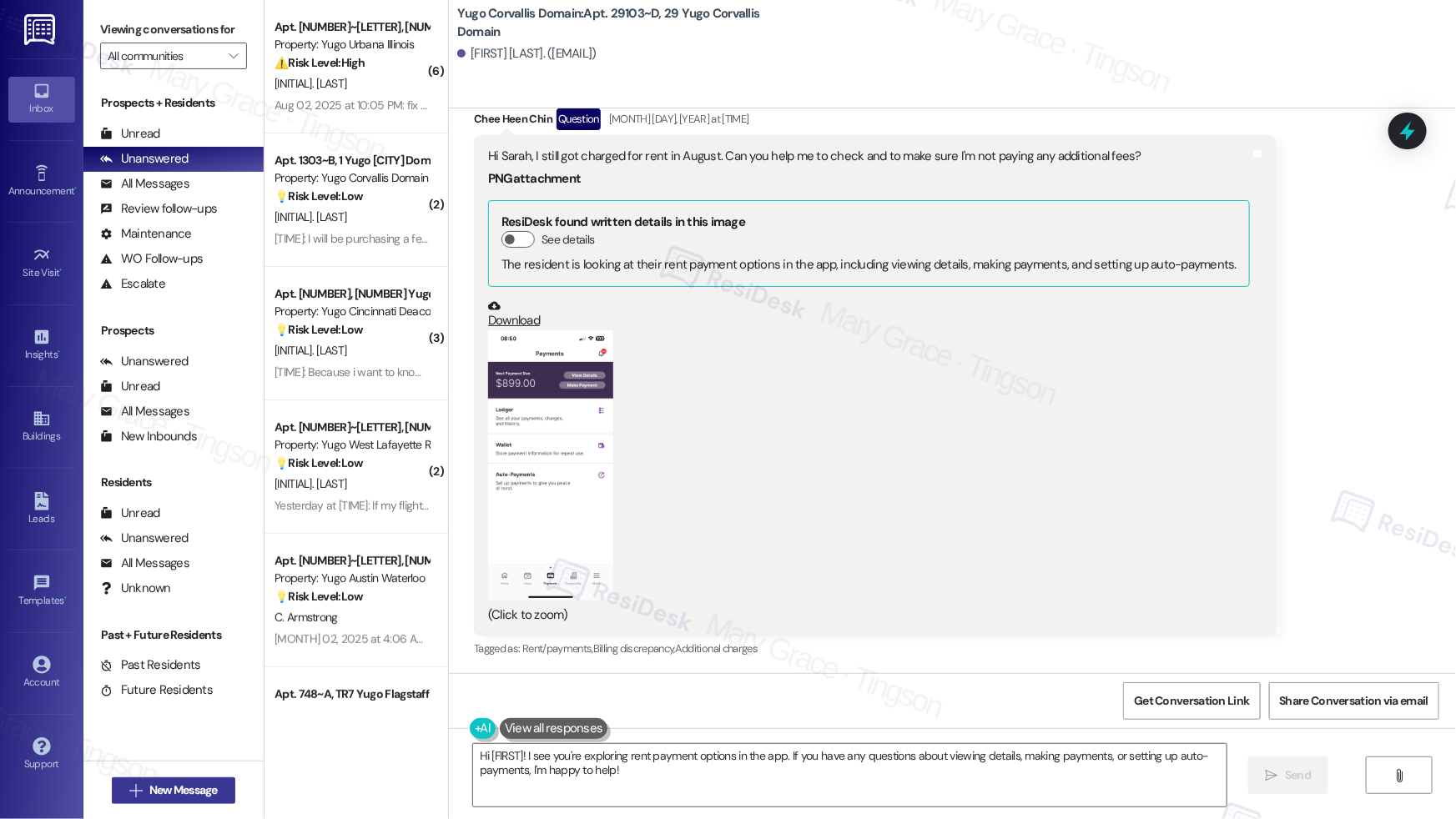 click on "New Message" at bounding box center (184, 790) 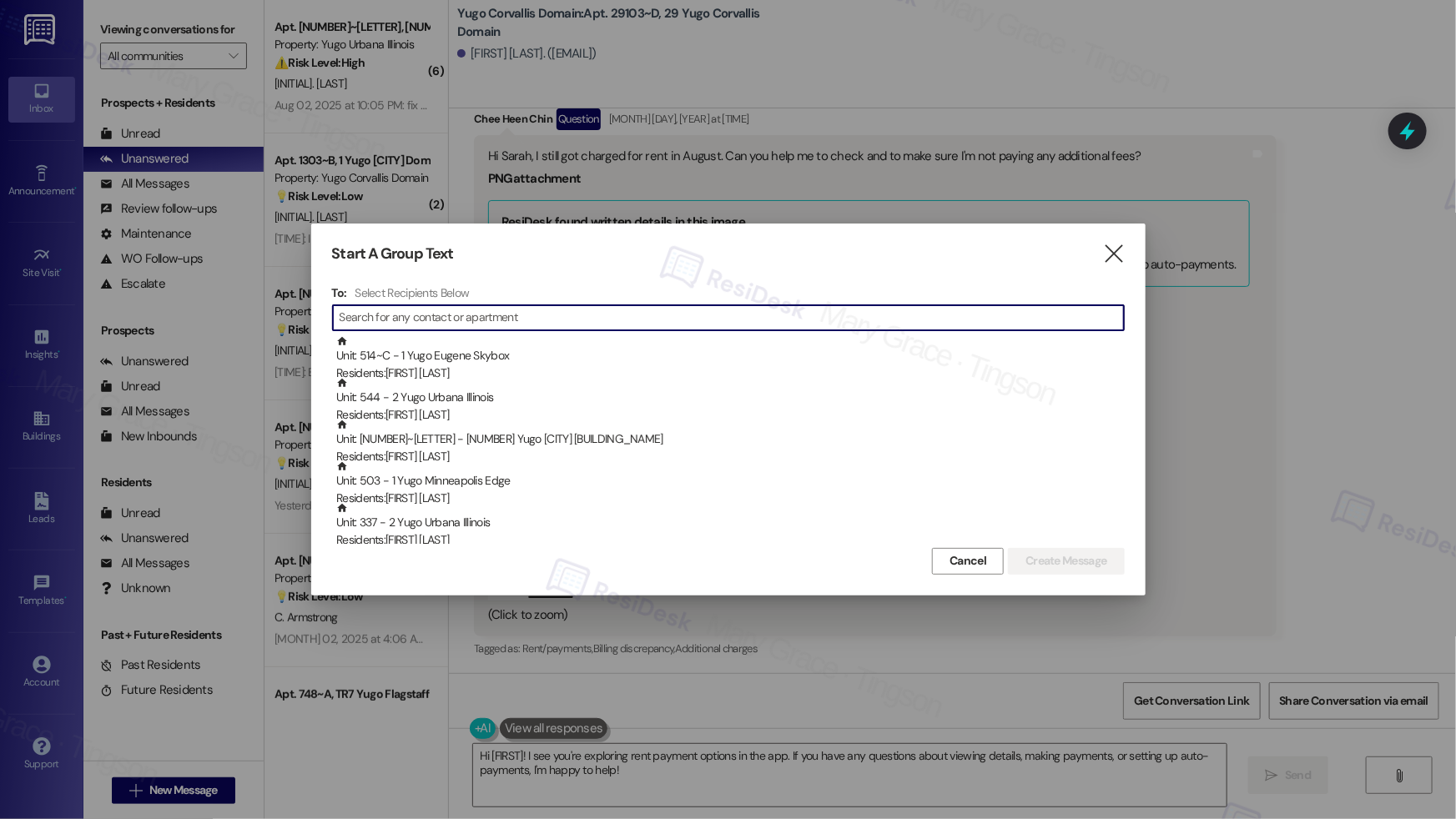 paste on "[FIRST]	[LAST]" 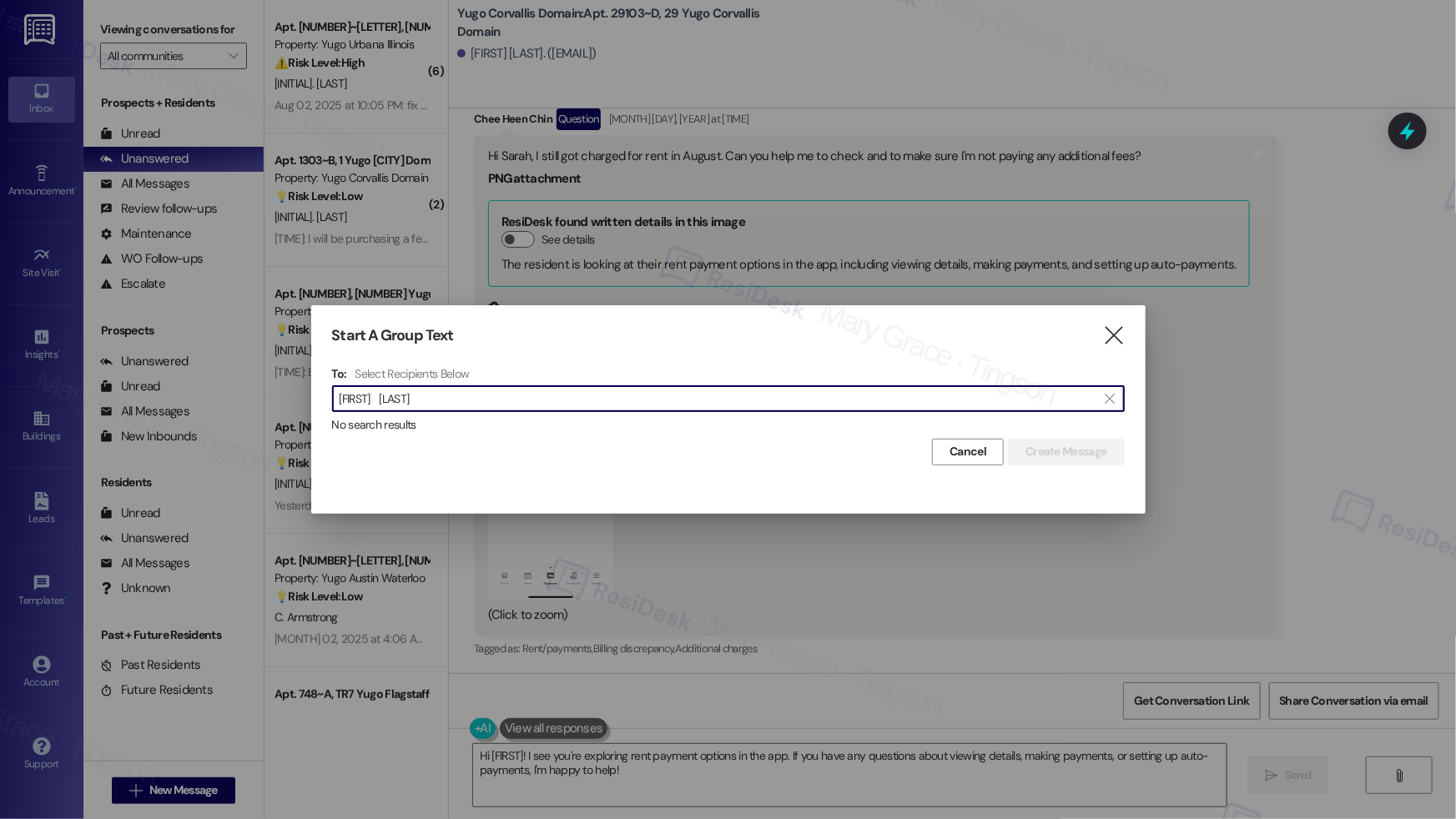 click on "[FIRST]	[LAST]" at bounding box center [718, 399] 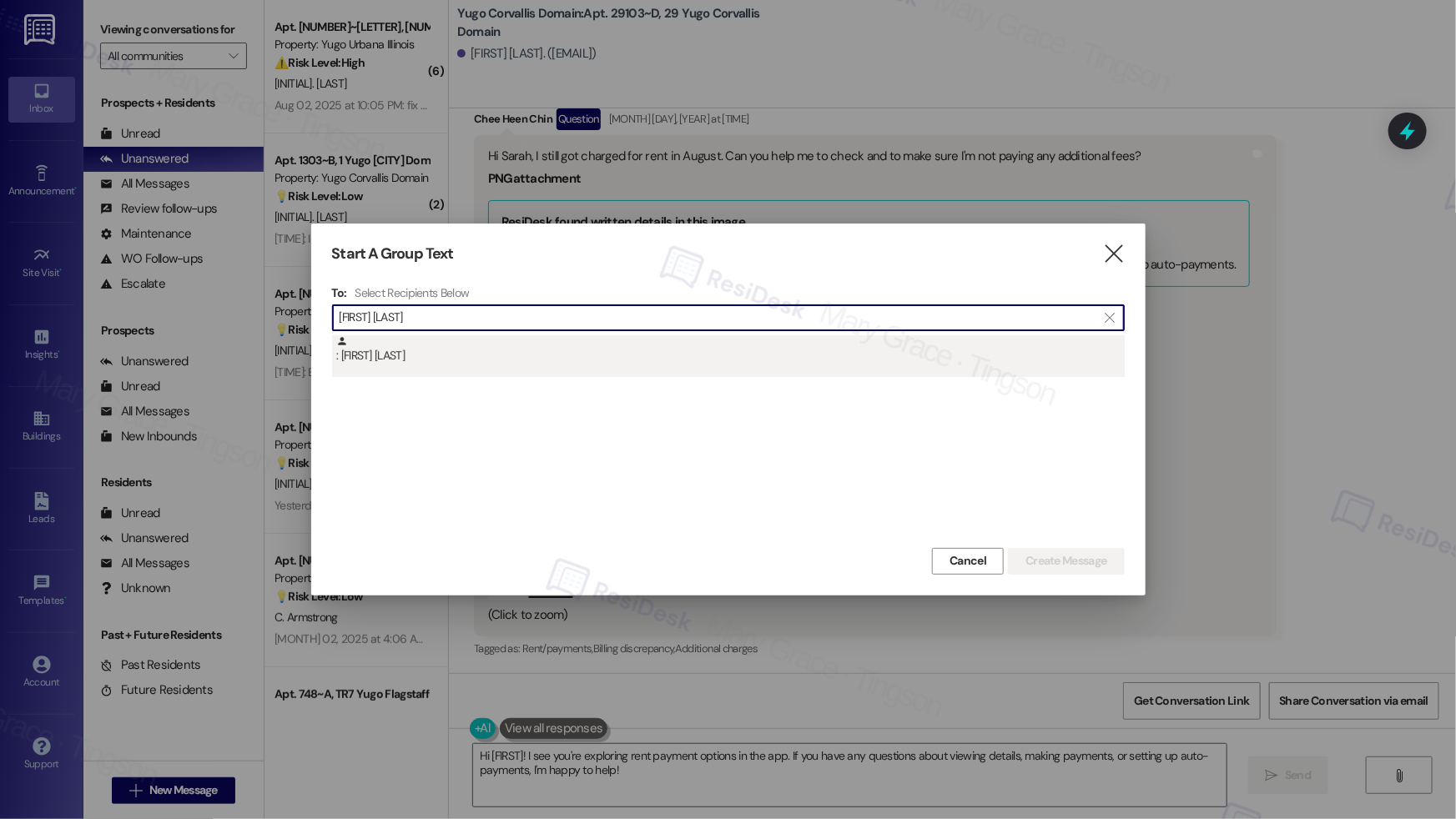 type on "[FIRST] [LAST]" 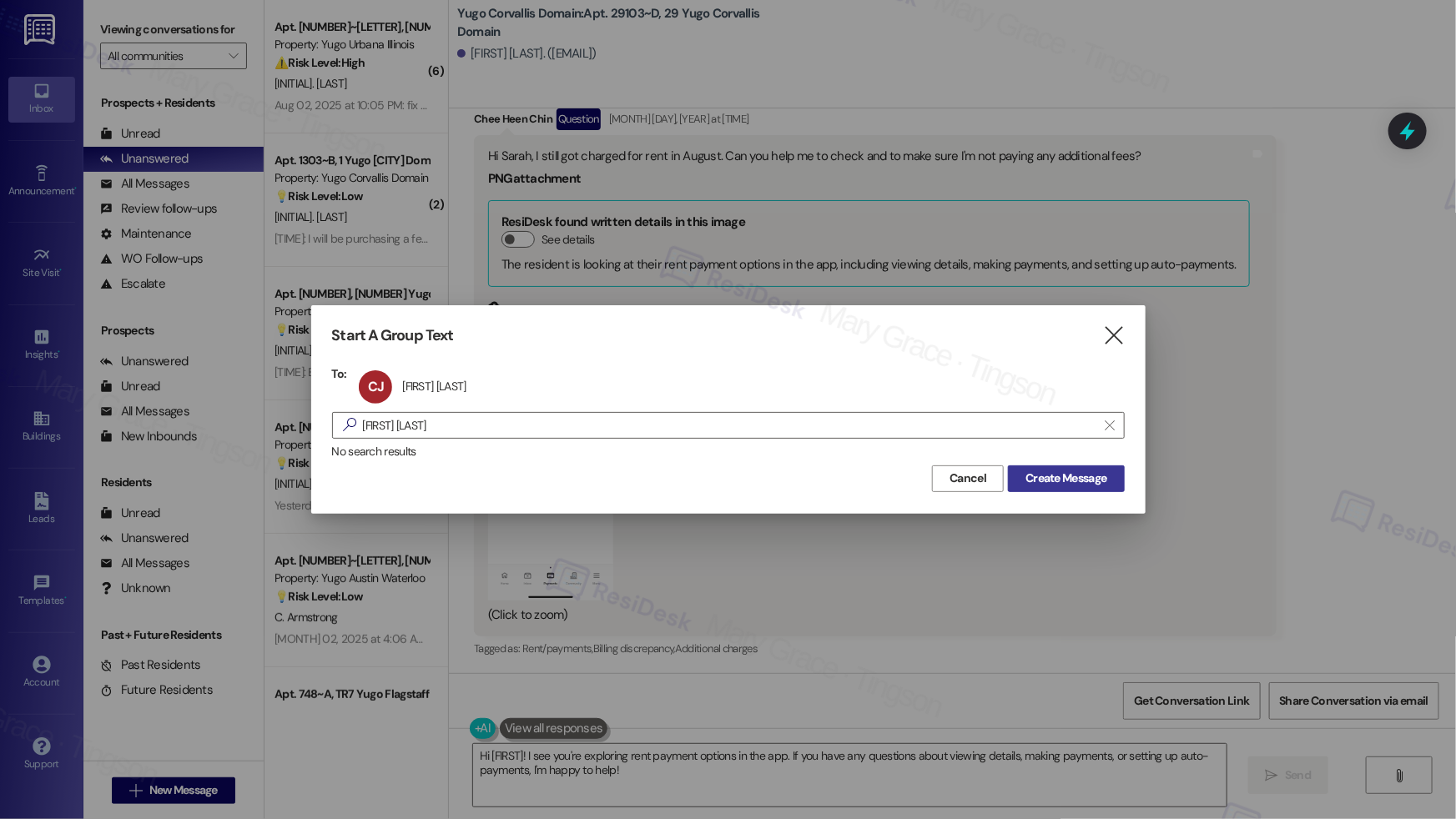 click on "Create Message" at bounding box center (1066, 478) 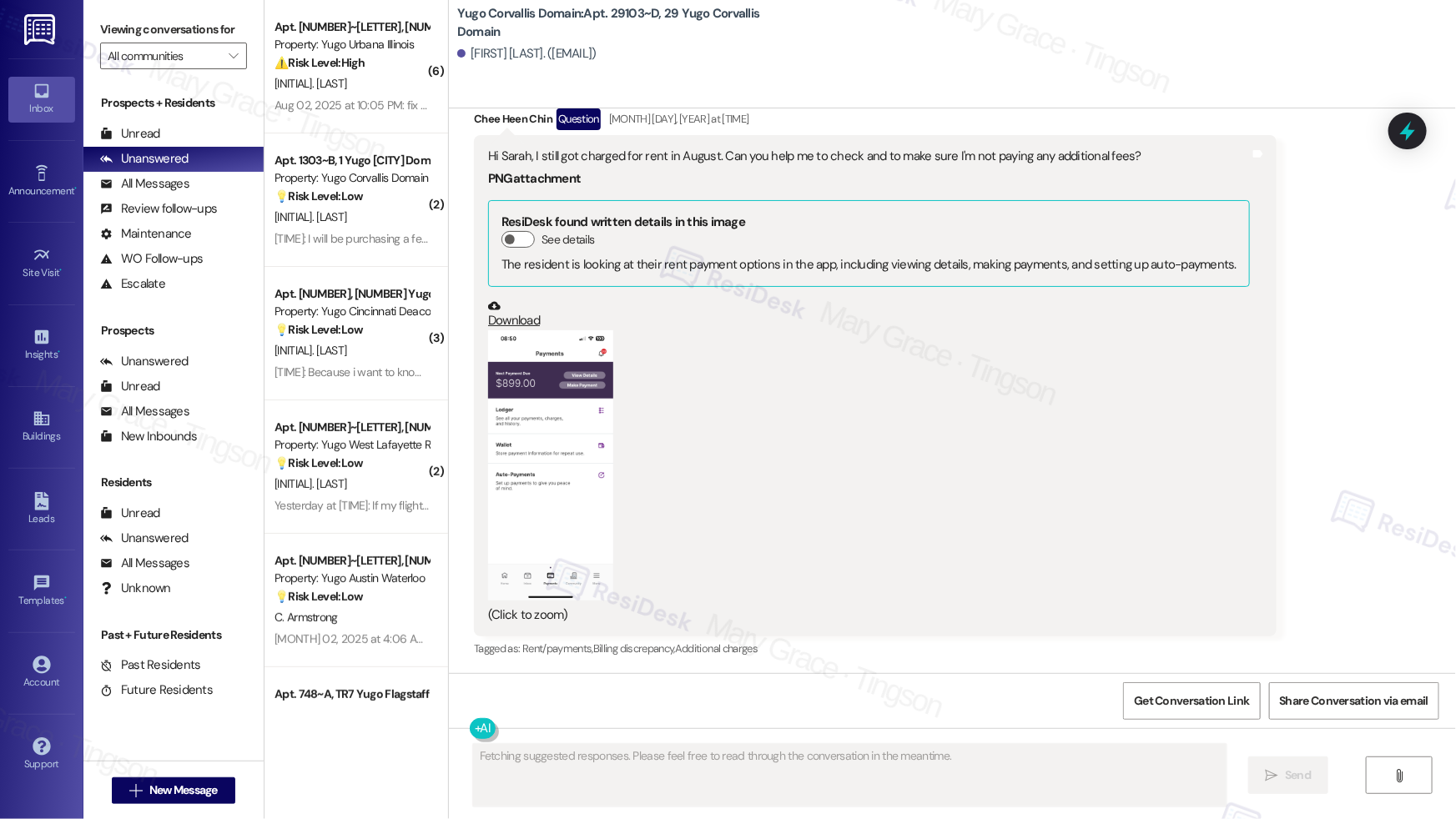 scroll, scrollTop: 0, scrollLeft: 0, axis: both 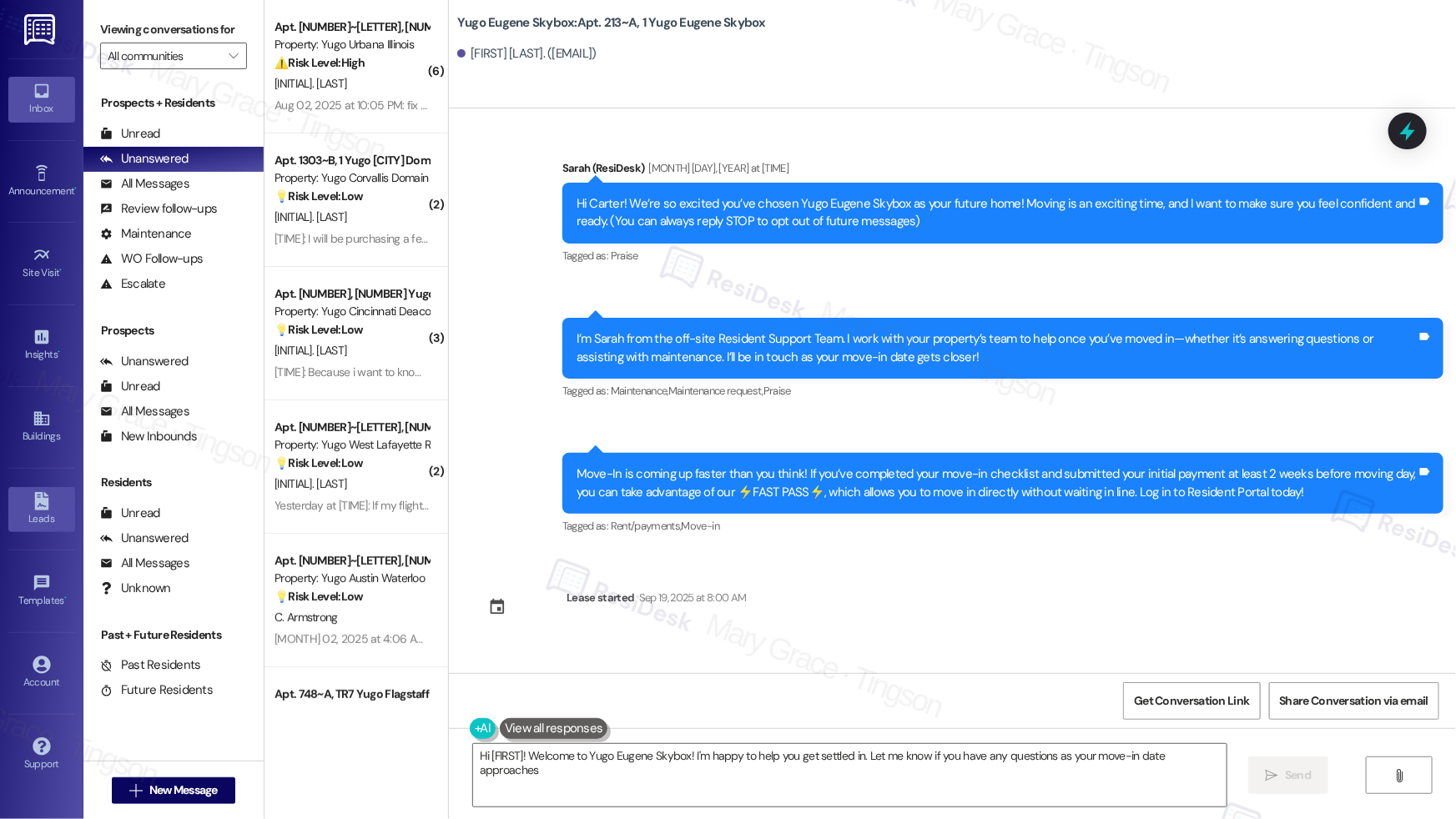 type on "Hi [FIRST]! Welcome to Yugo Eugene Skybox! I'm happy to help you get settled in. Let me know if you have any questions as your move-in date approaches!" 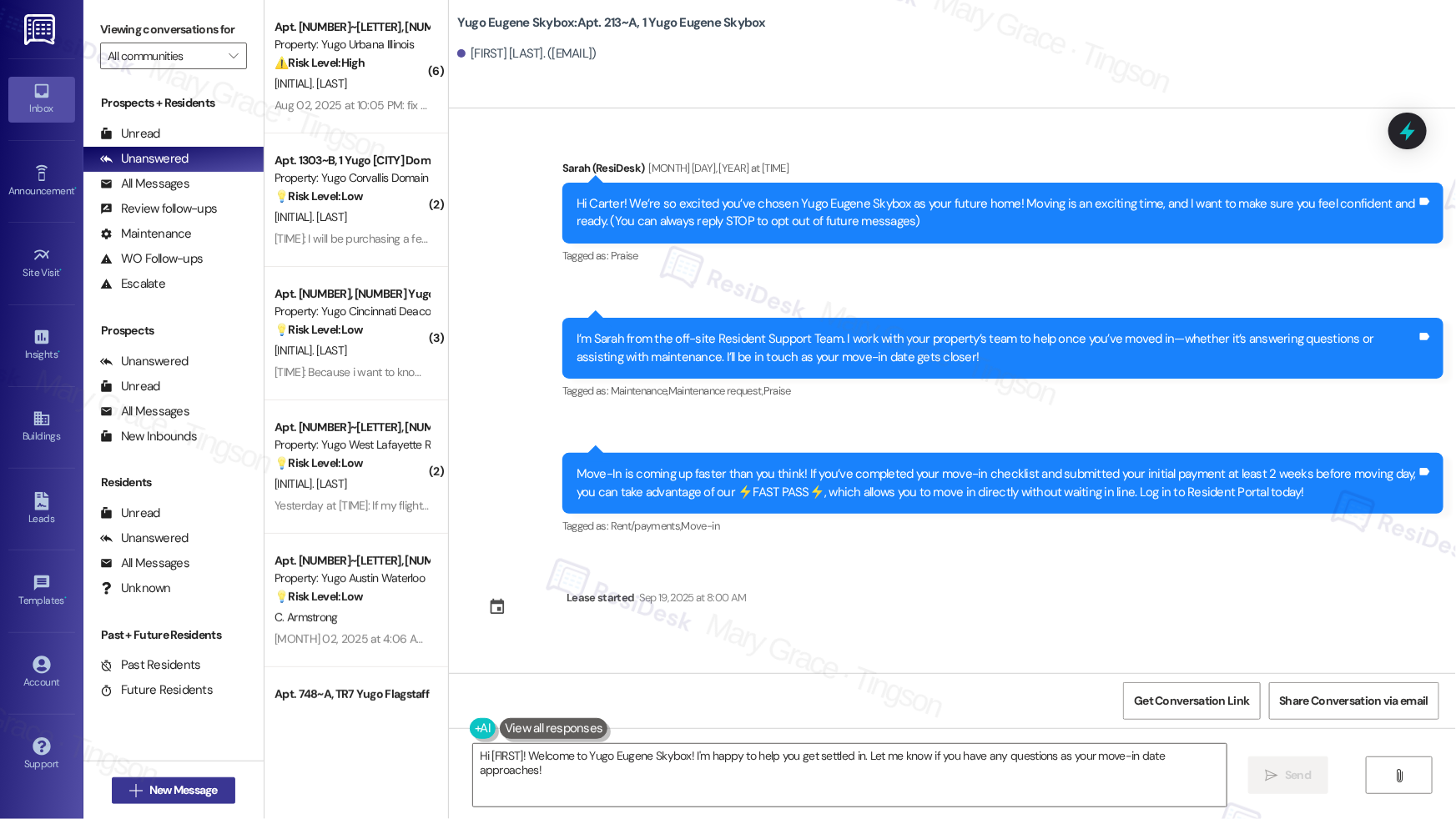 click on "New Message" at bounding box center (184, 790) 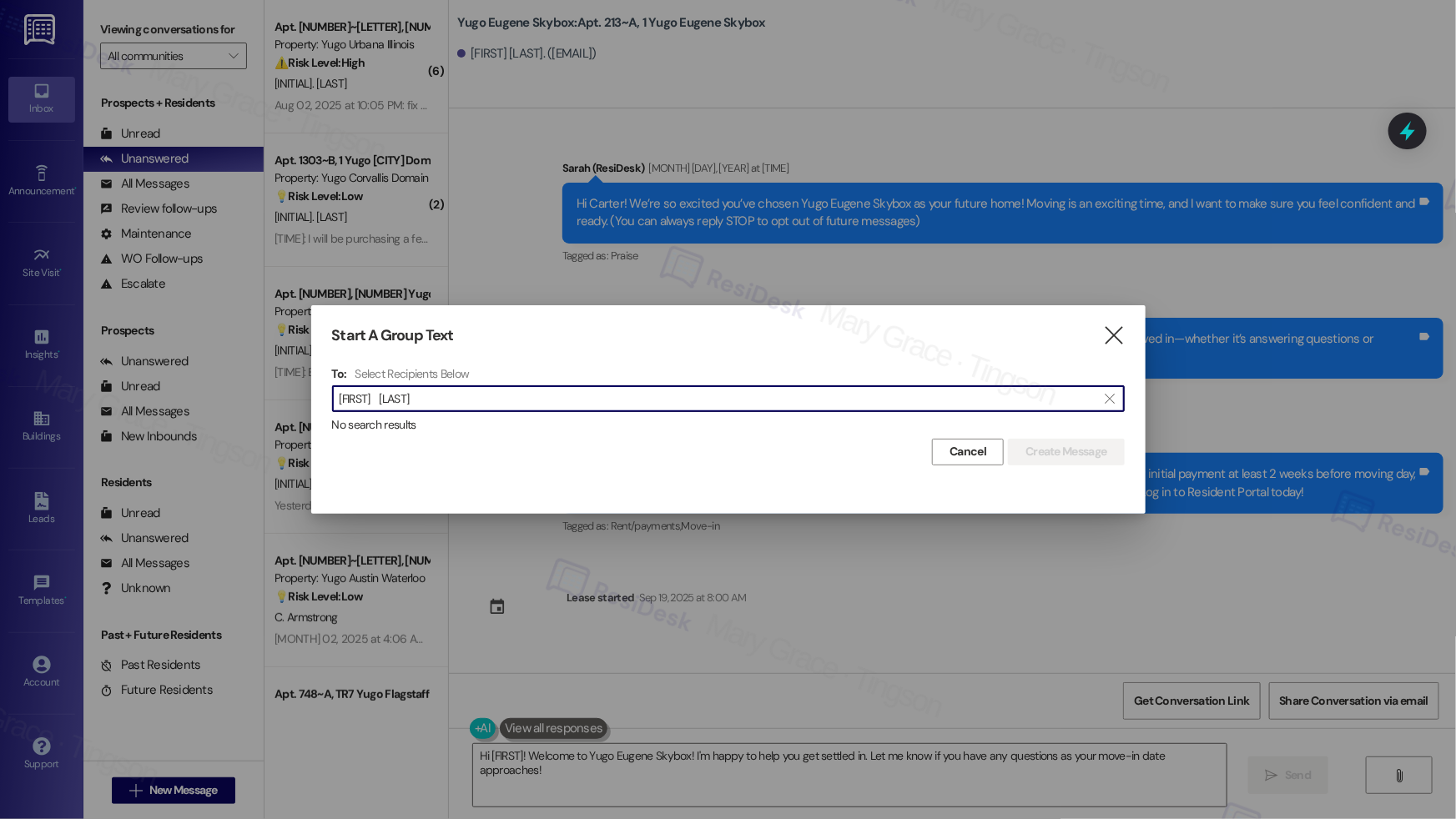 click on "[FIRST]	[LAST]" at bounding box center [718, 399] 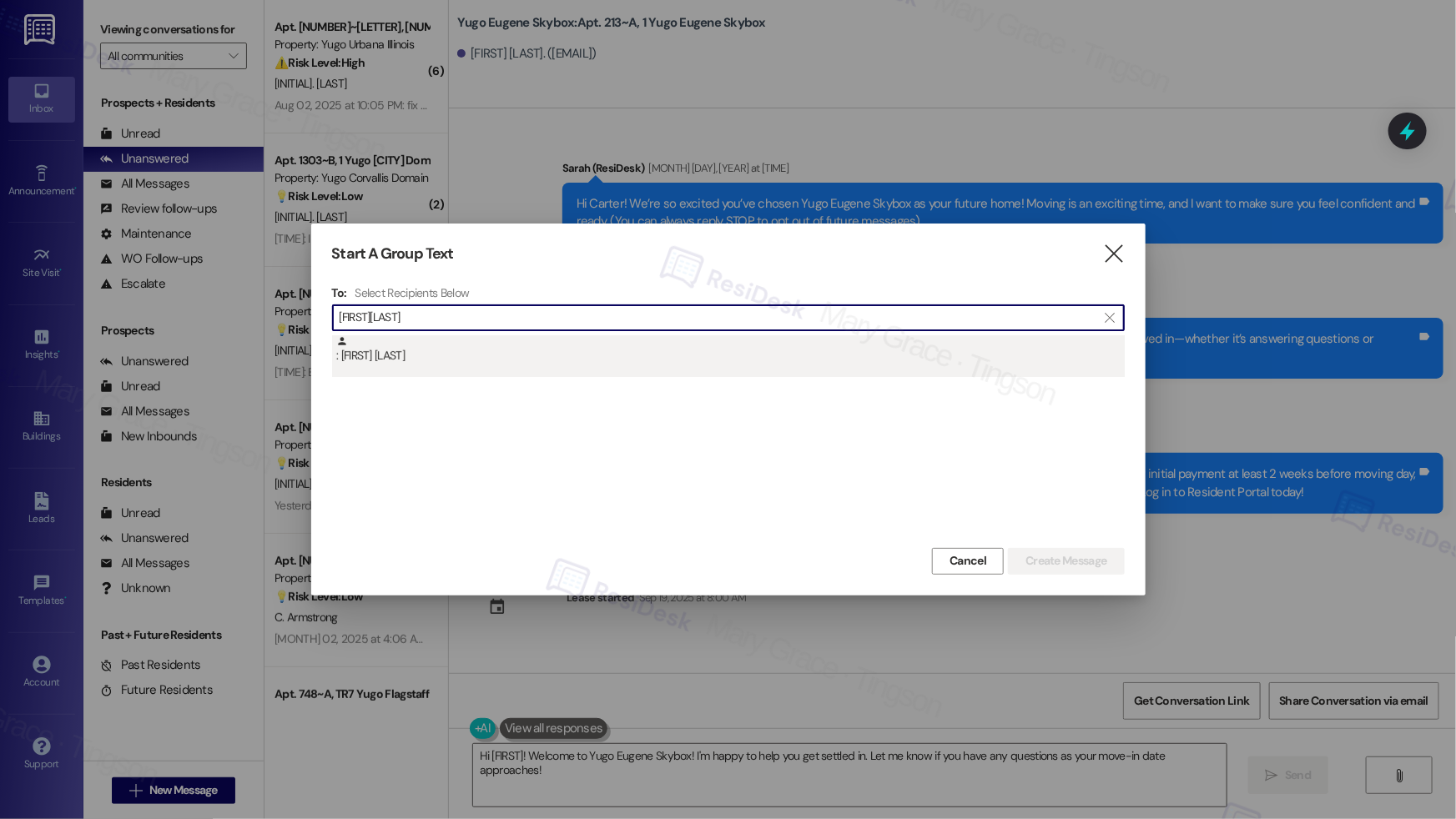 type on "[FIRST][LAST]" 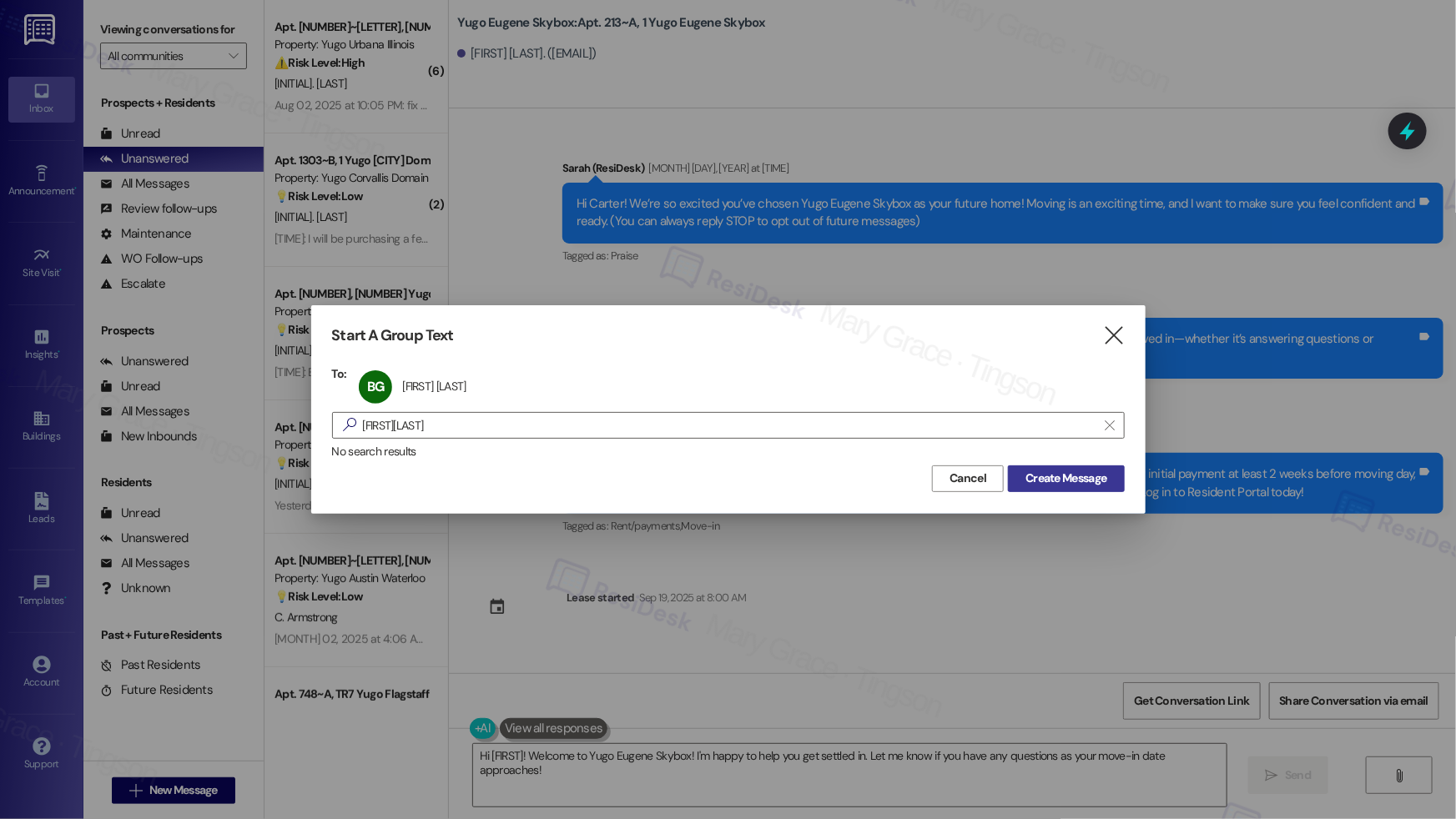 click on "Create Message" at bounding box center (1066, 478) 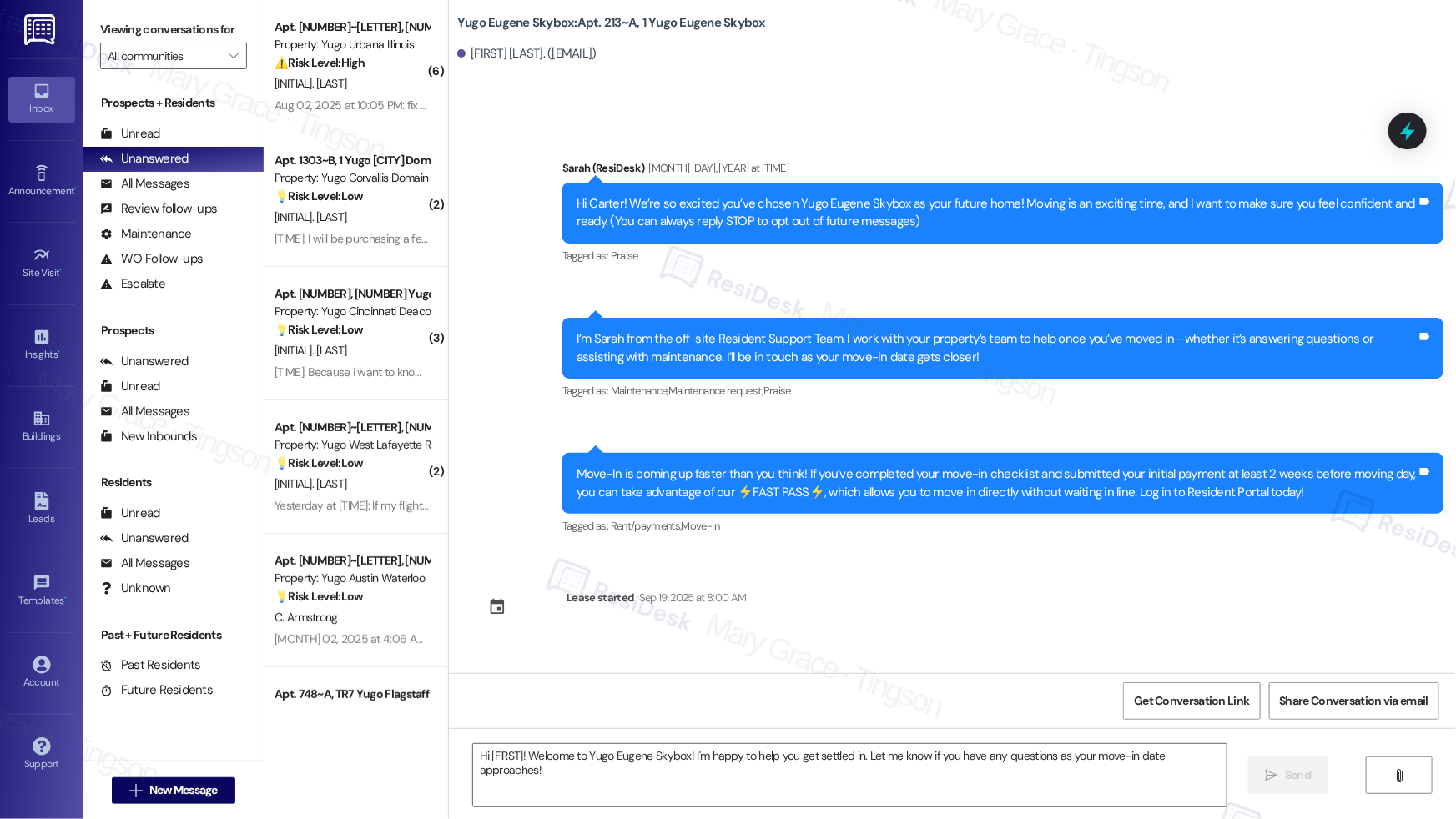 type on "Fetching suggested responses. Please feel free to read through the conversation in the meantime." 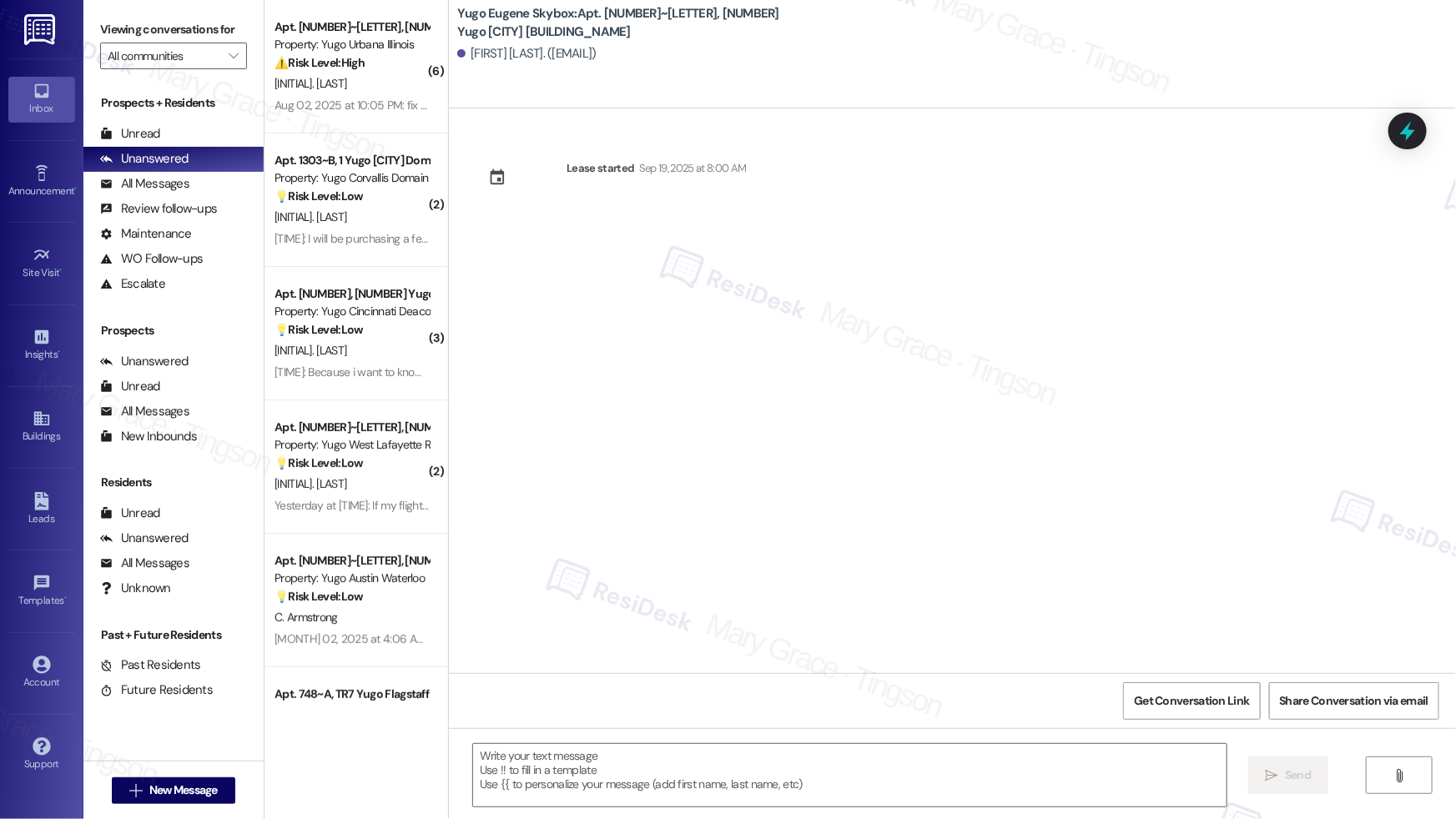type on "Fetching suggested responses. Please feel free to read through the conversation in the meantime." 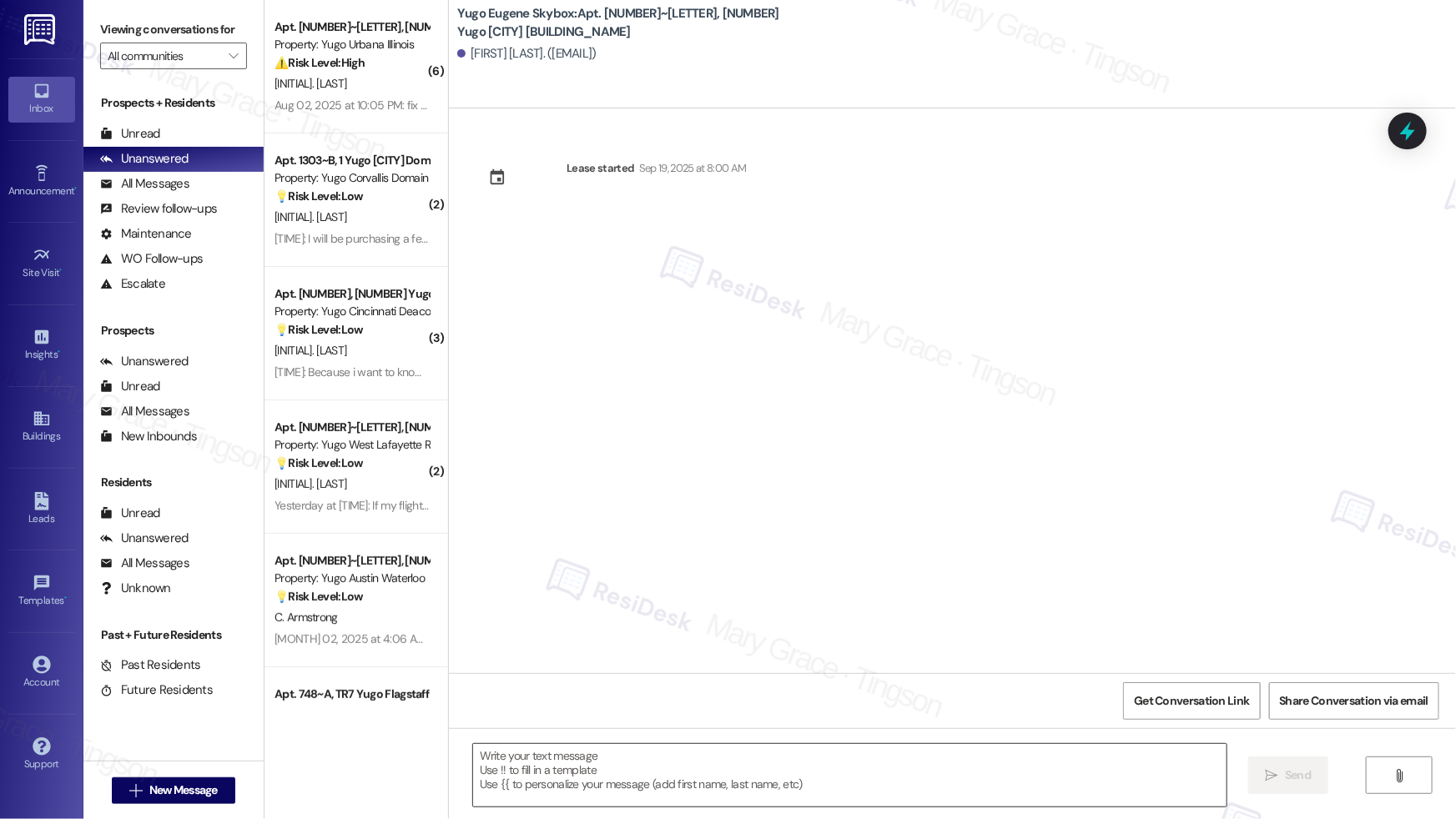 click at bounding box center [849, 775] 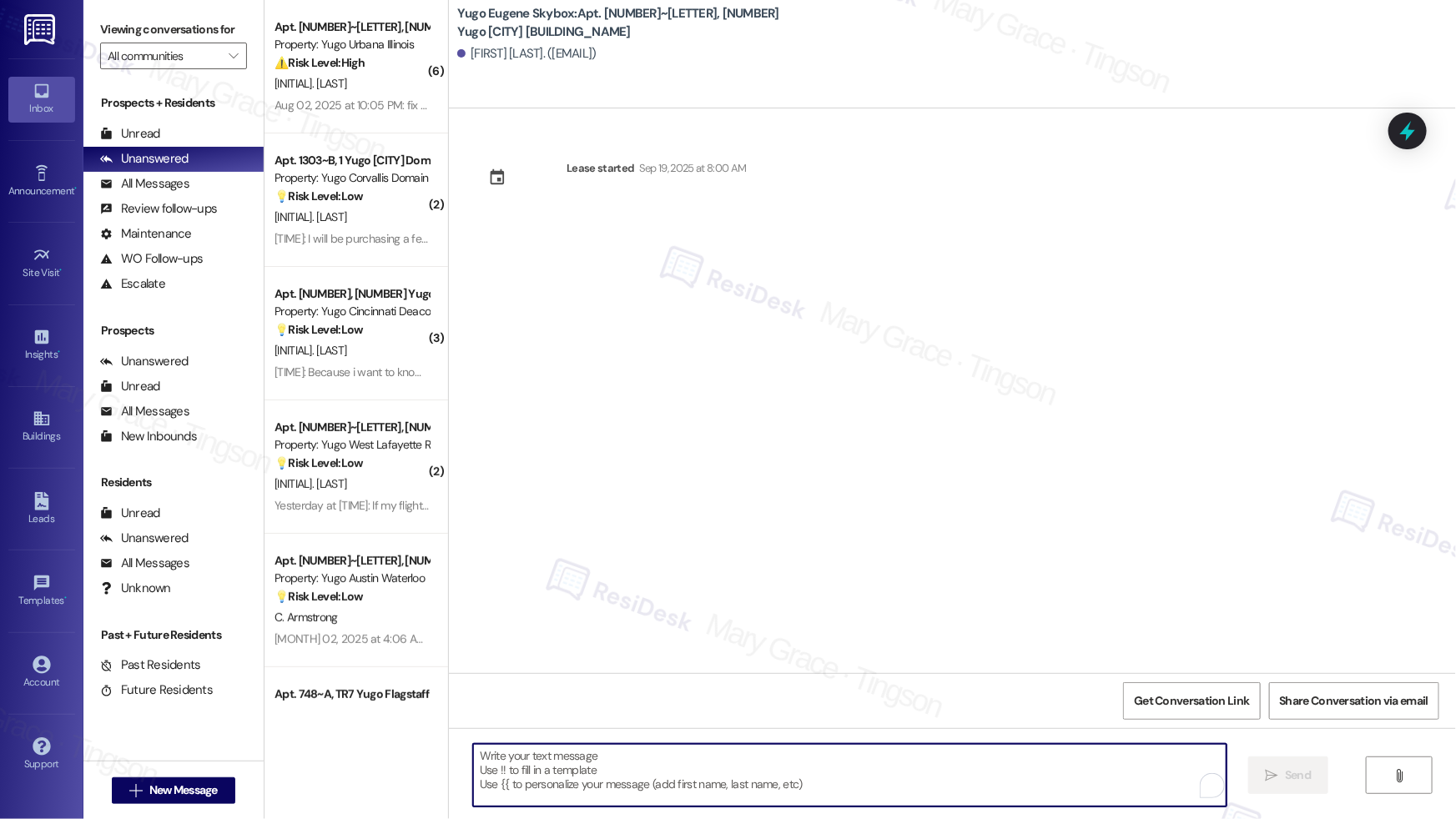 paste on "Hi {{first_name}}! We’re so excited you’ve chosen {{property}} as your future home! Moving is an exciting time, and I want to make sure you feel confident and ready." 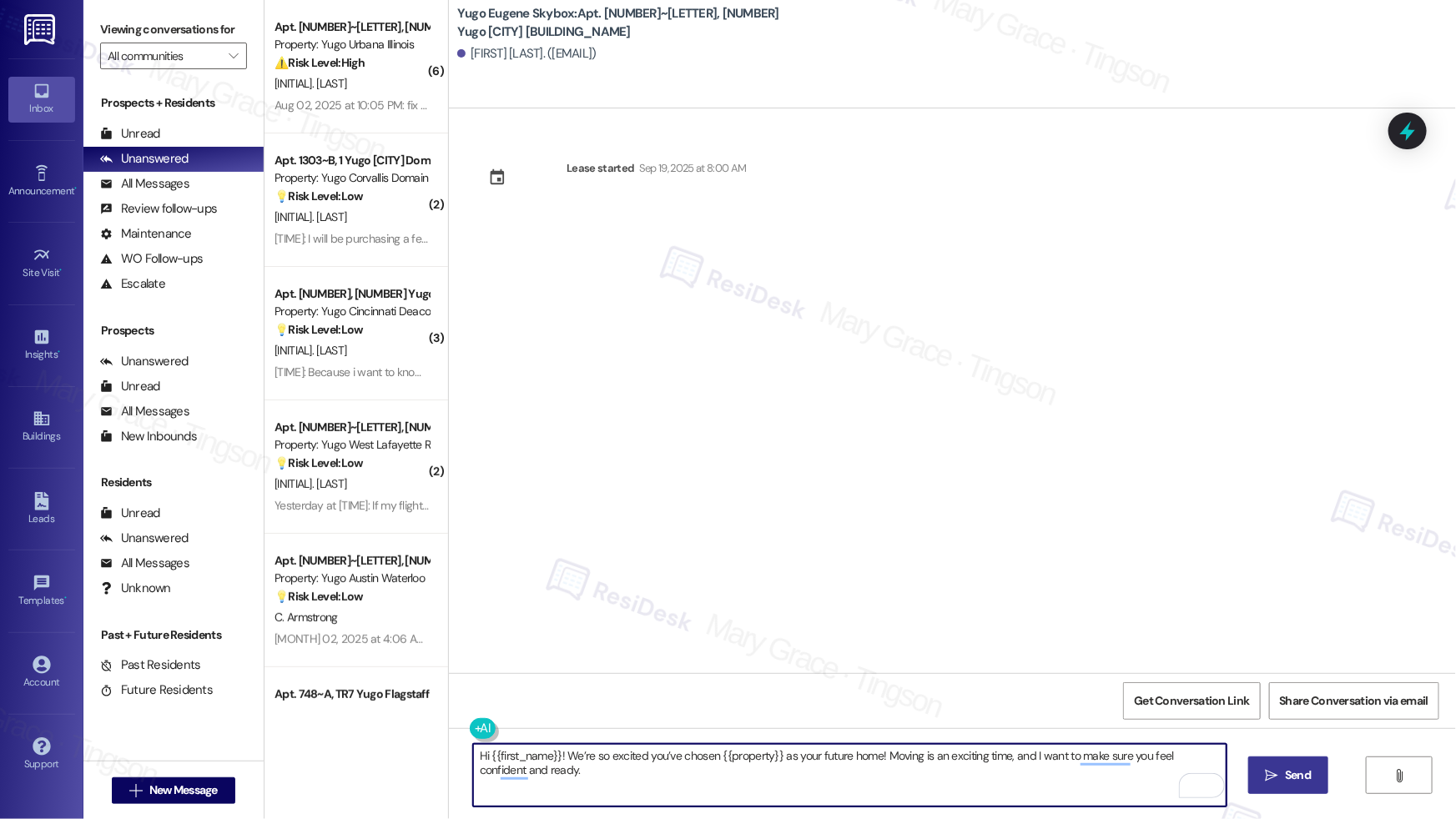 type on "Hi {{first_name}}! We’re so excited you’ve chosen {{property}} as your future home! Moving is an exciting time, and I want to make sure you feel confident and ready." 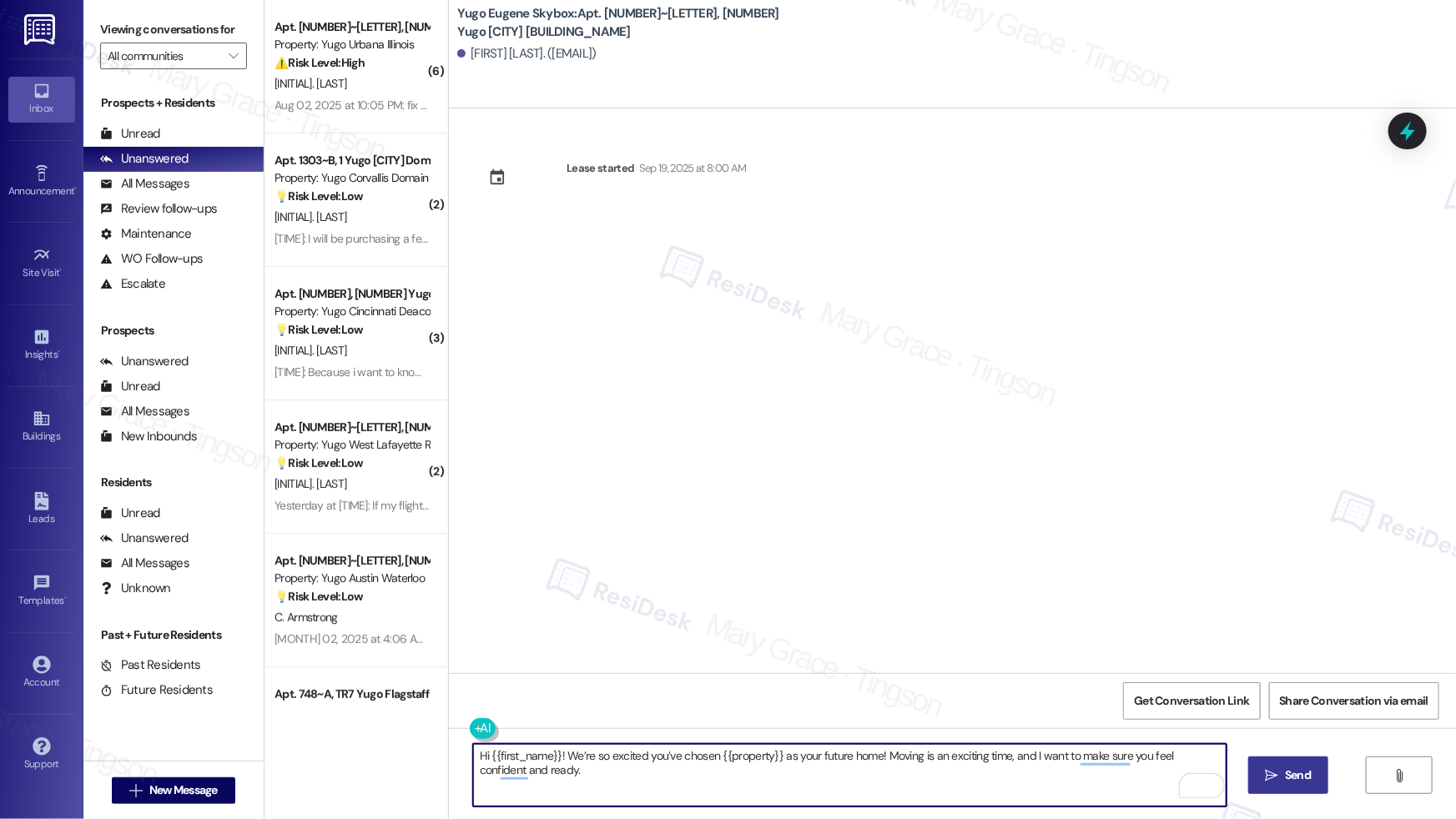 click on " Send" at bounding box center [1288, 775] 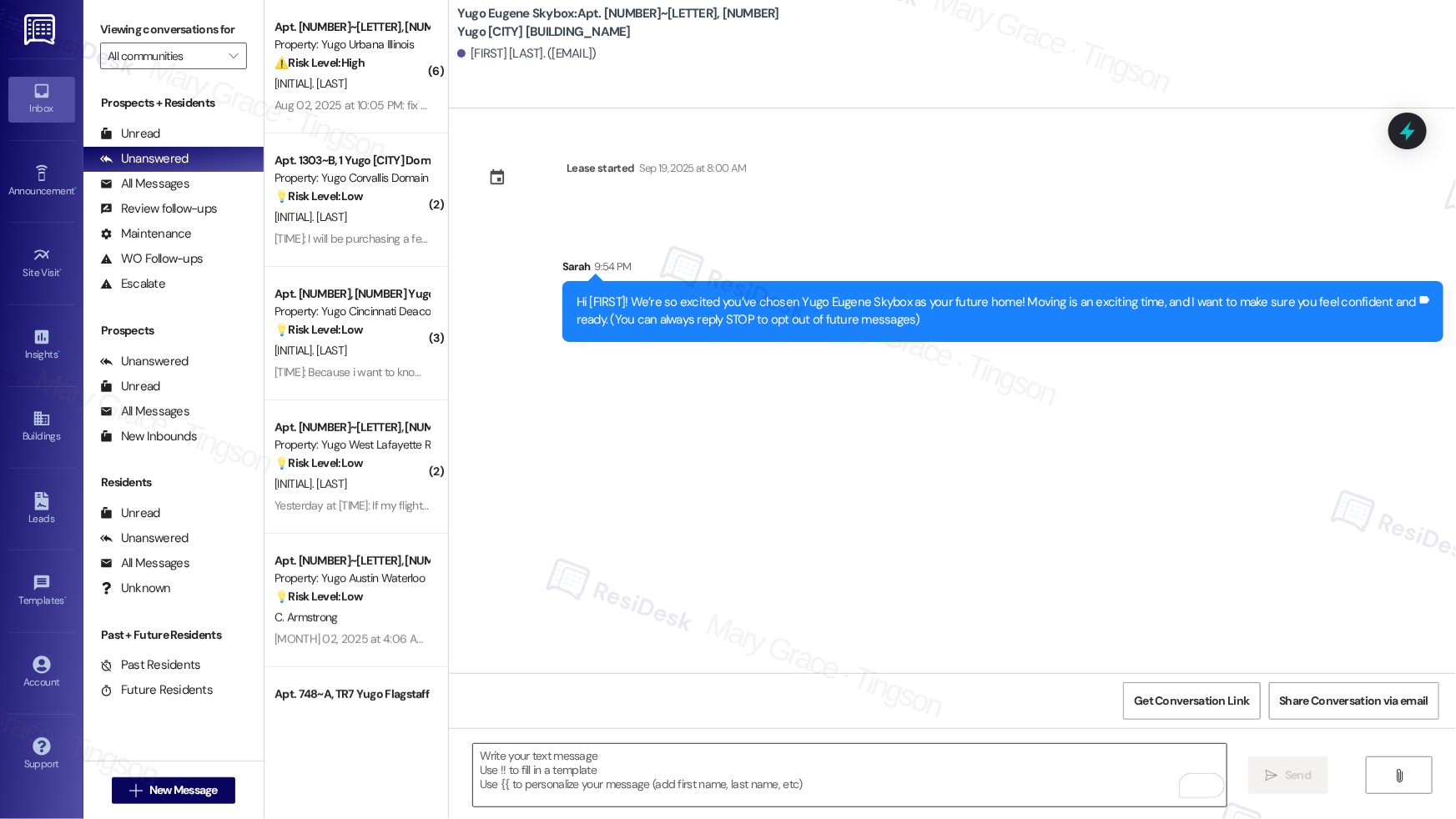 click at bounding box center [849, 775] 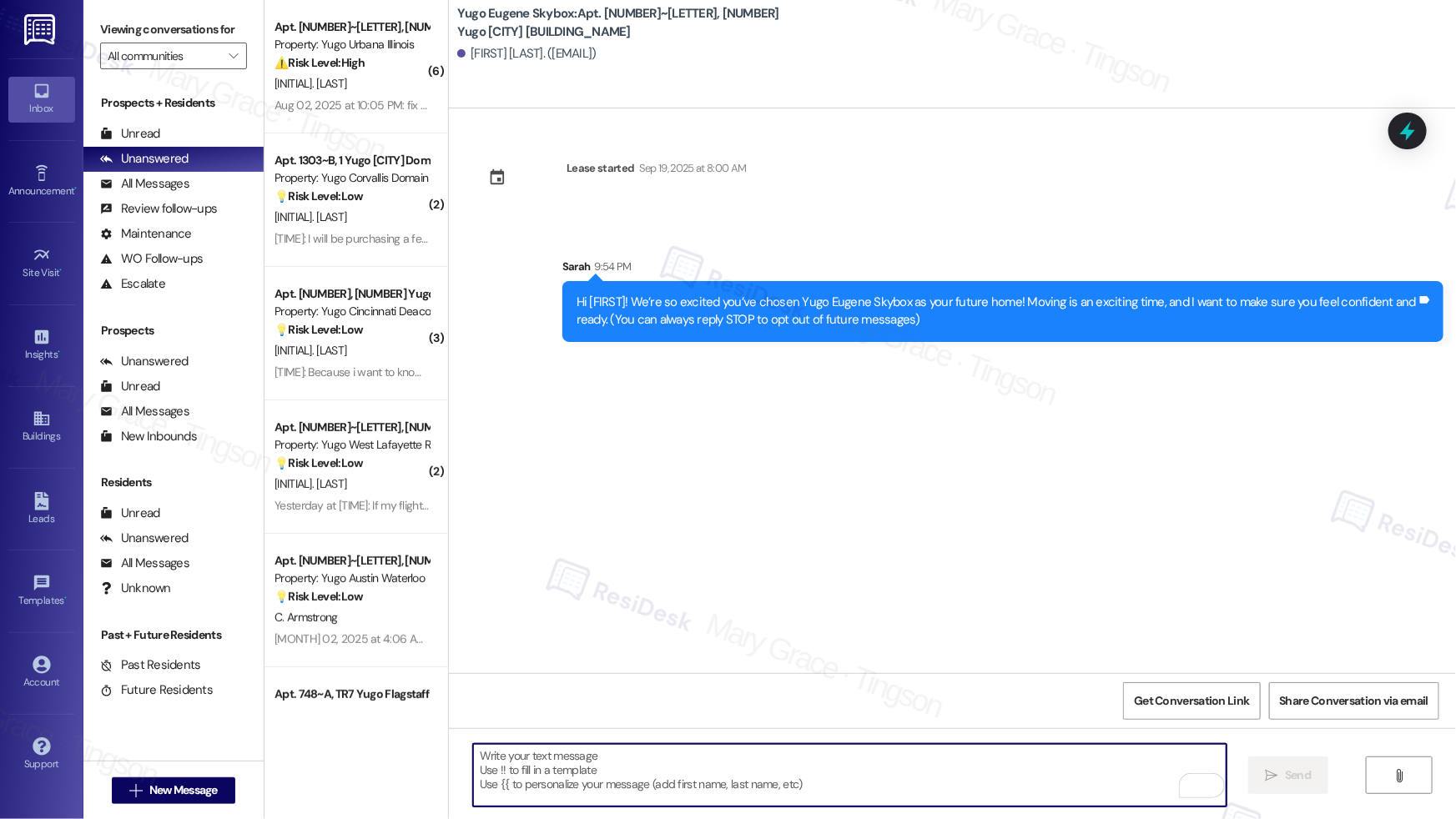 paste on "I’m Sarah from the off-site Resident Support Team. I work with your property’s team to help once you’ve moved in—whether it’s answering questions or assisting with maintenance. I’ll be in touch as your move-in date gets closer!" 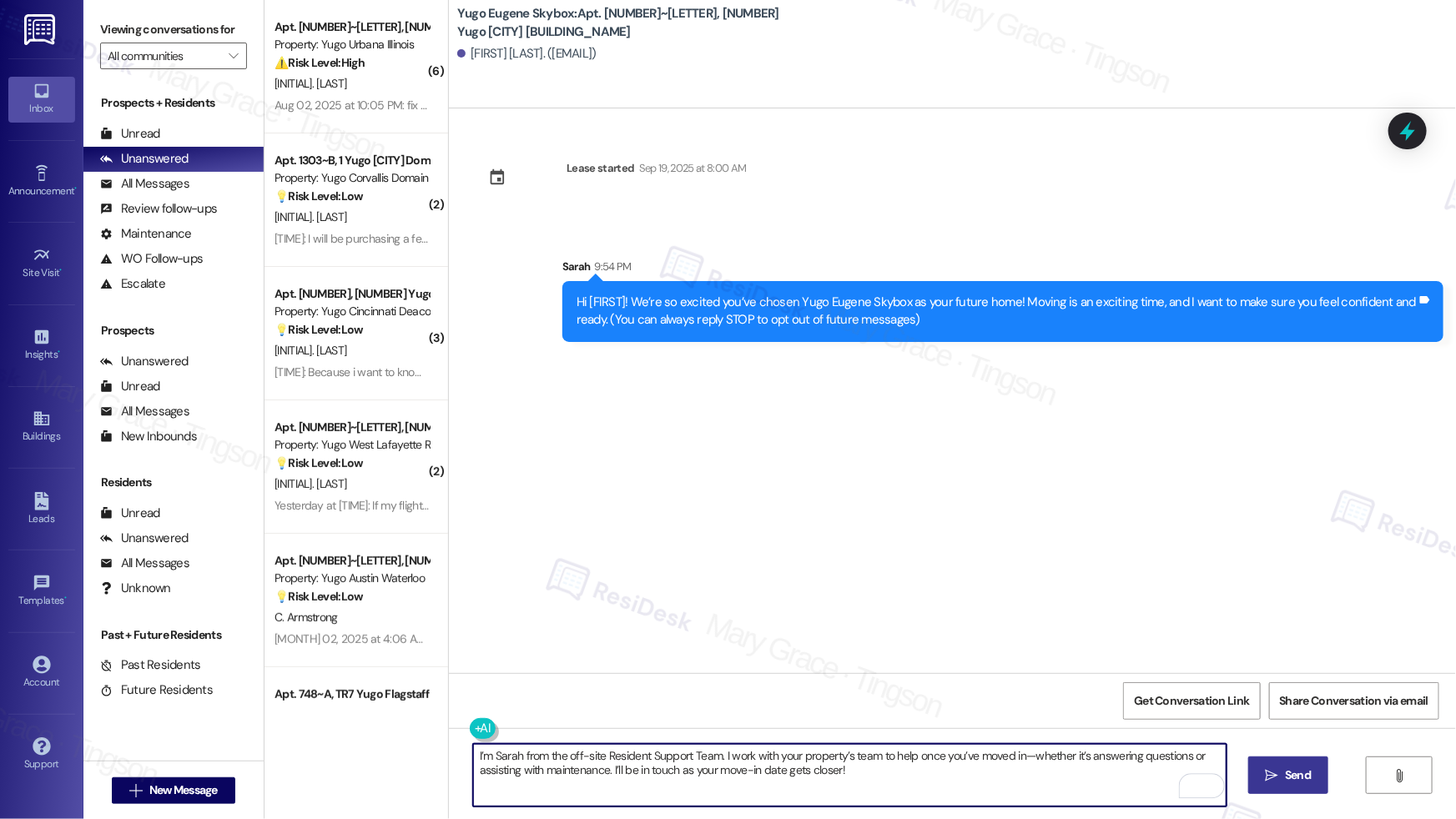 type on "I’m Sarah from the off-site Resident Support Team. I work with your property’s team to help once you’ve moved in—whether it’s answering questions or assisting with maintenance. I’ll be in touch as your move-in date gets closer!" 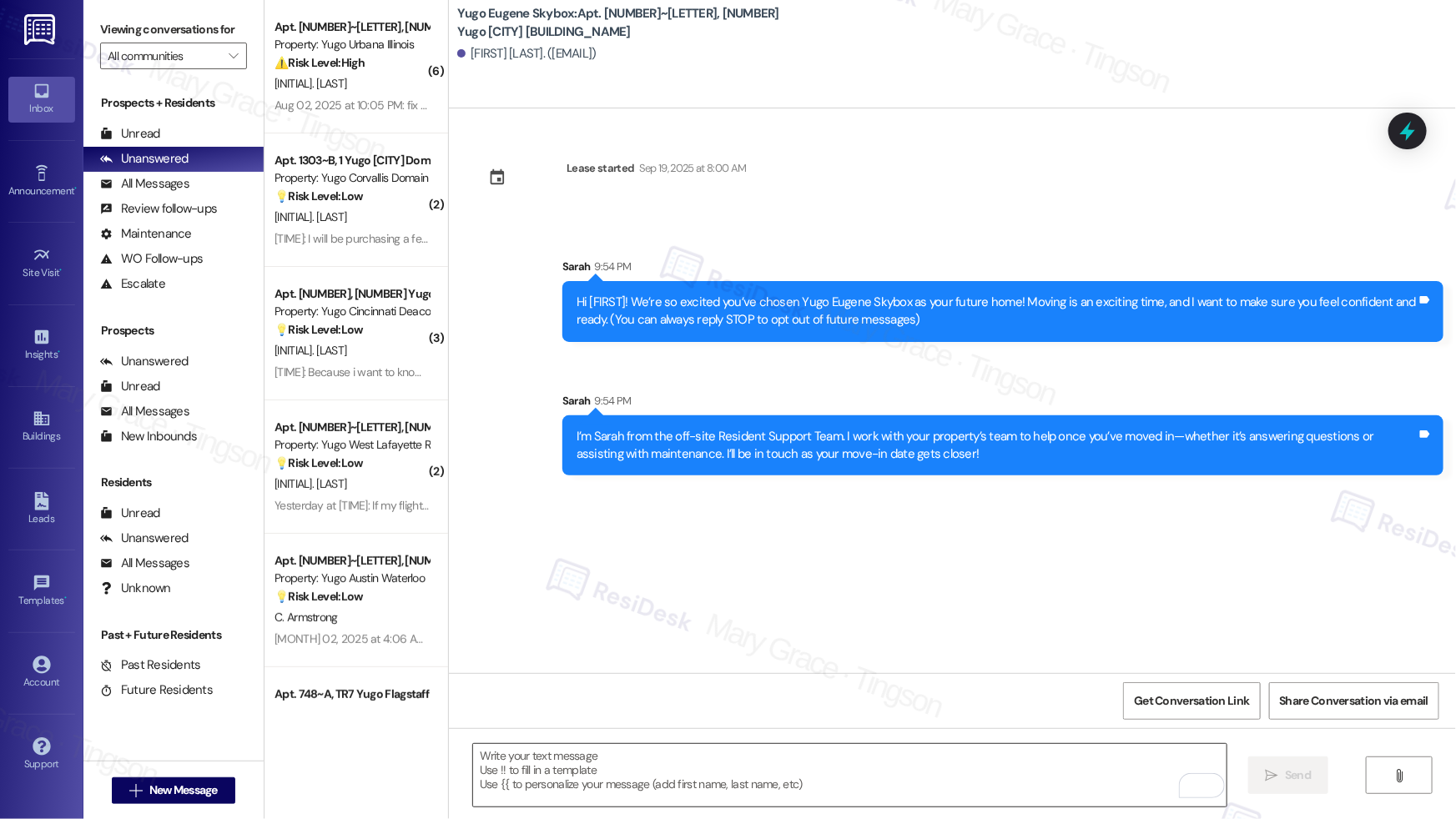 click at bounding box center (849, 775) 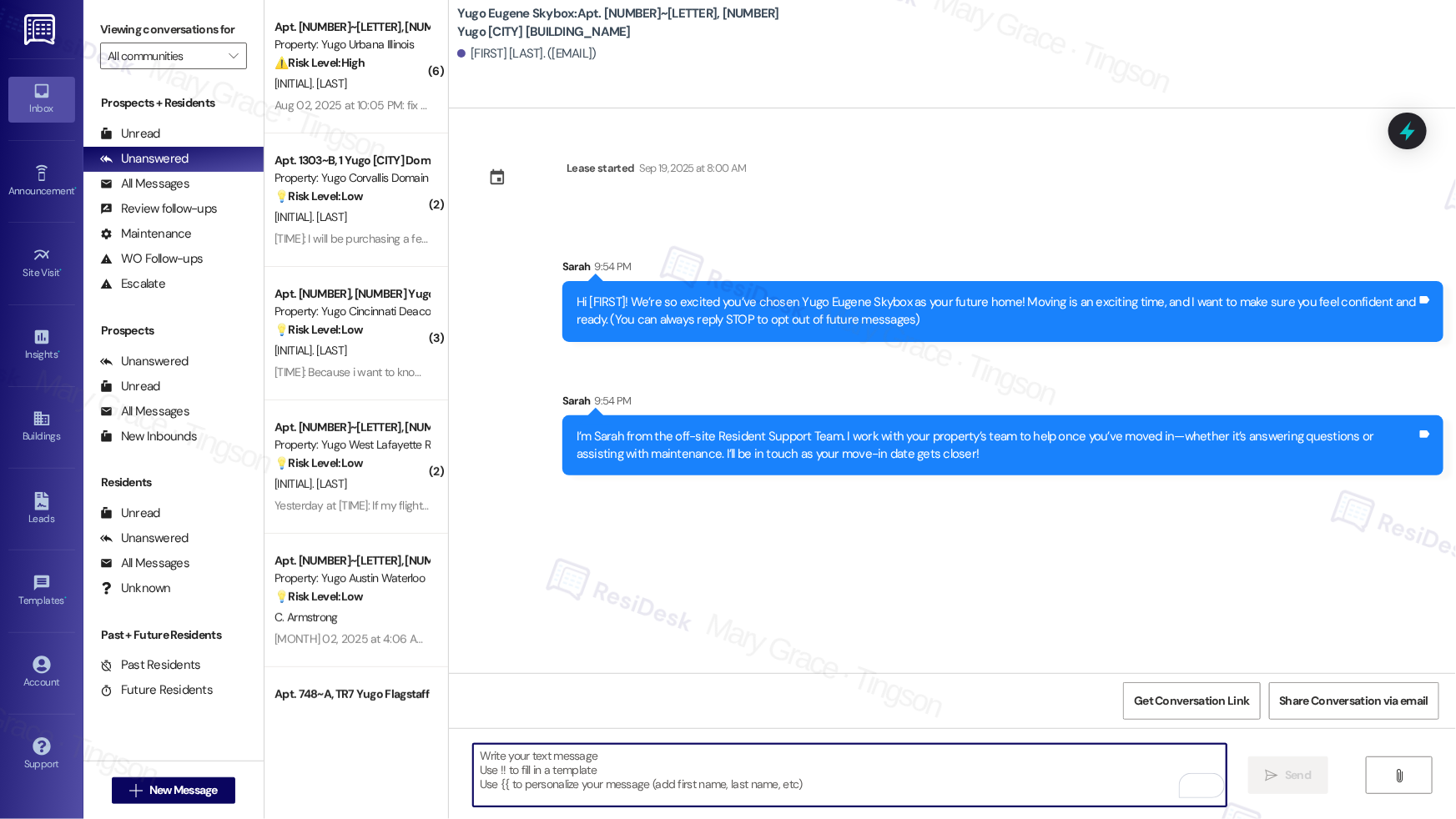 click at bounding box center [849, 775] 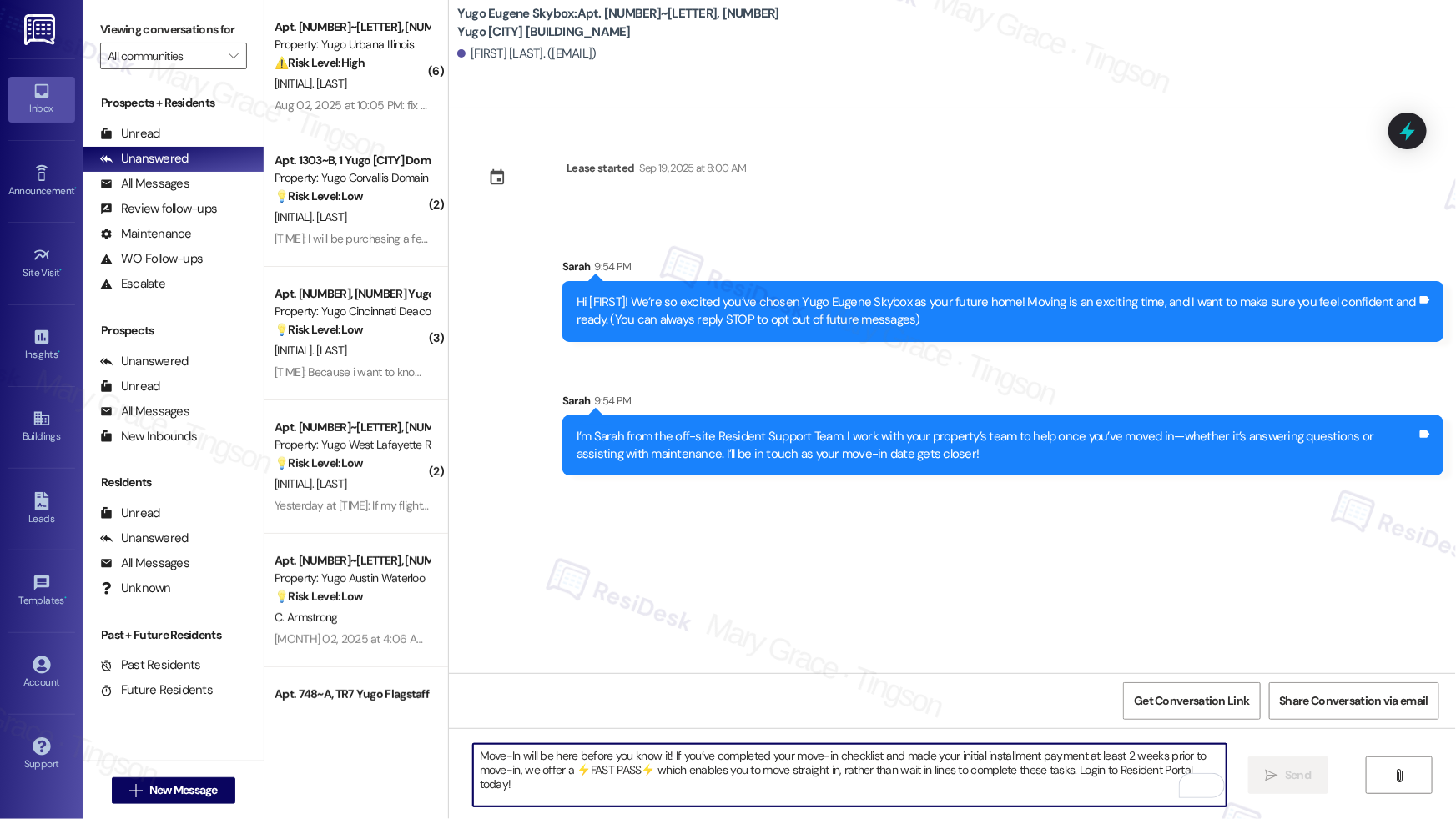 scroll, scrollTop: 13, scrollLeft: 0, axis: vertical 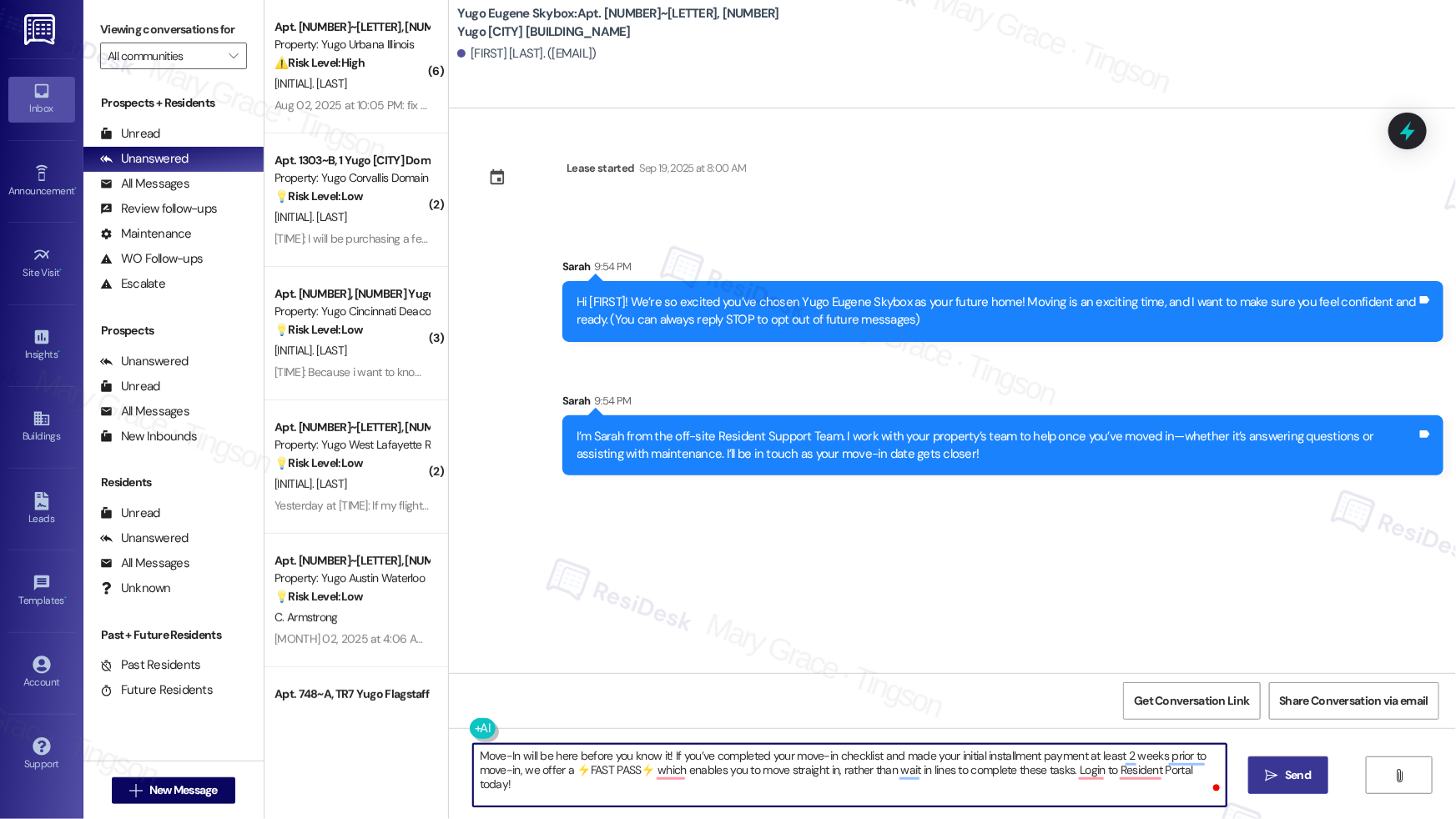 type on "Move-In will be here before you know it! If you’ve completed your move-in checklist and made your initial installment payment at least 2 weeks prior to move-in, we offer a ⚡️FAST PASS⚡️ which enables you to move straight in, rather than wait in lines to complete these tasks. Login to Resident Portal today!" 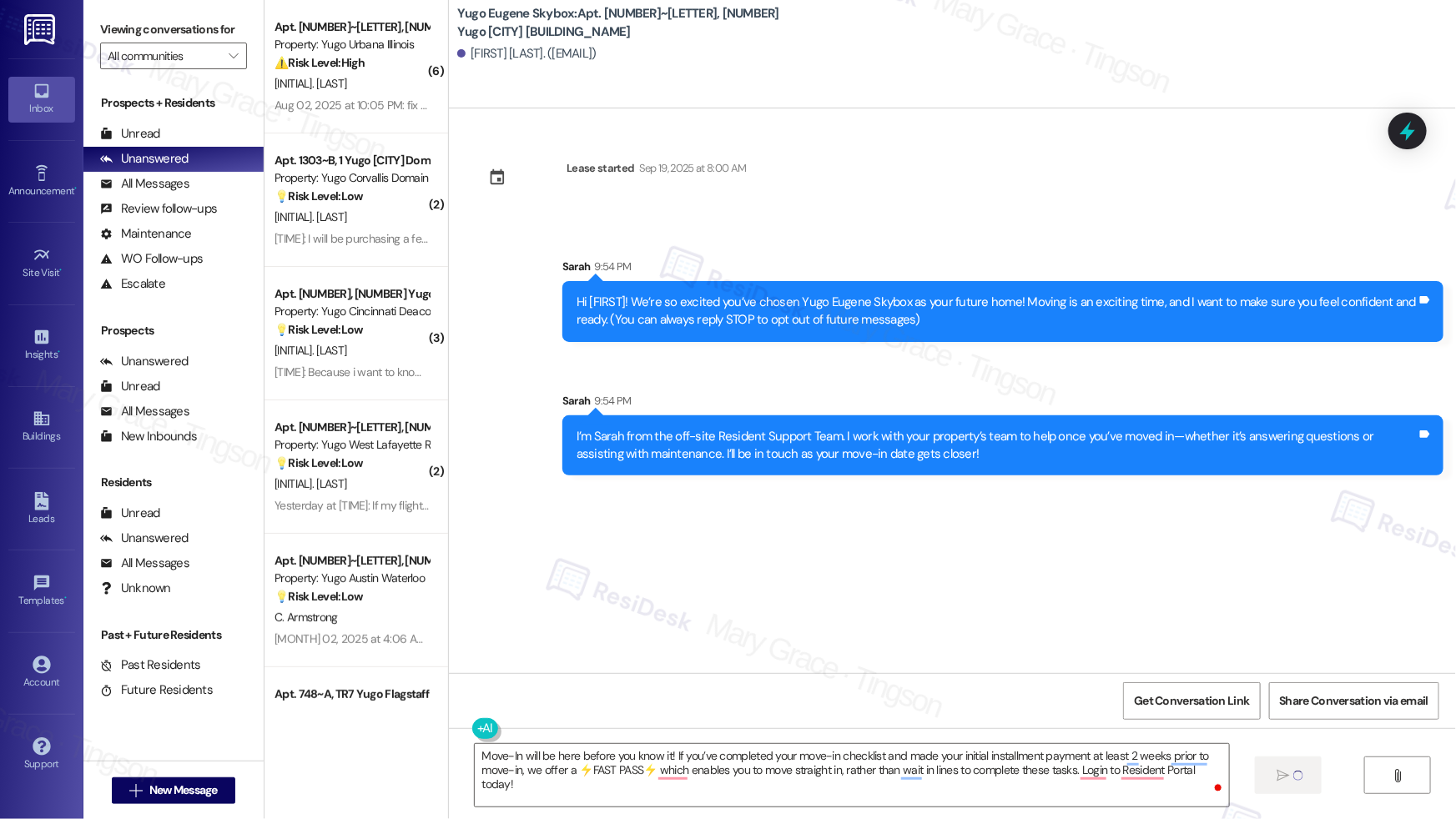 type 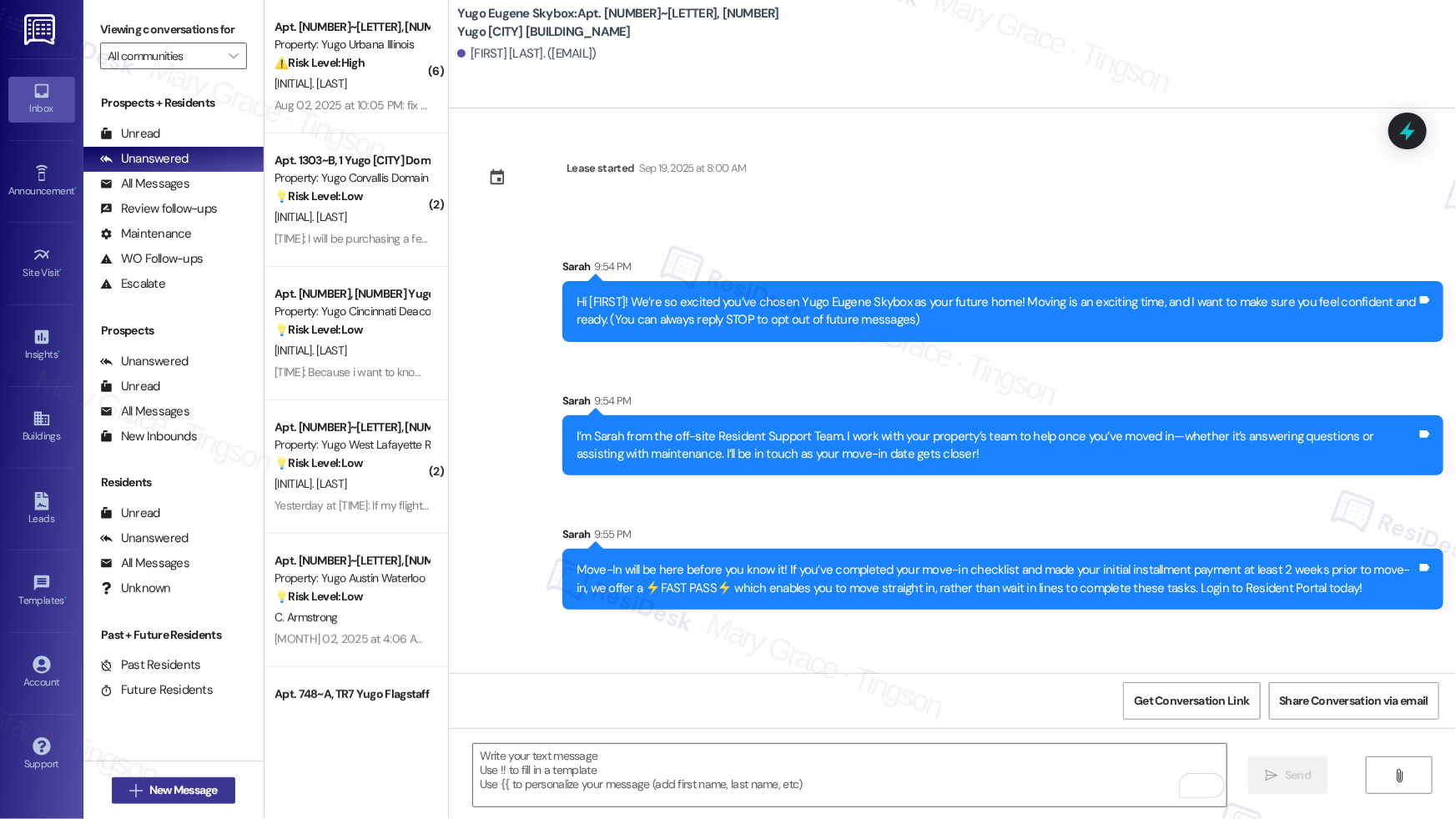 click on "New Message" at bounding box center [184, 790] 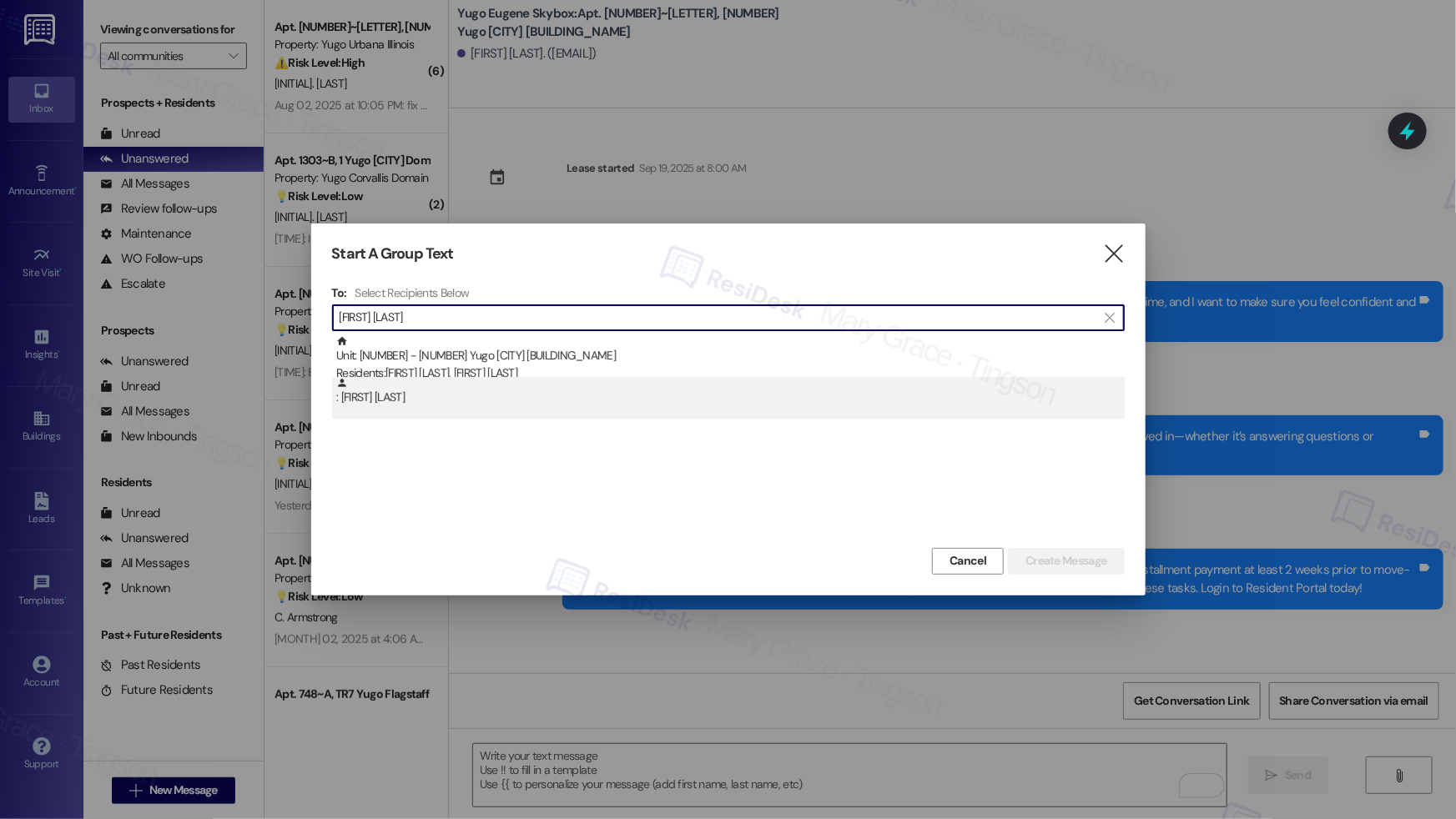 type on "[FIRST] [LAST]" 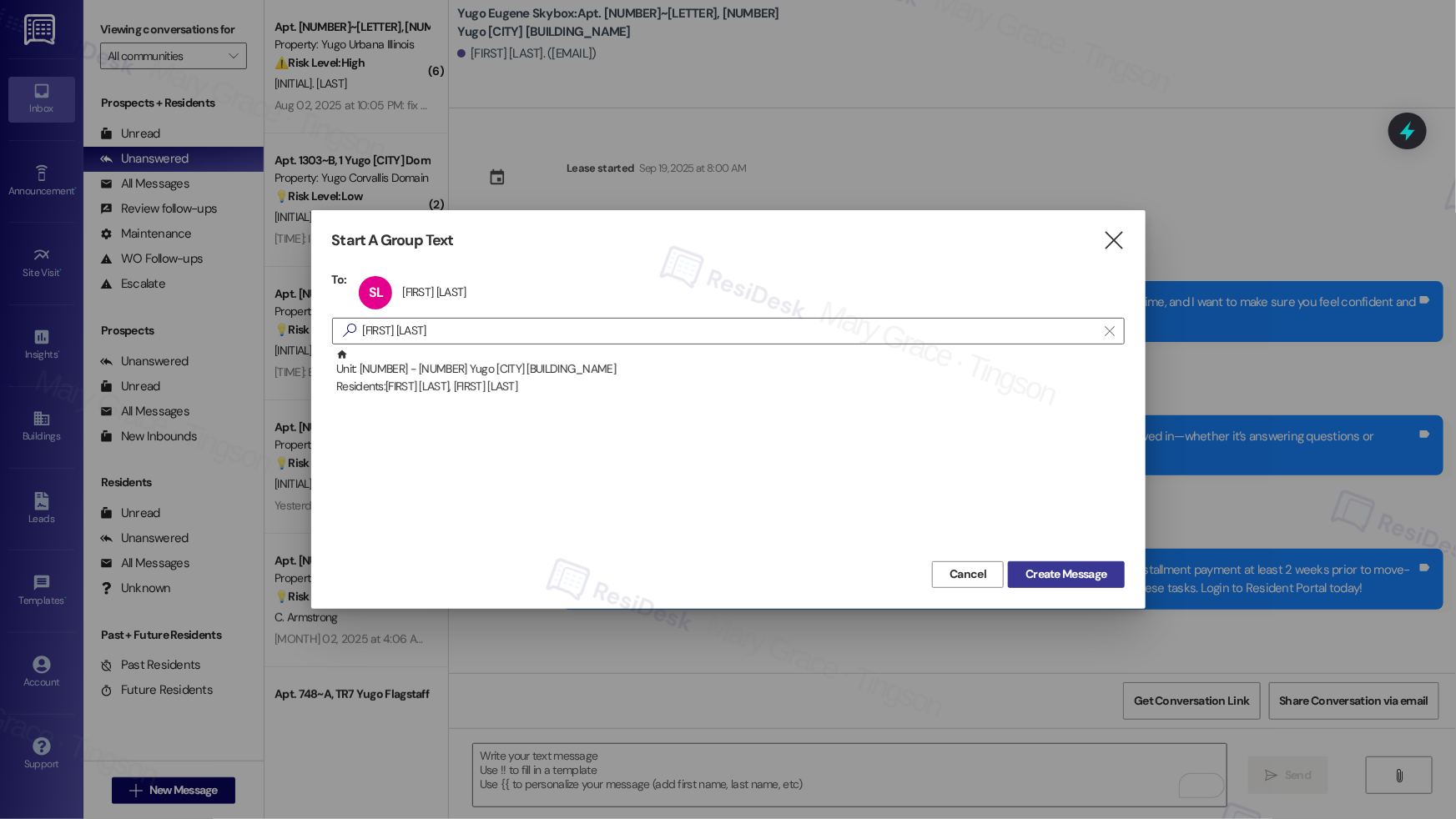 click on "Create Message" at bounding box center (1066, 574) 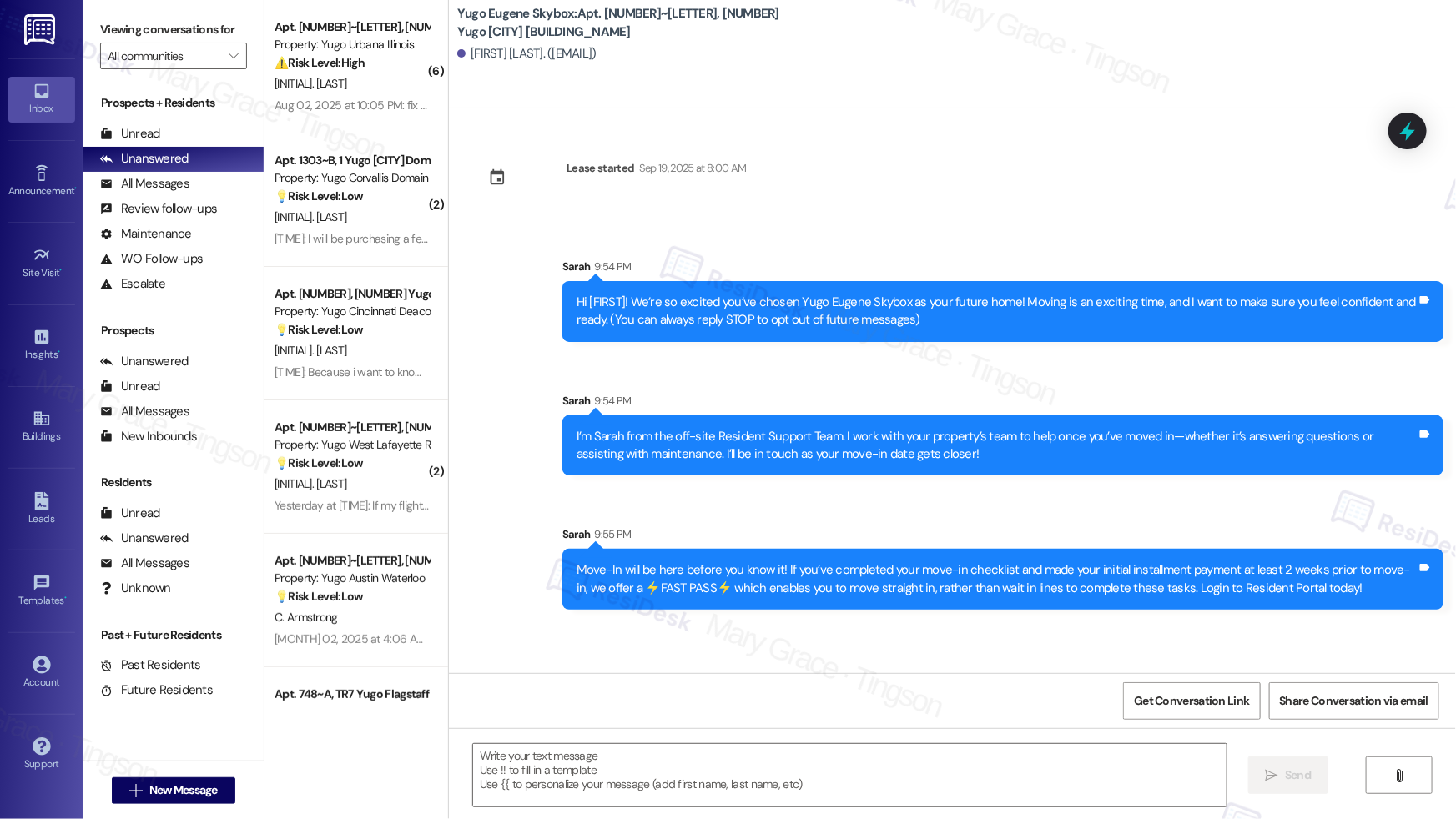 type on "Fetching suggested responses. Please feel free to read through the conversation in the meantime." 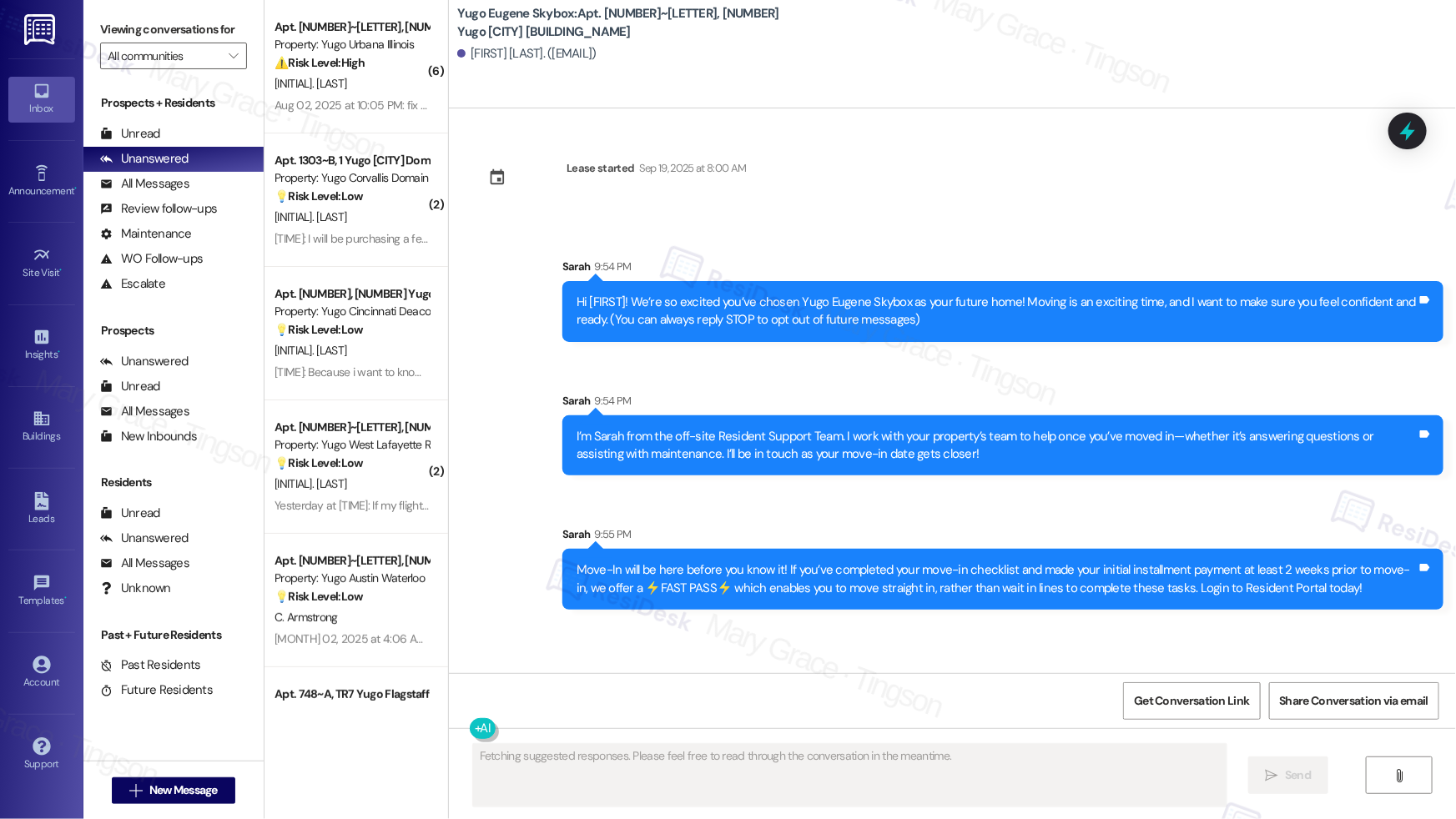 type 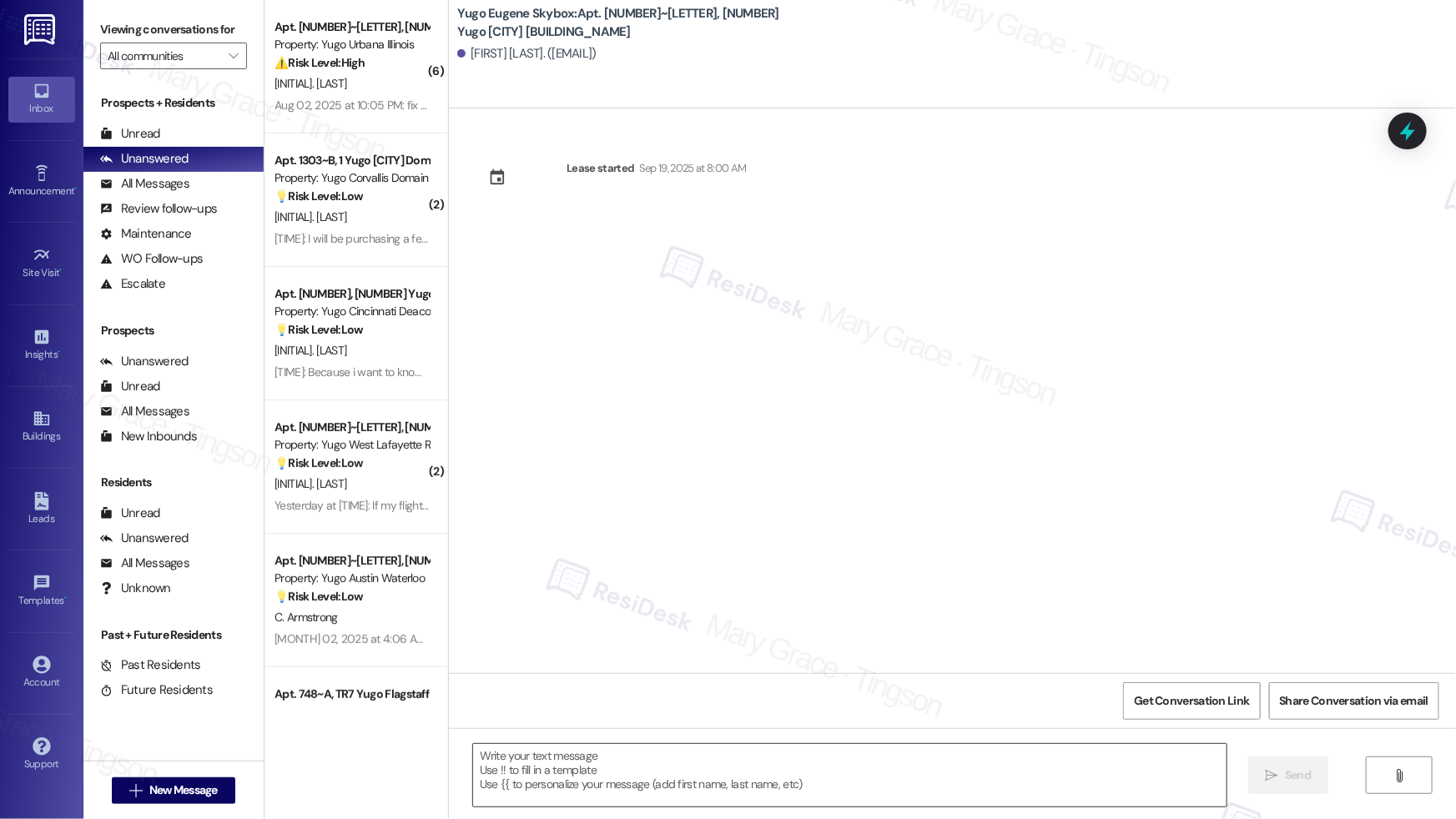 type 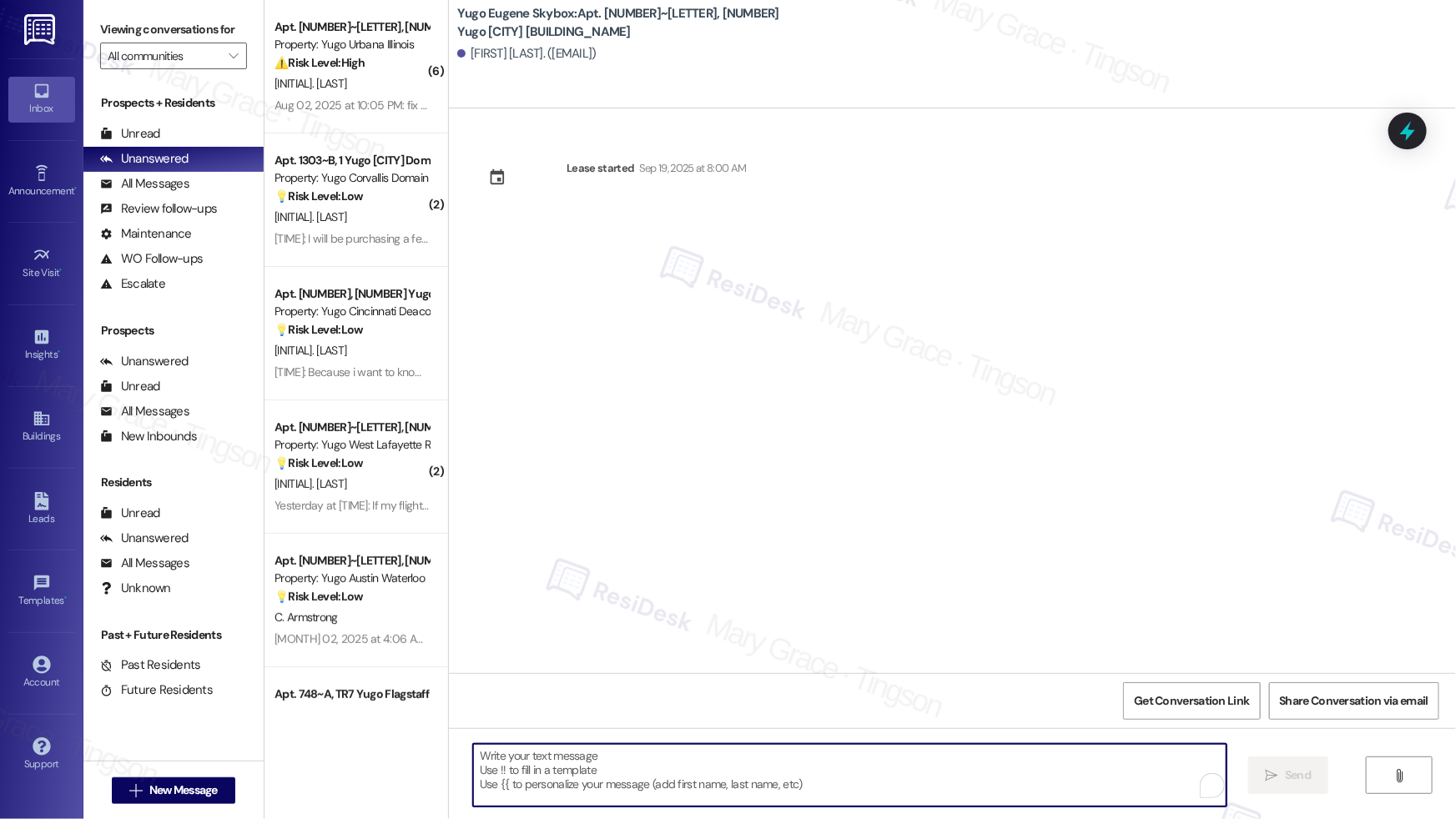 paste on "Hi {{first_name}}! We’re so excited you’ve chosen {{property}} as your future home! Moving is an exciting time, and I want to make sure you feel confident and ready." 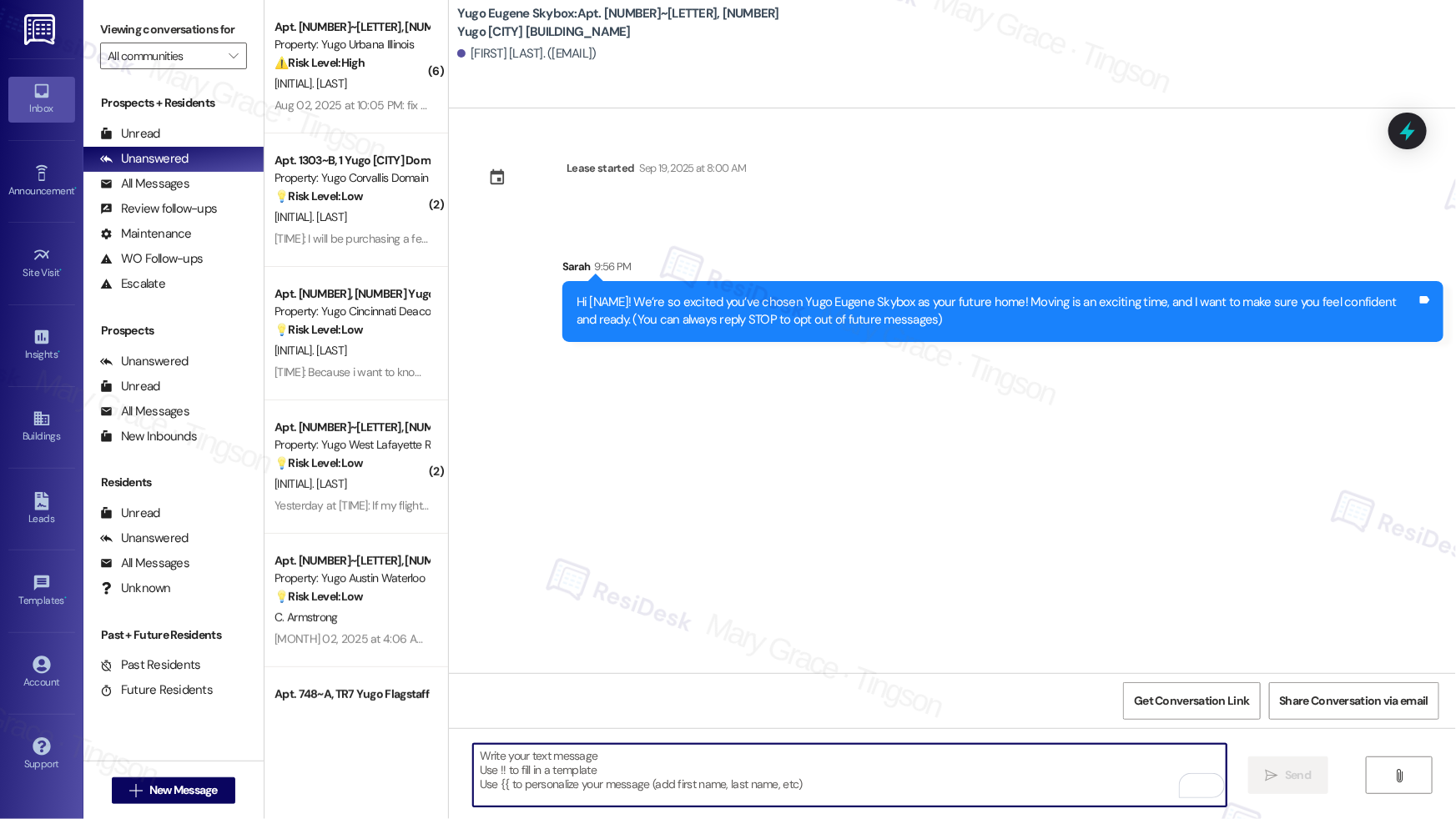 paste on "I’m Sarah from the off-site Resident Support Team. I work with your property’s team to help once you’ve moved in—whether it’s answering questions or assisting with maintenance. I’ll be in touch as your move-in date gets closer!" 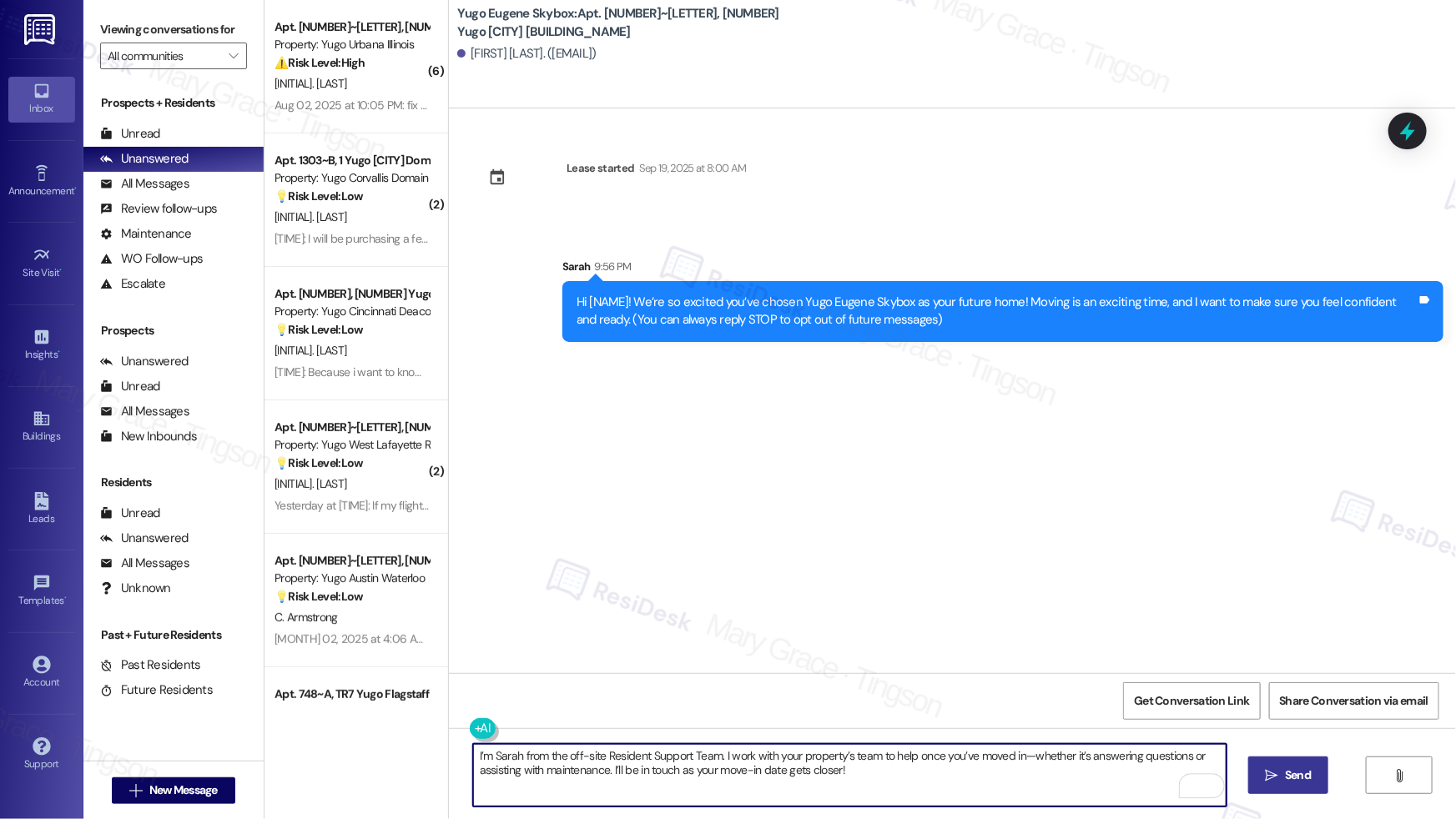 type on "I’m Sarah from the off-site Resident Support Team. I work with your property’s team to help once you’ve moved in—whether it’s answering questions or assisting with maintenance. I’ll be in touch as your move-in date gets closer!" 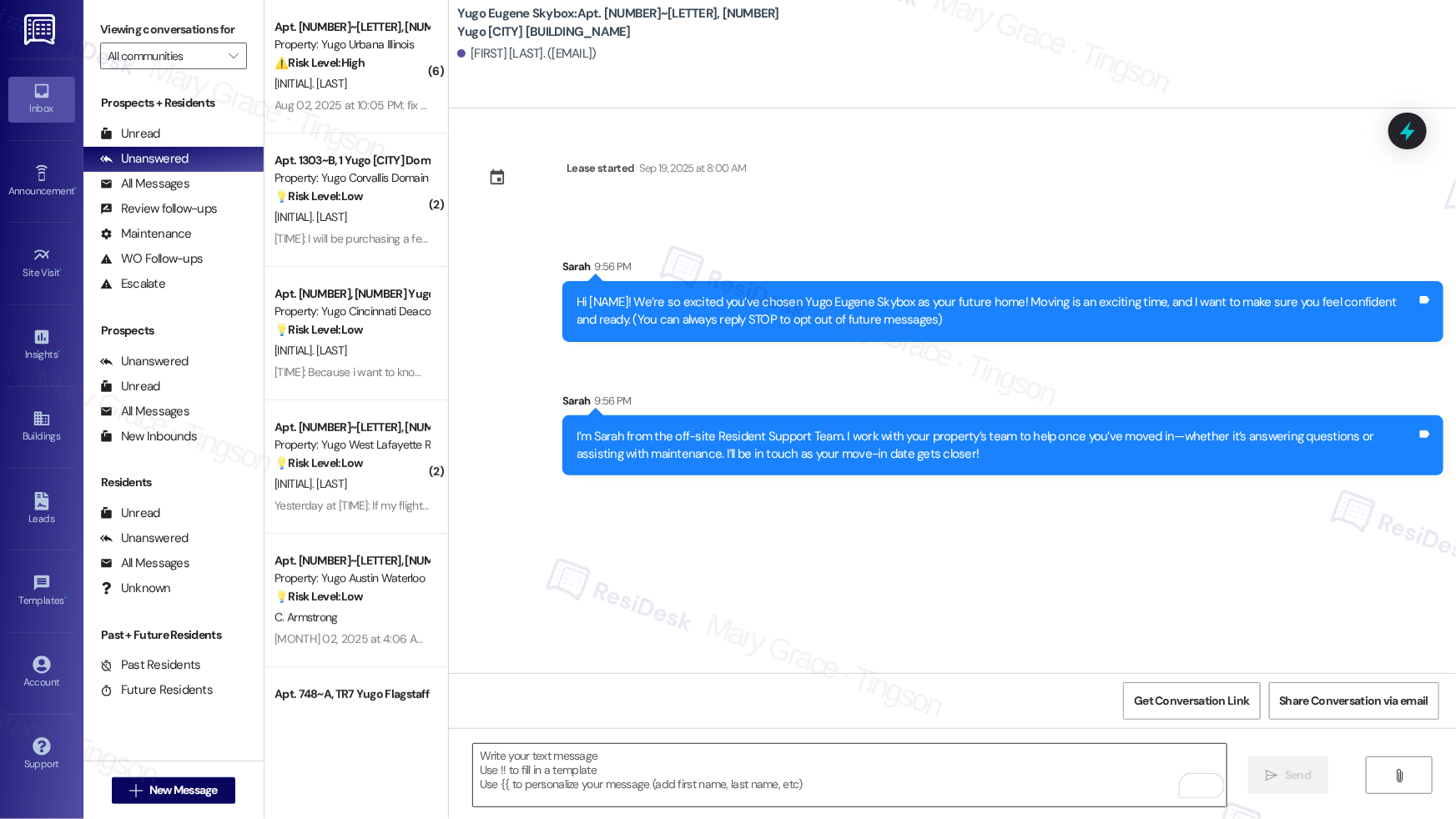 click at bounding box center [849, 775] 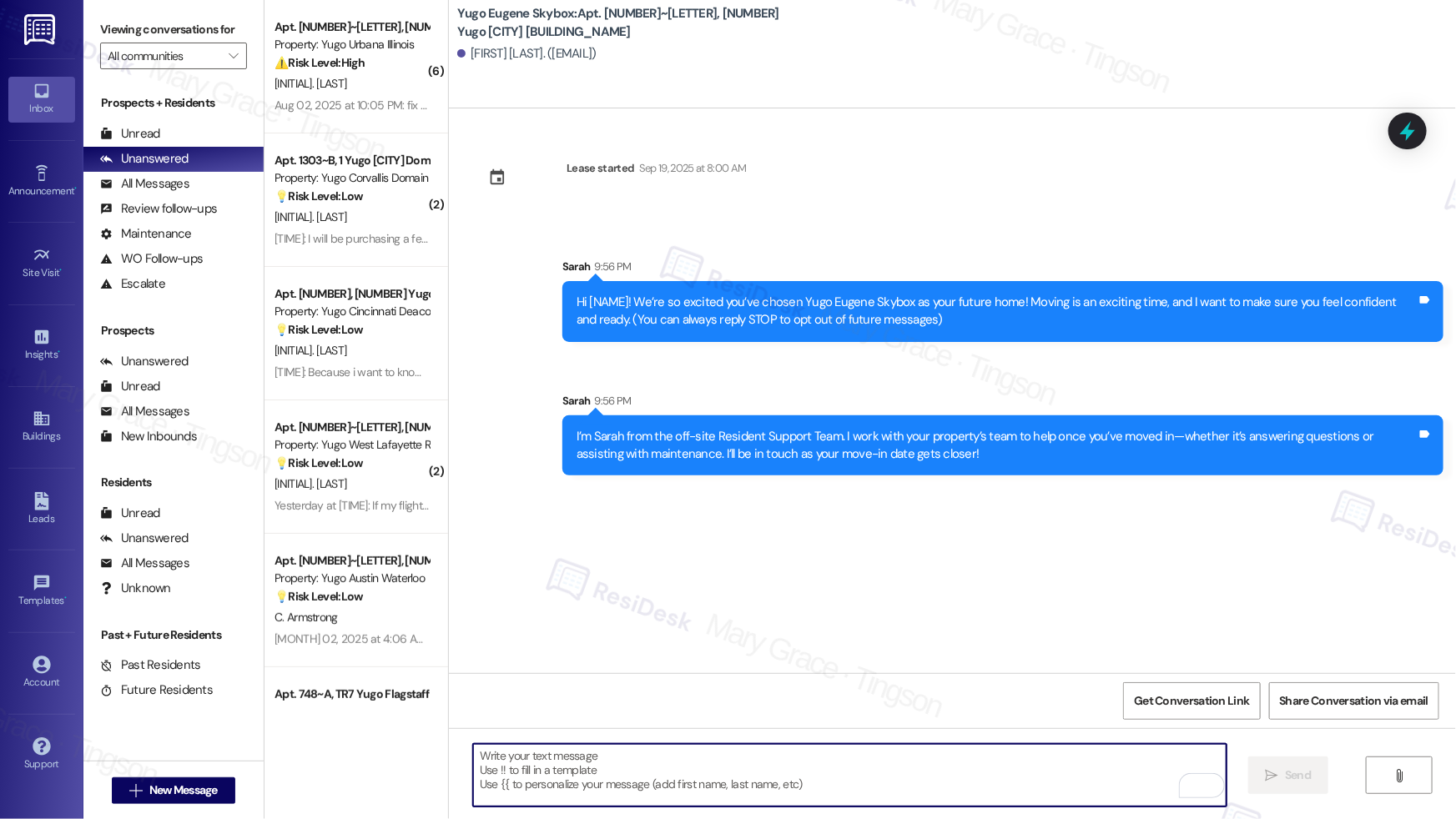 paste on "Move-In will be here before you know it! If you’ve completed your move-in checklist and made your initial installment payment at least 2 weeks prior to move-in, we offer a ⚡️FAST PASS⚡️ which enables you to move straight in, rather than wait in lines to complete these tasks. Login to Resident Portal today!" 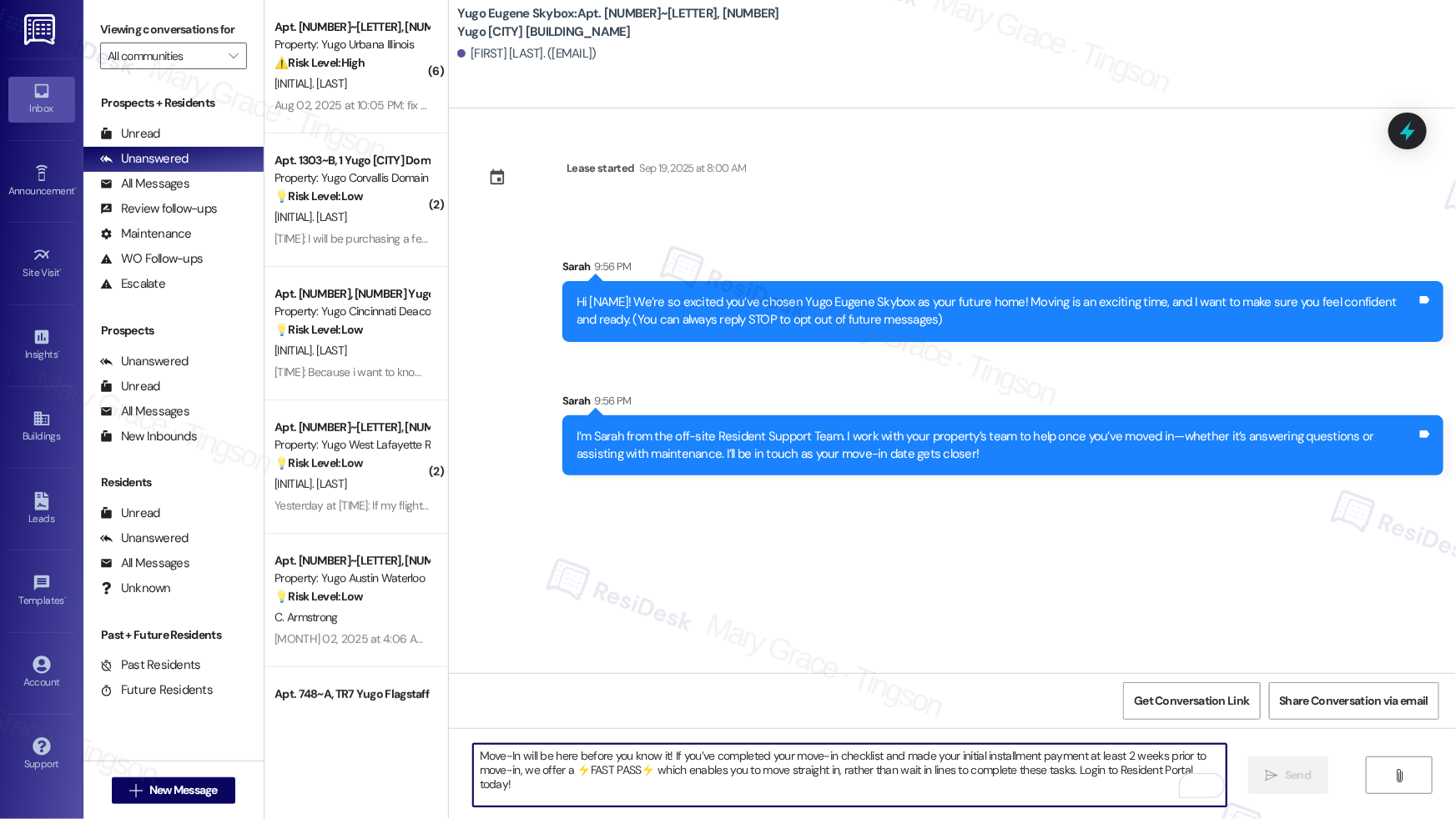 scroll, scrollTop: 13, scrollLeft: 0, axis: vertical 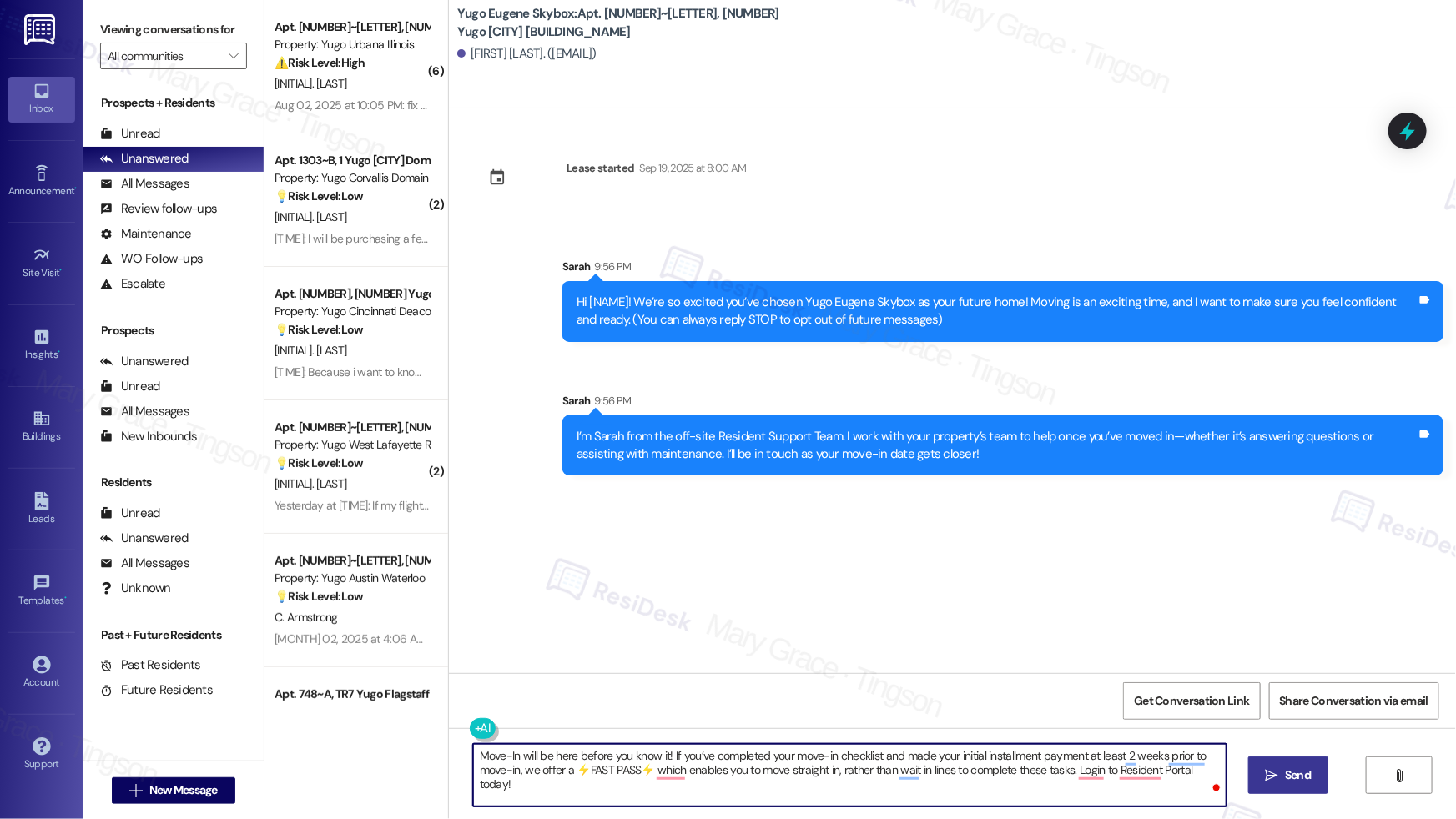 type on "Move-In will be here before you know it! If you’ve completed your move-in checklist and made your initial installment payment at least 2 weeks prior to move-in, we offer a ⚡️FAST PASS⚡️ which enables you to move straight in, rather than wait in lines to complete these tasks. Login to Resident Portal today!" 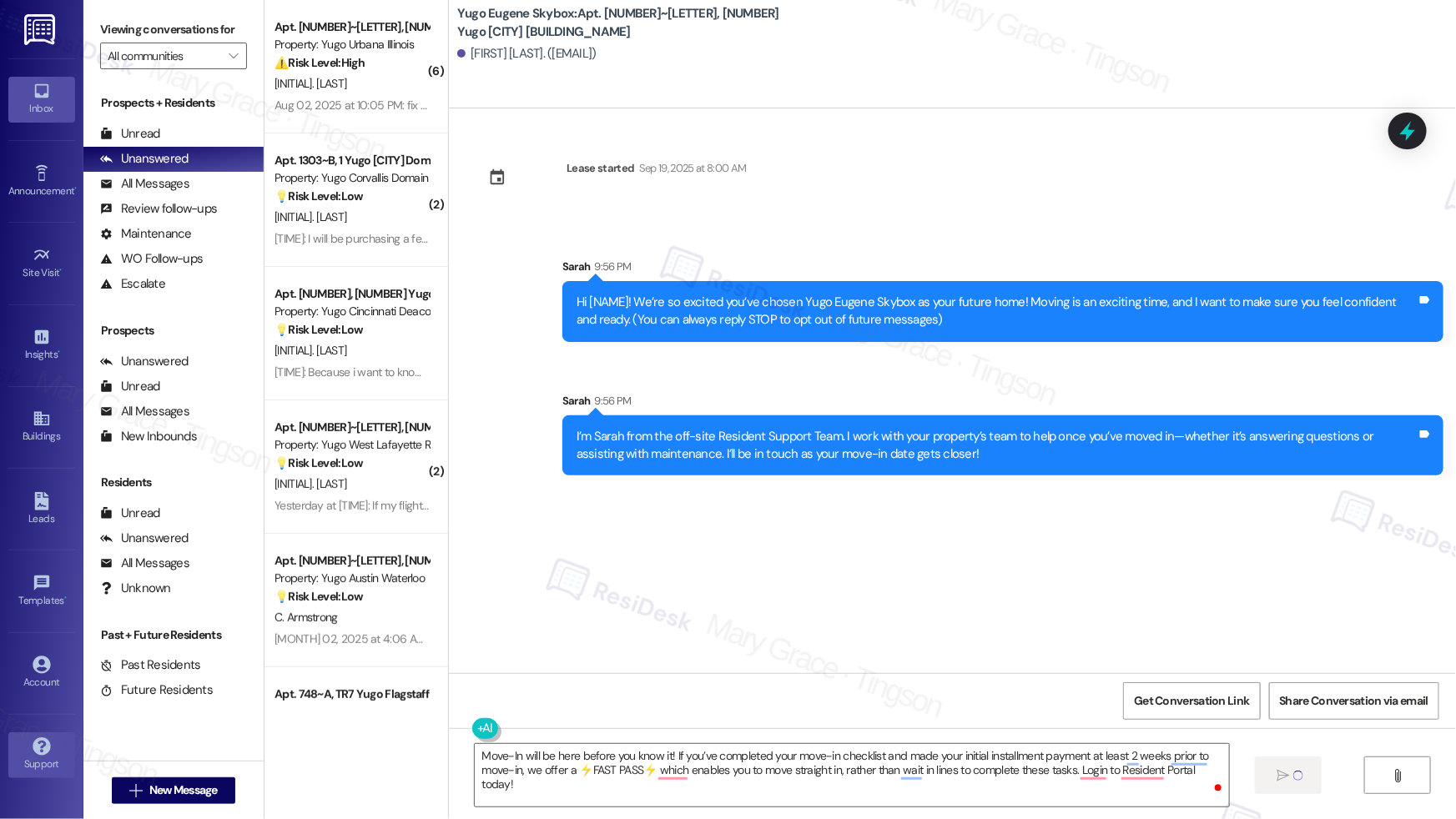 type 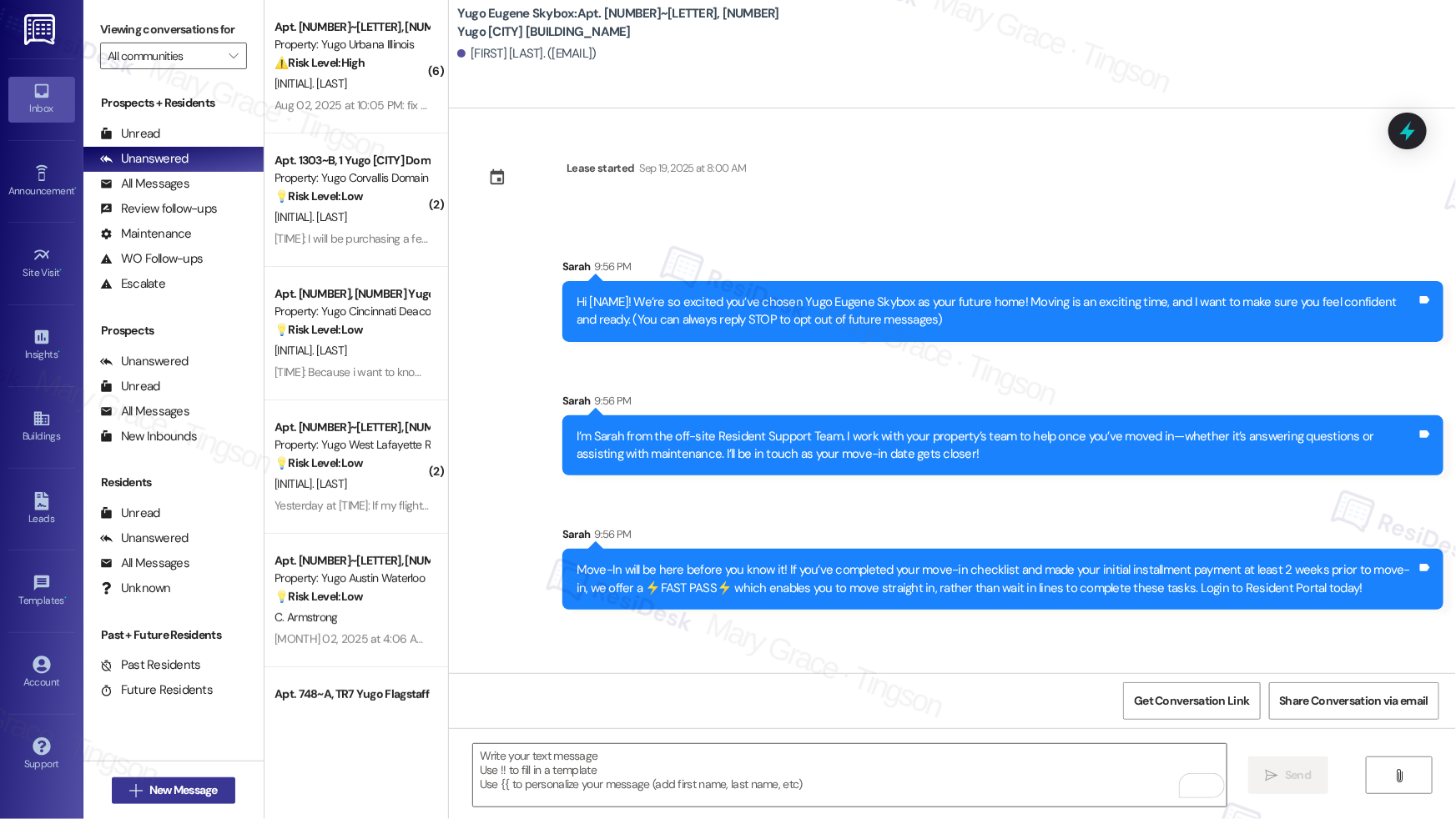 click on "New Message" at bounding box center (184, 790) 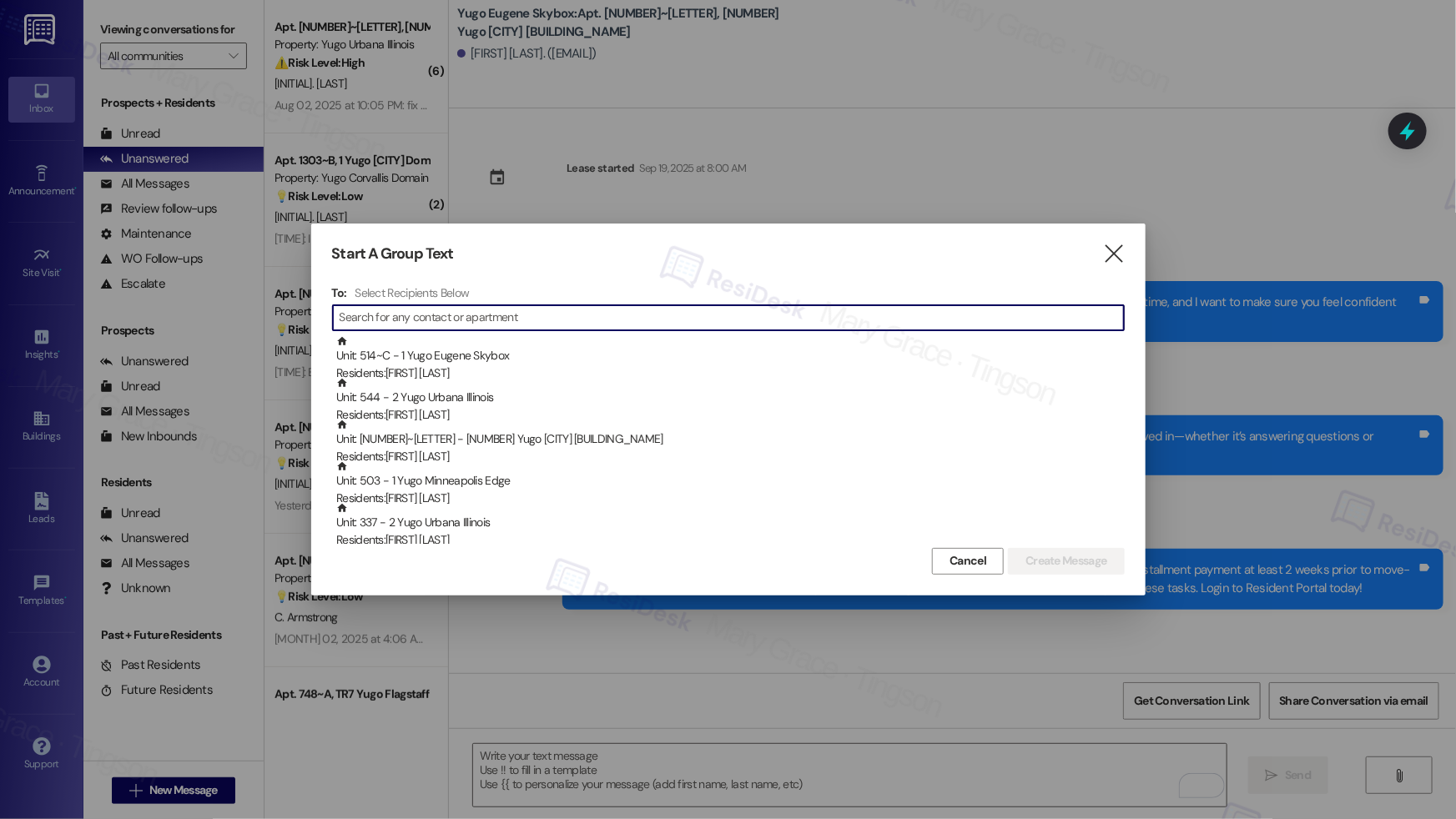 paste on "[FIRST]	[LAST]" 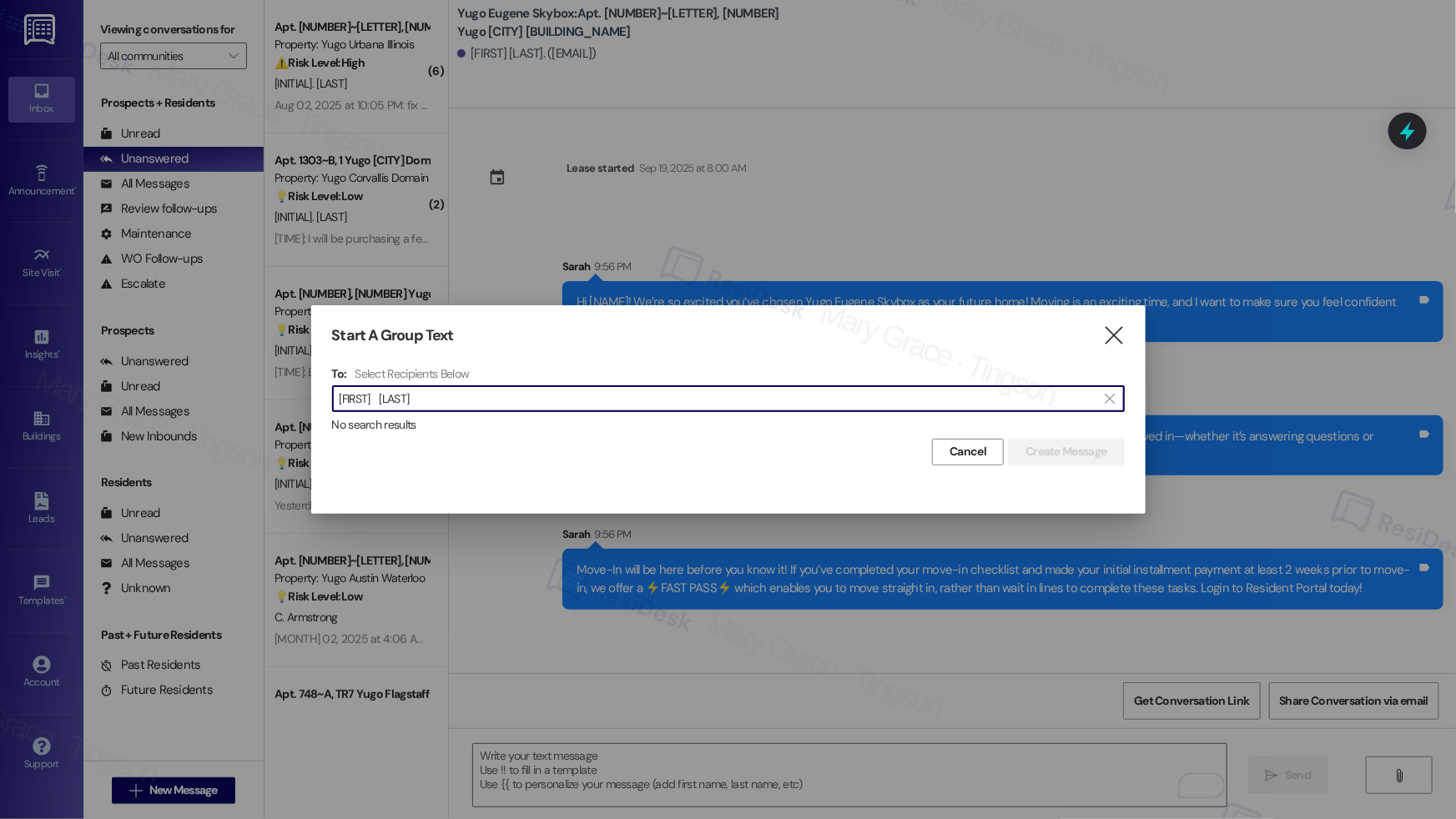 click on "[FIRST]	[LAST]" at bounding box center [718, 399] 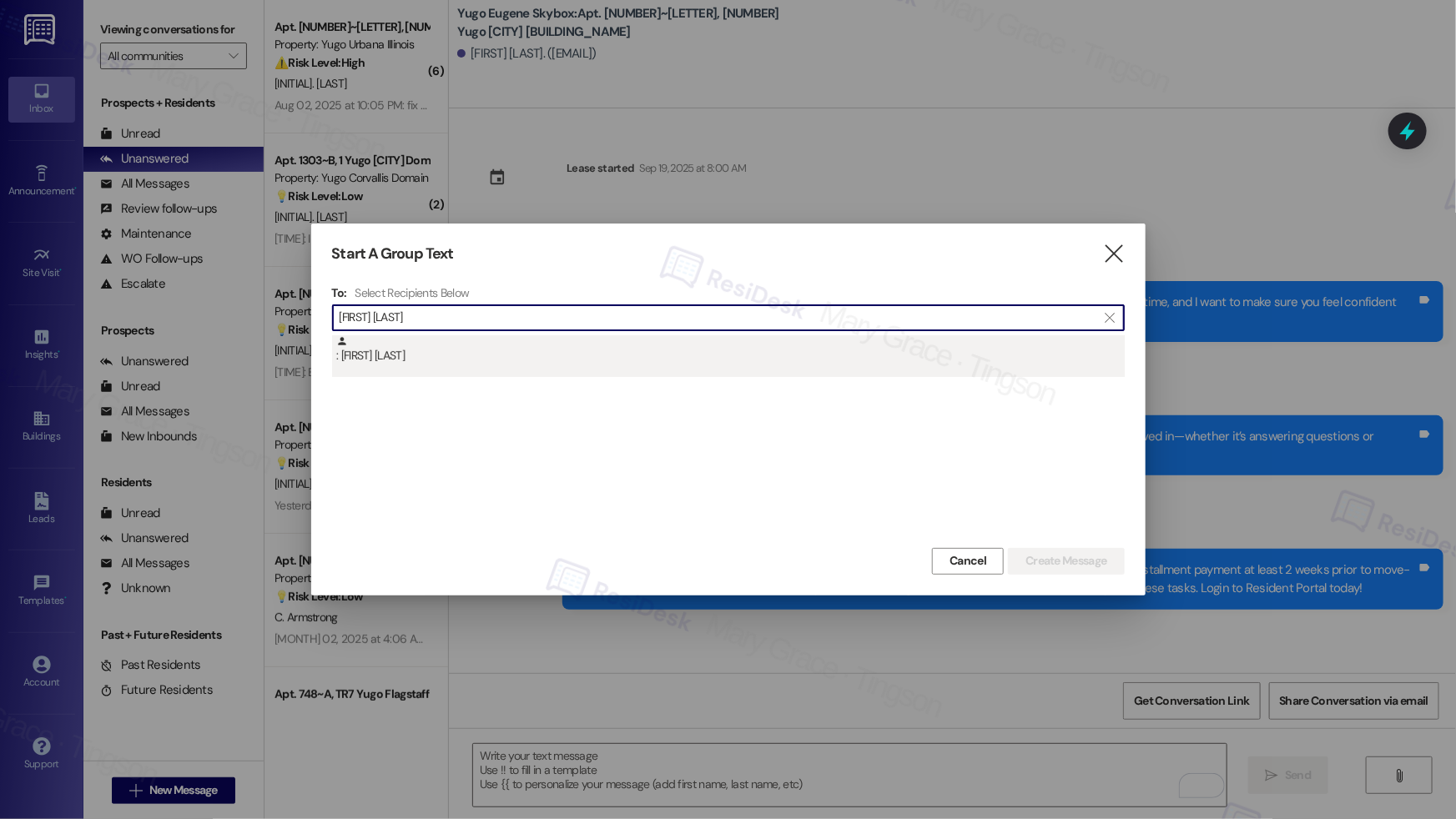 type on "[FIRST] [LAST]" 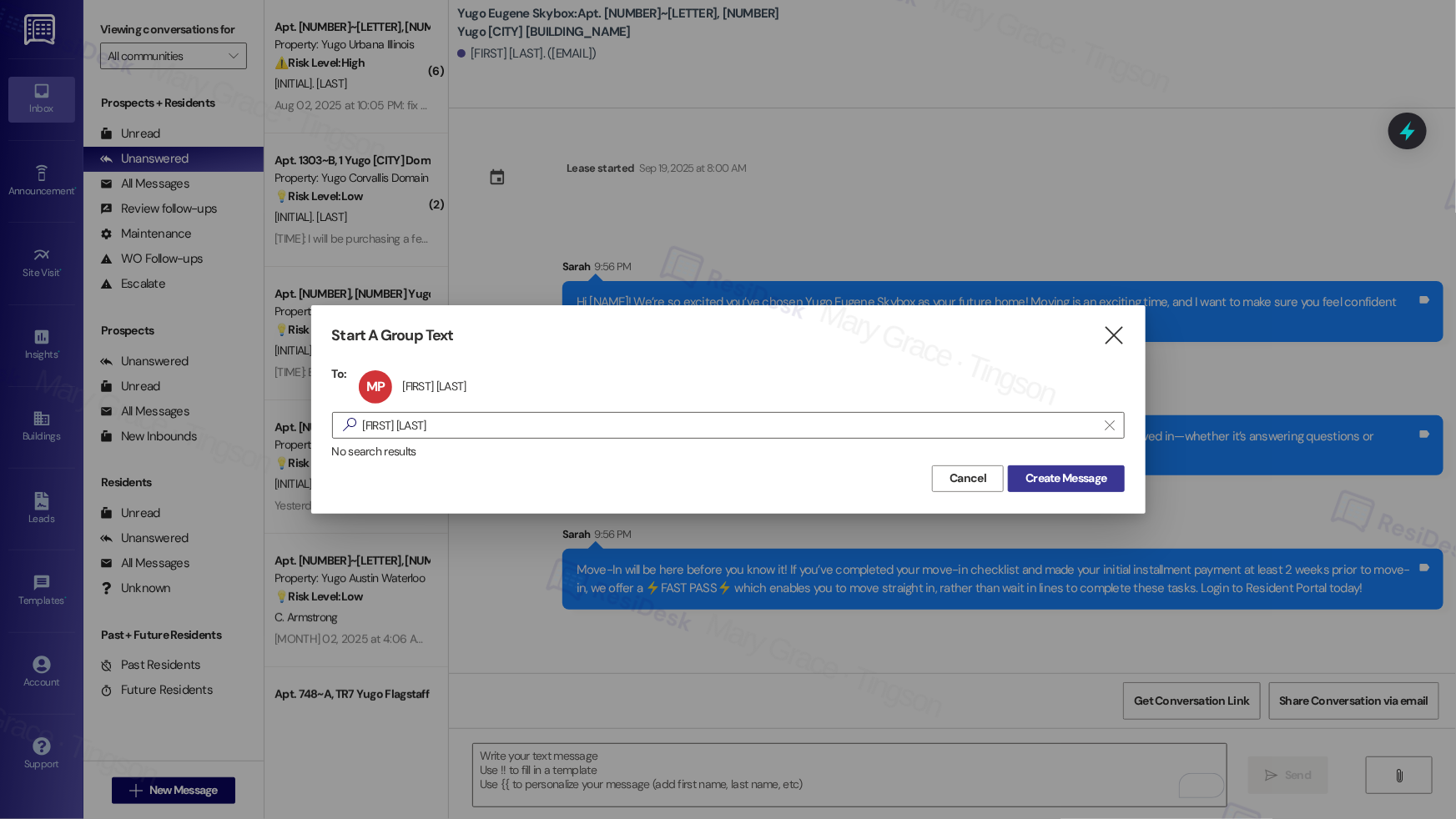 click on "Create Message" at bounding box center (1066, 478) 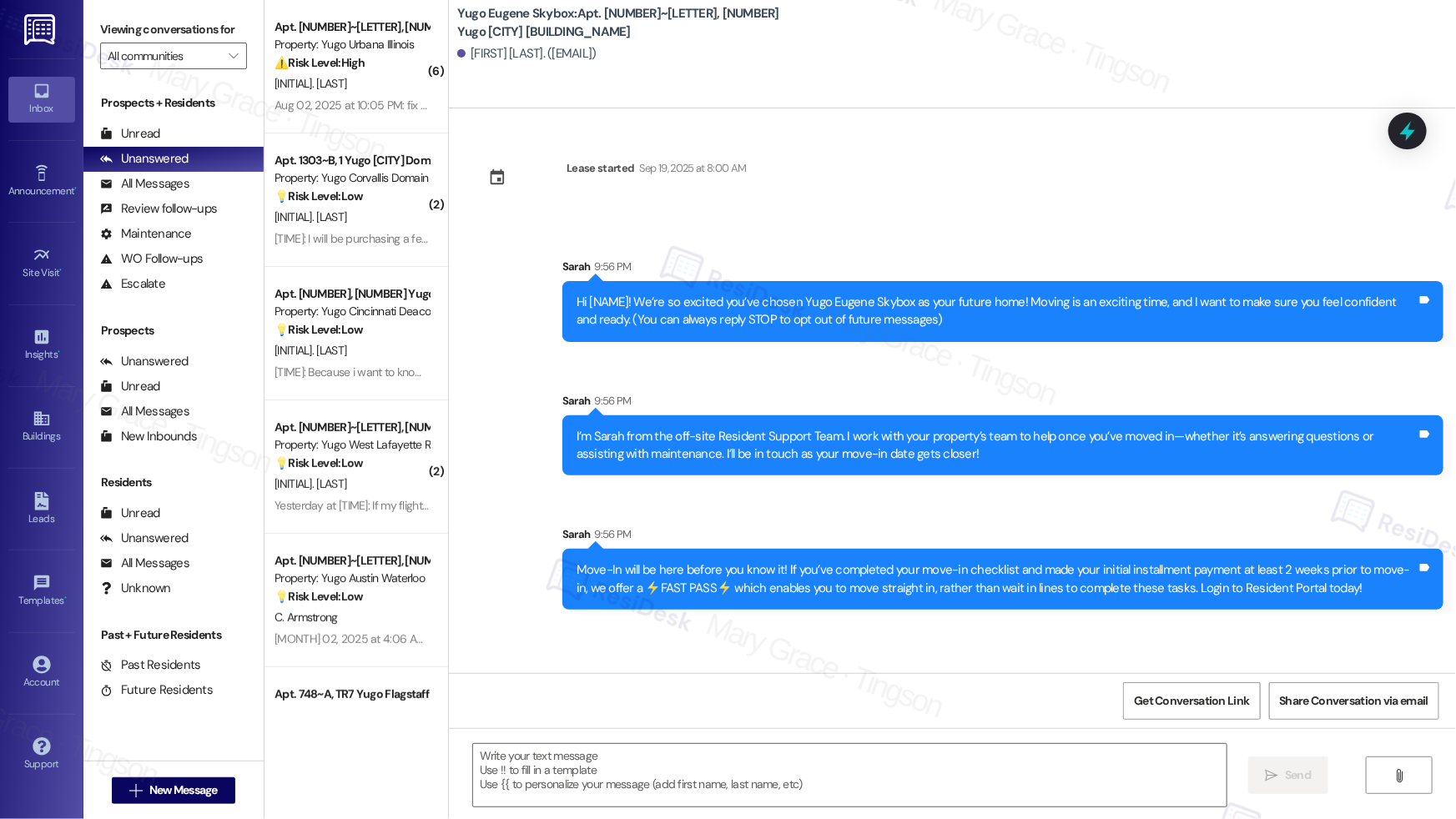 type on "Fetching suggested responses. Please feel free to read through the conversation in the meantime." 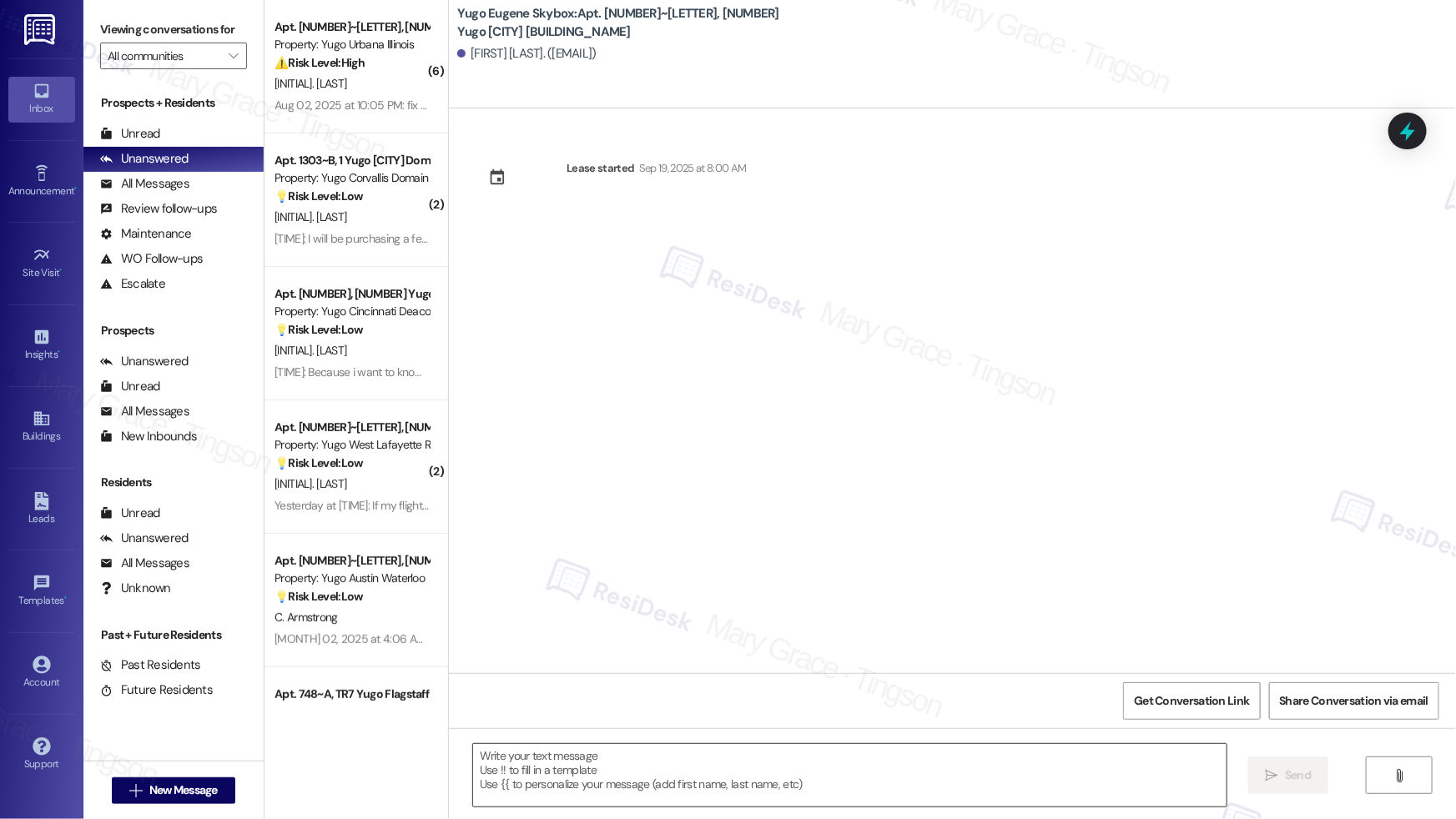 click at bounding box center [849, 775] 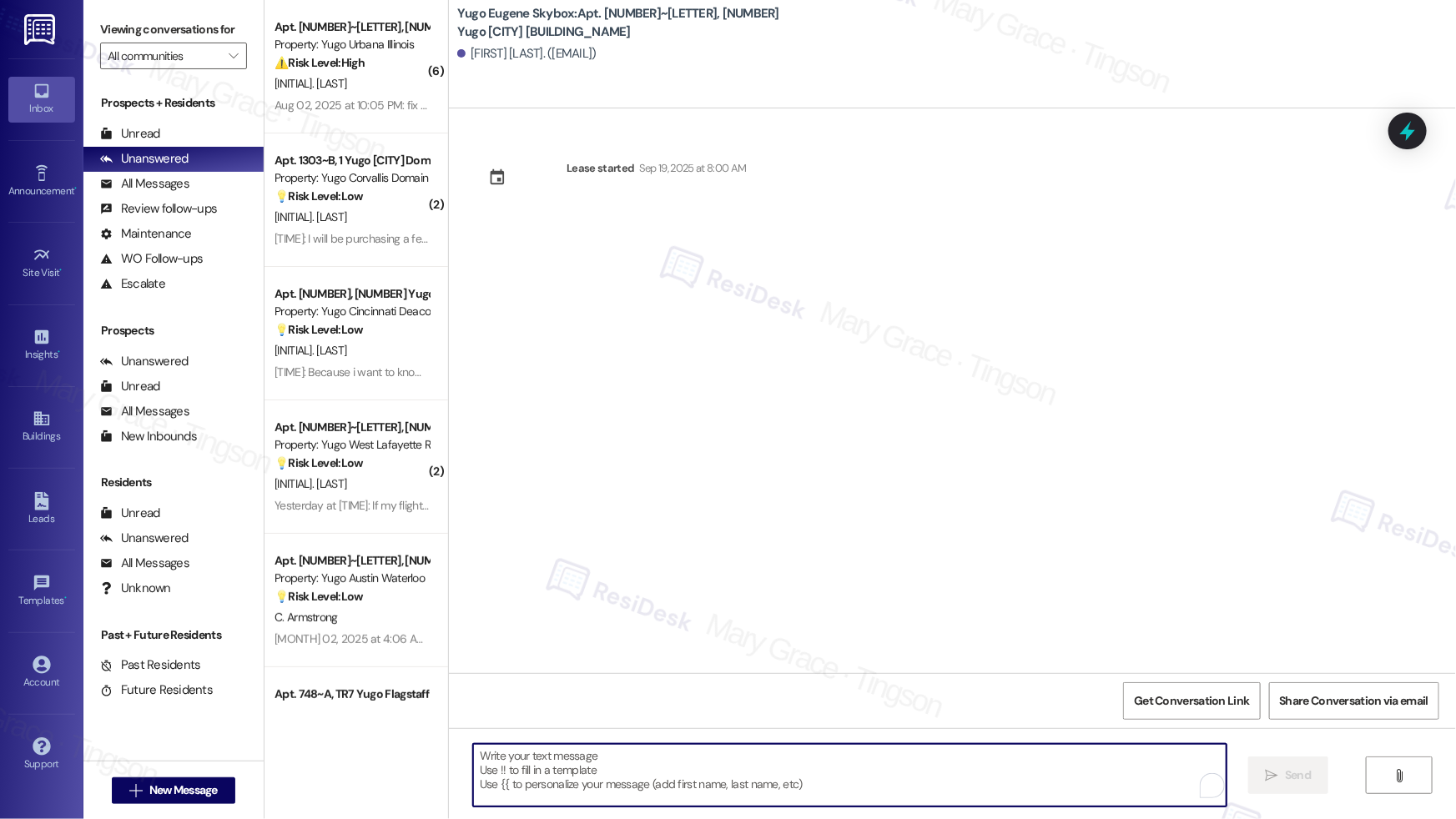 paste on "Hi {{first_name}}! We’re so excited you’ve chosen {{property}} as your future home! Moving is an exciting time, and I want to make sure you feel confident and ready." 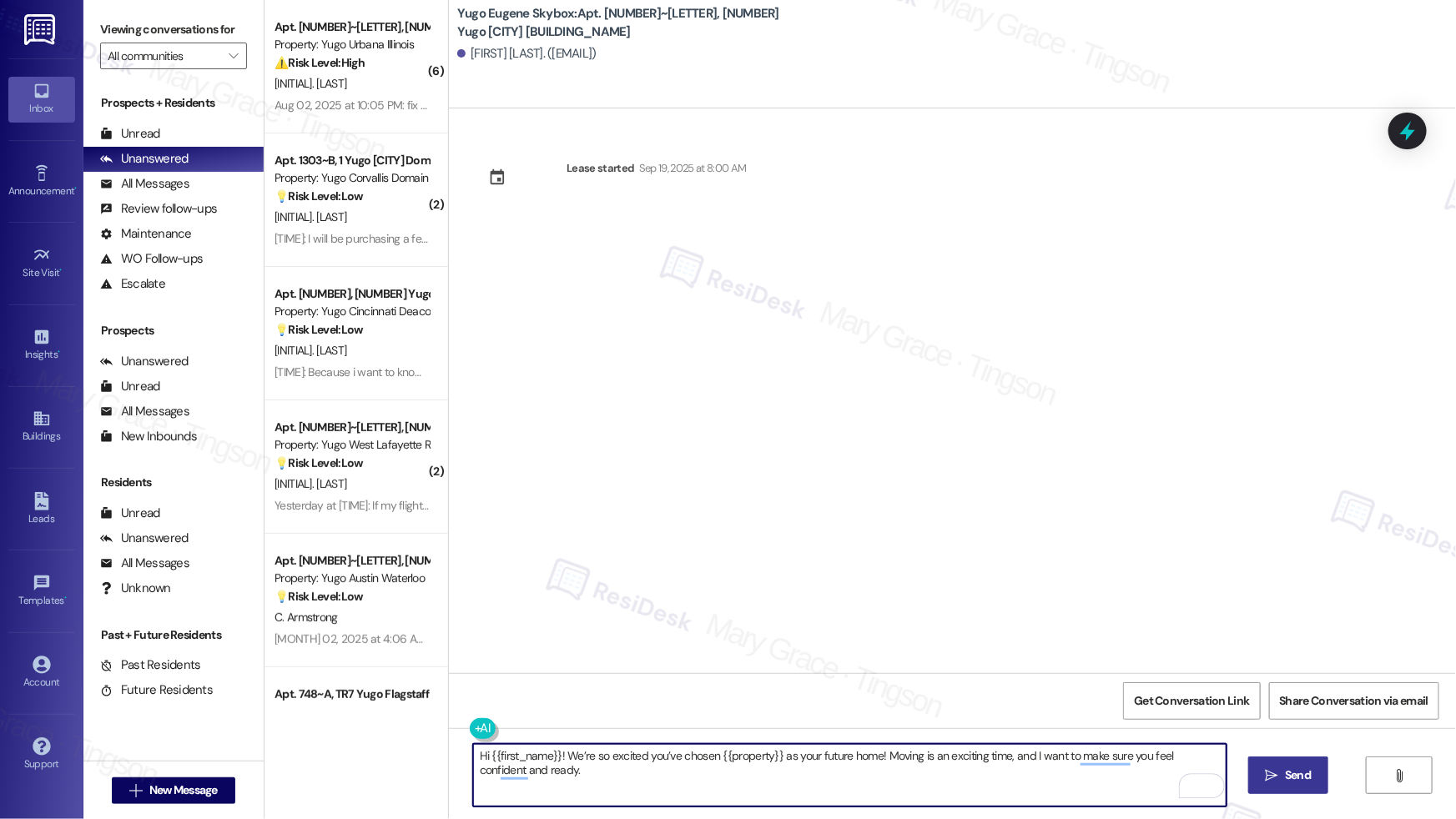 type on "Hi {{first_name}}! We’re so excited you’ve chosen {{property}} as your future home! Moving is an exciting time, and I want to make sure you feel confident and ready." 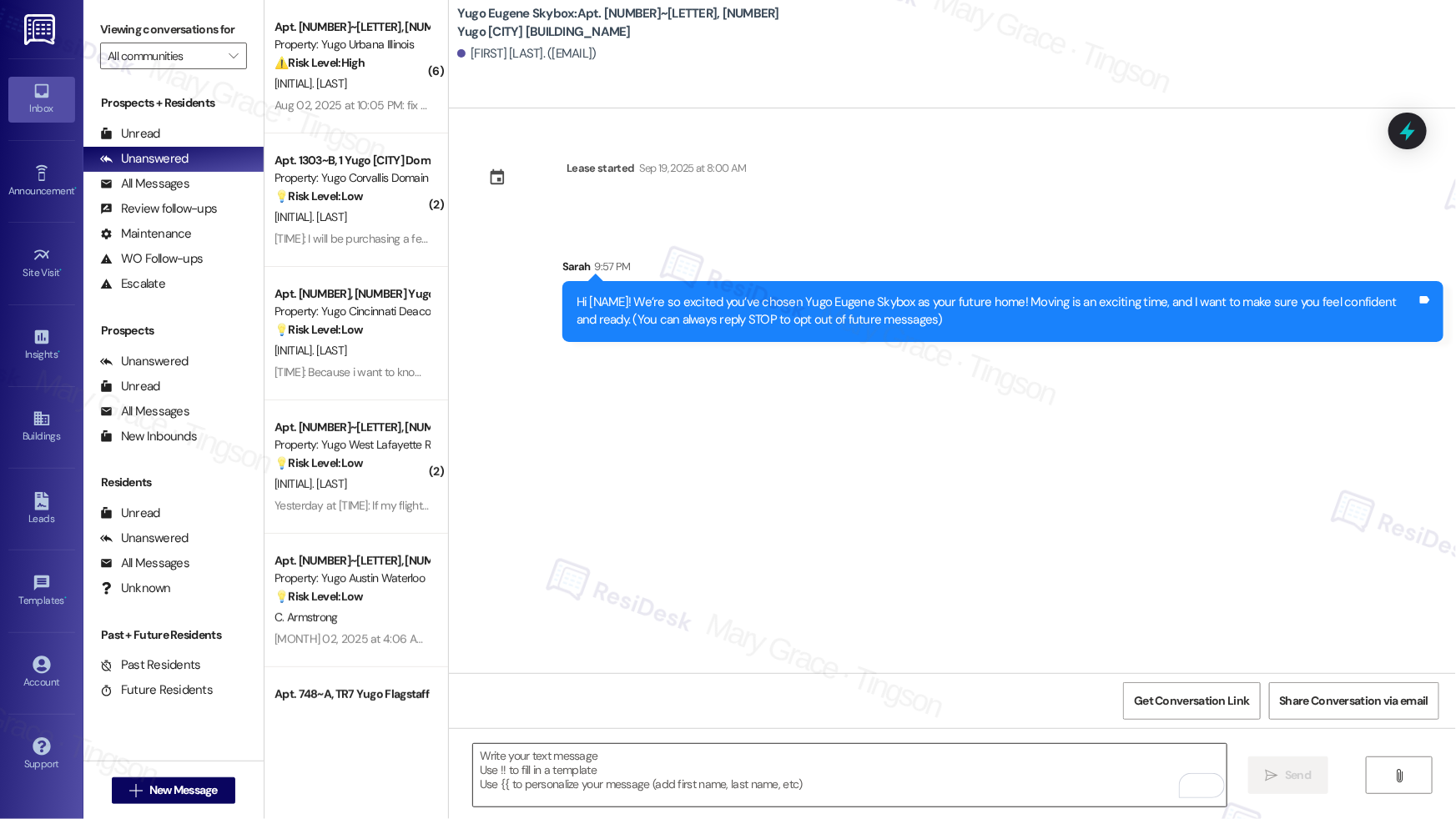 click at bounding box center (849, 775) 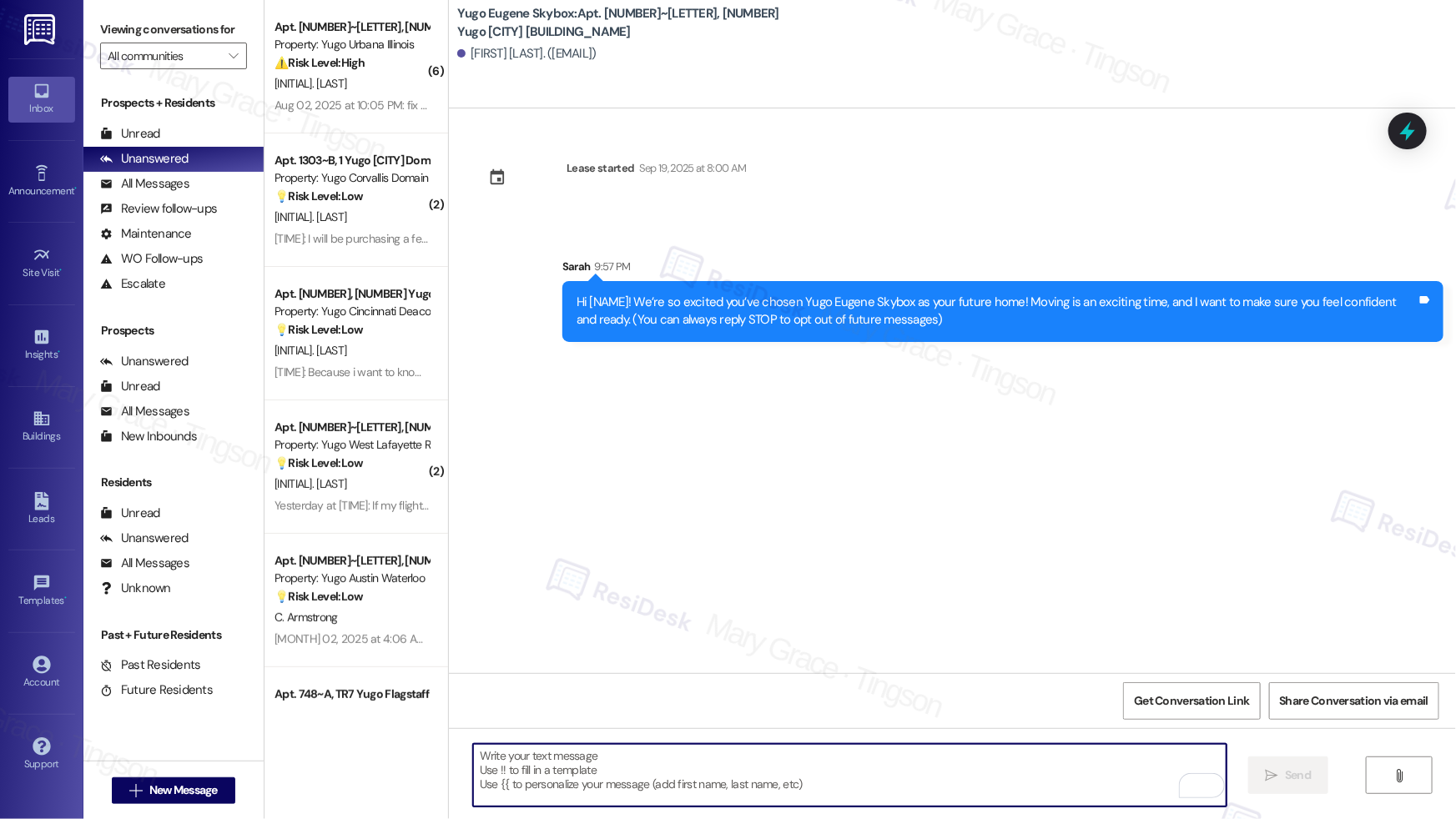 paste on "I’m Sarah from the off-site Resident Support Team. I work with your property’s team to help once you’ve moved in—whether it’s answering questions or assisting with maintenance. I’ll be in touch as your move-in date gets closer!" 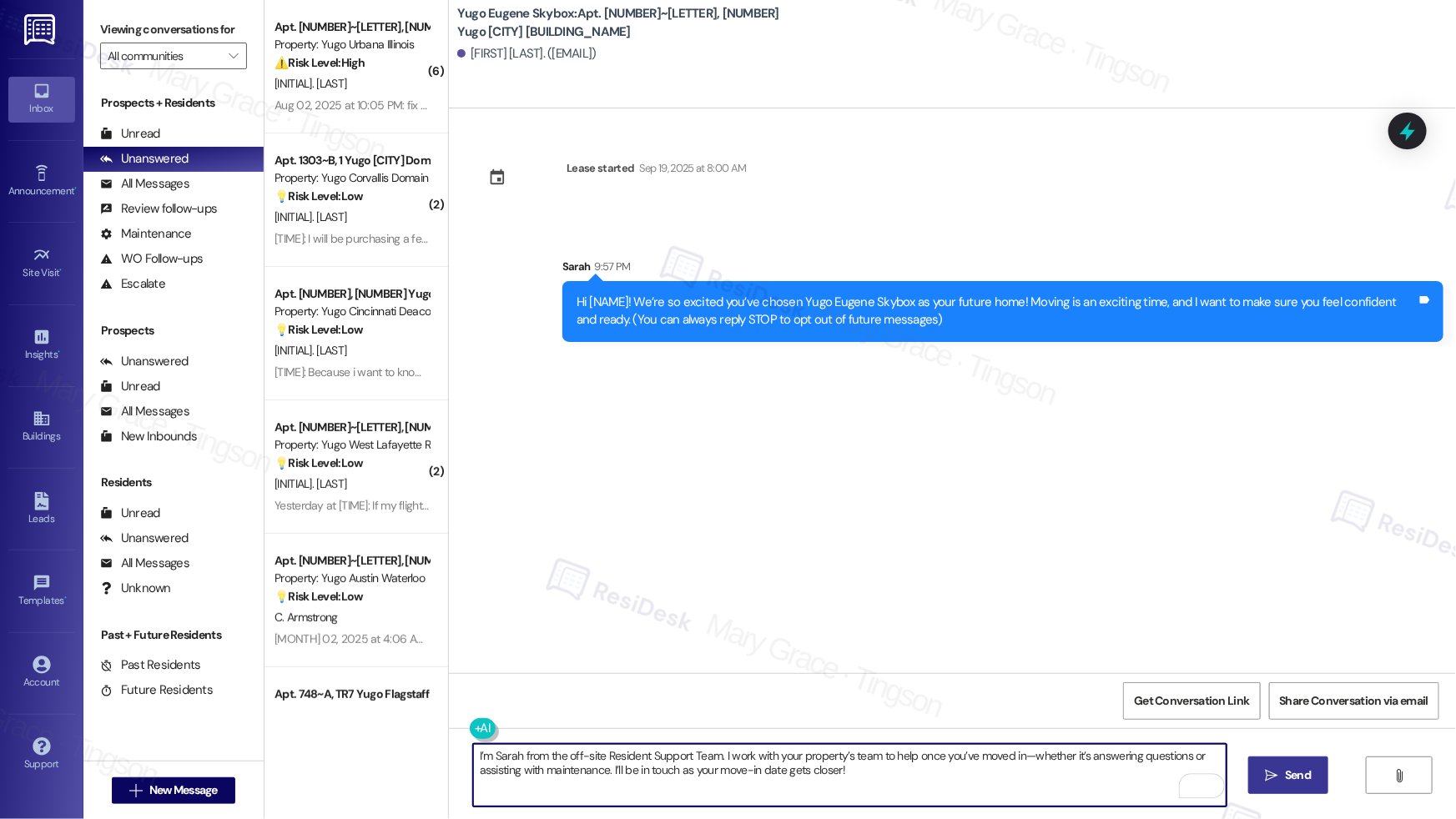 type on "I’m Sarah from the off-site Resident Support Team. I work with your property’s team to help once you’ve moved in—whether it’s answering questions or assisting with maintenance. I’ll be in touch as your move-in date gets closer!" 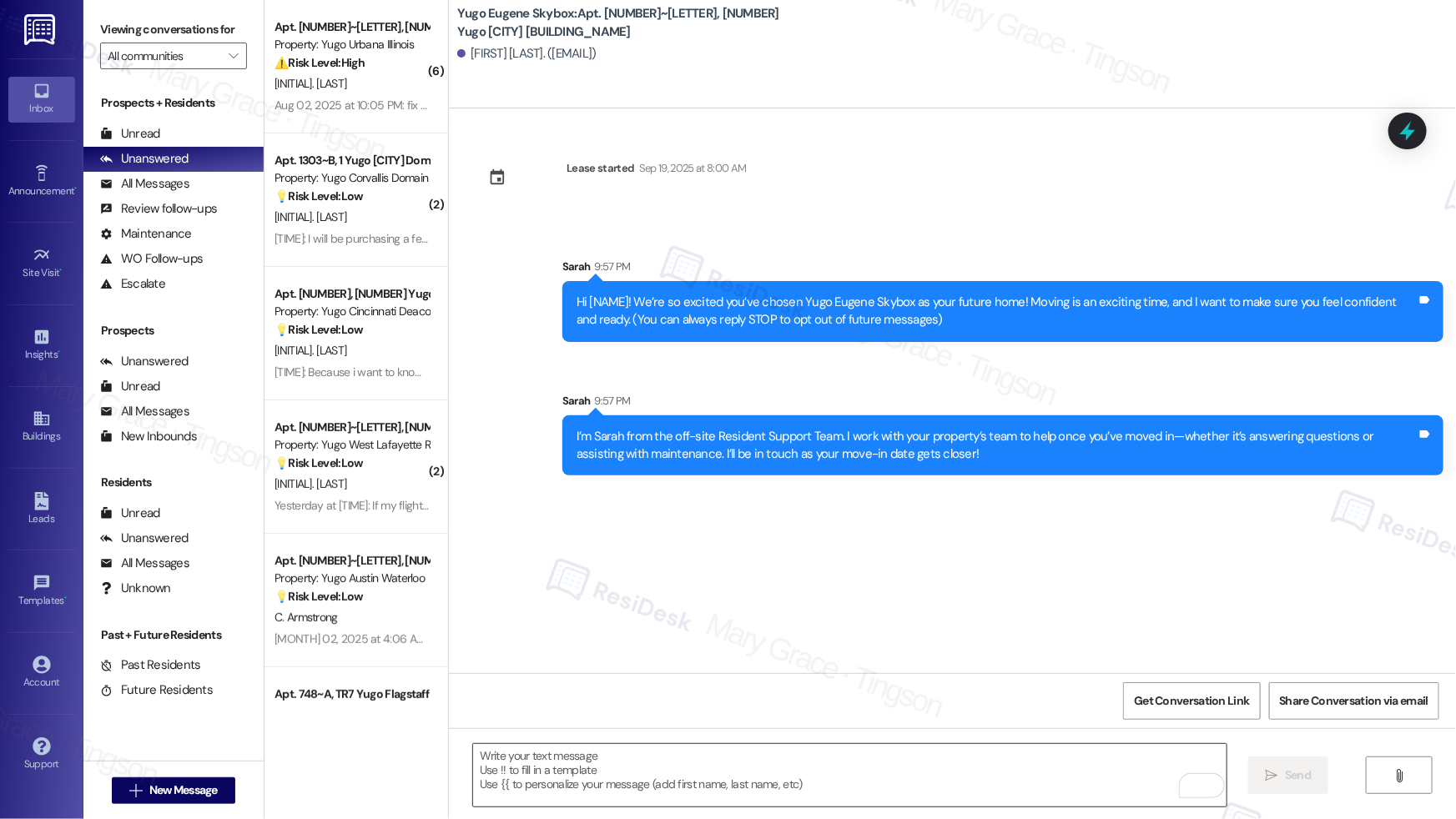 click at bounding box center [849, 775] 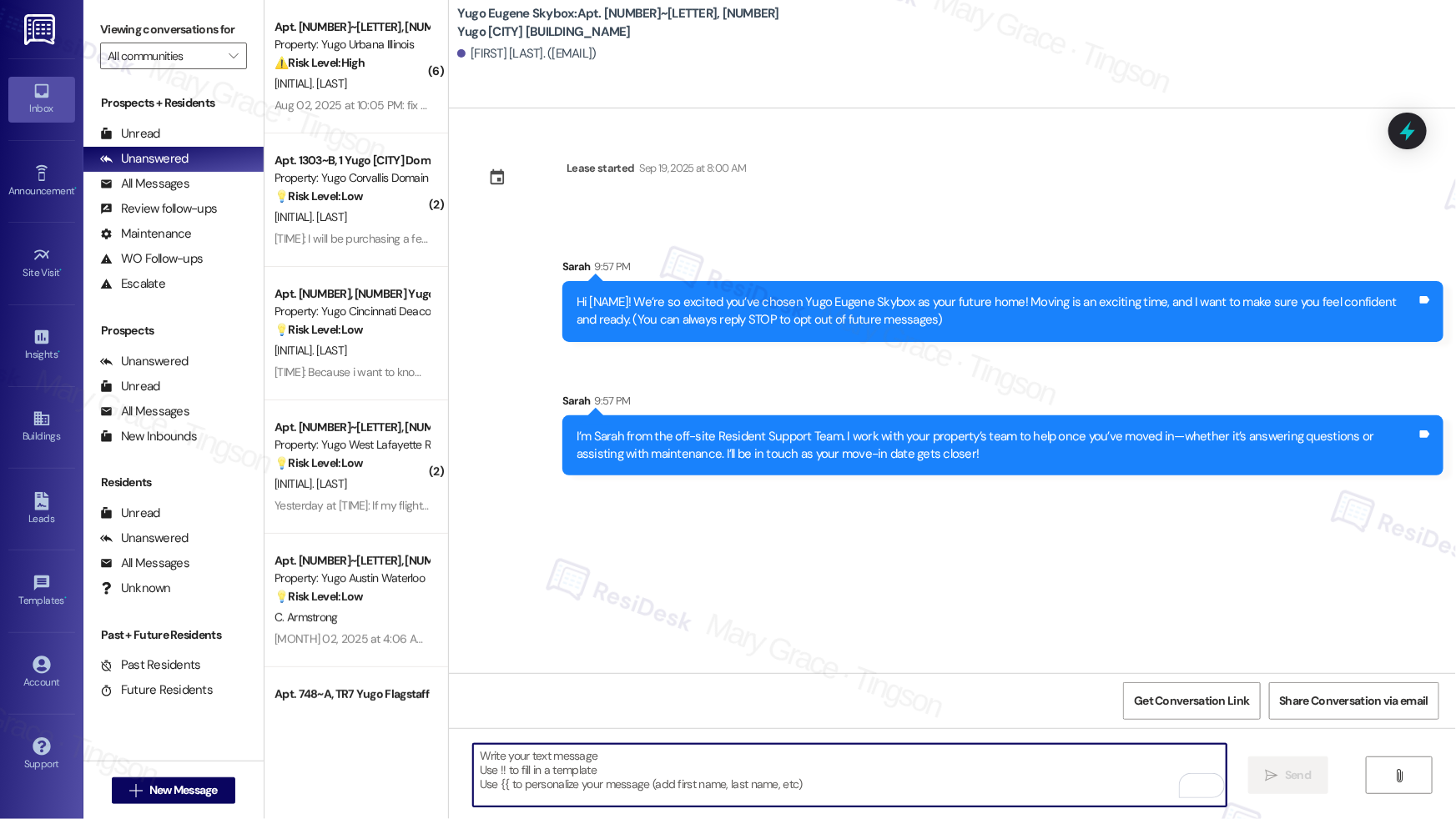 paste on "Move-In will be here before you know it! If you’ve completed your move-in checklist and made your initial installment payment at least 2 weeks prior to move-in, we offer a ⚡️FAST PASS⚡️ which enables you to move straight in, rather than wait in lines to complete these tasks. Login to Resident Portal today!" 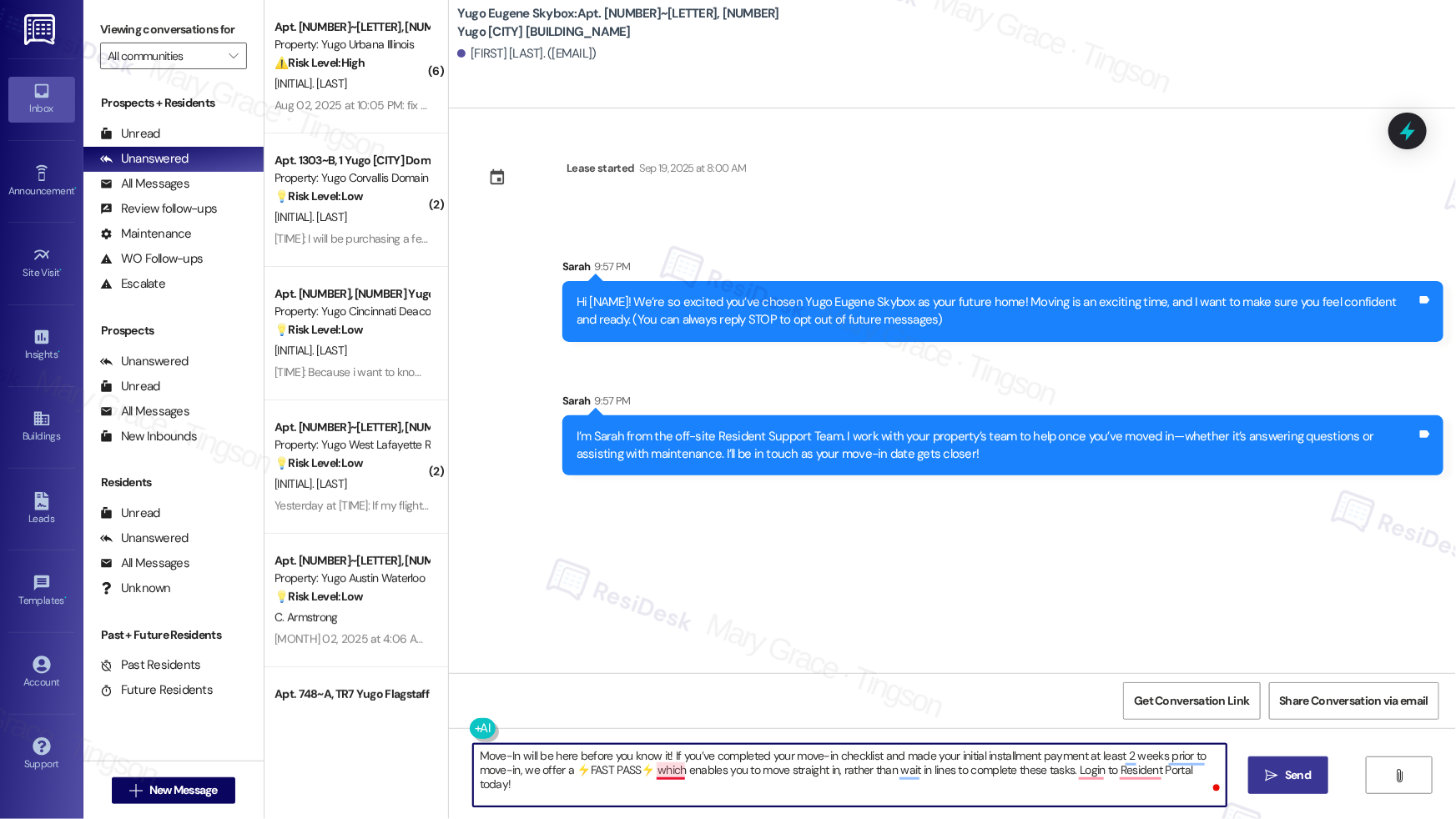 click on "Move-In will be here before you know it! If you’ve completed your move-in checklist and made your initial installment payment at least 2 weeks prior to move-in, we offer a ⚡️FAST PASS⚡️ which enables you to move straight in, rather than wait in lines to complete these tasks. Login to Resident Portal today!" at bounding box center [849, 775] 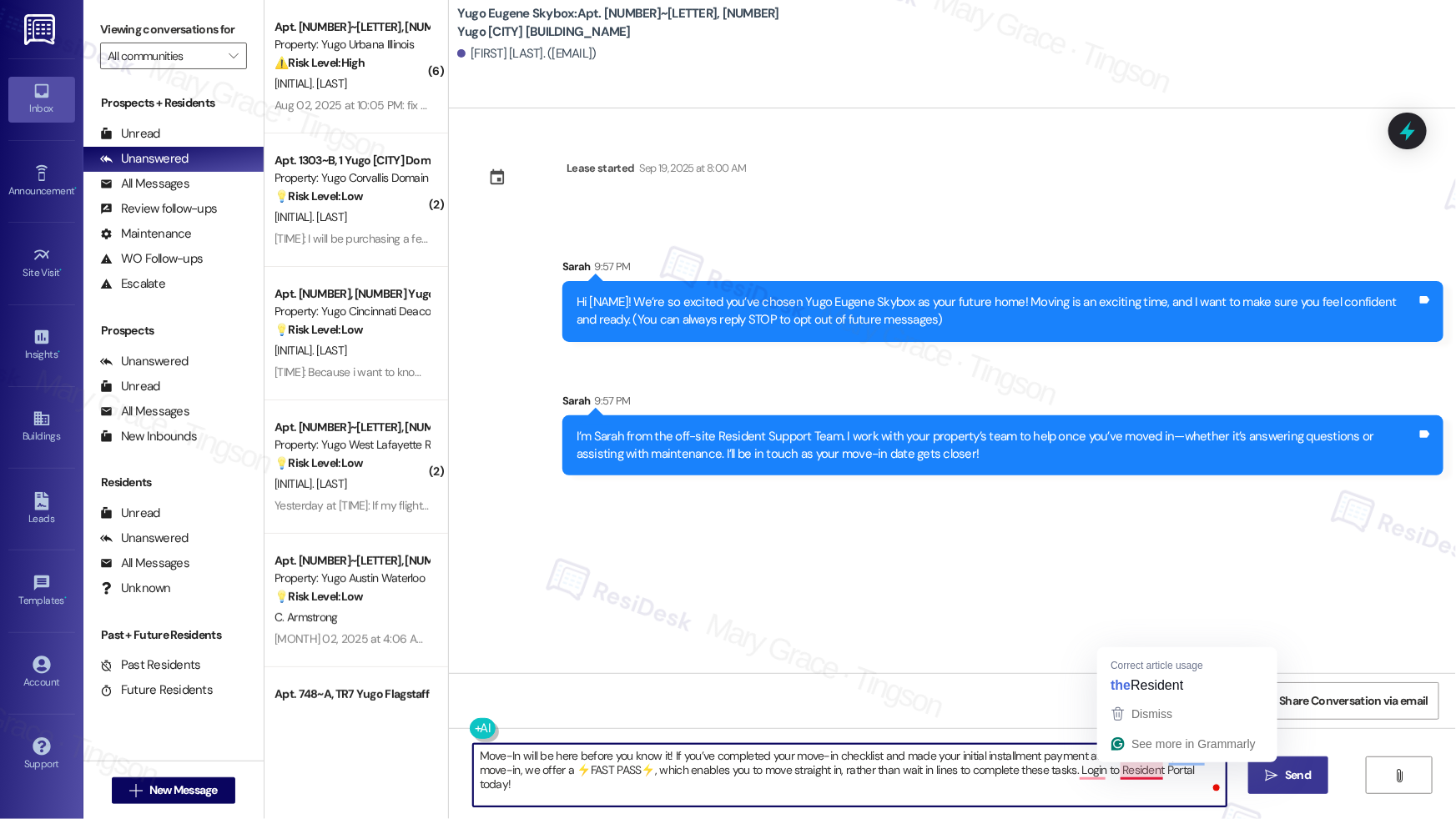 click on "Move-In will be here before you know it! If you’ve completed your move-in checklist and made your initial installment payment at least 2 weeks prior to move-in, we offer a ⚡️FAST PASS⚡️, which enables you to move straight in, rather than wait in lines to complete these tasks. Login to Resident Portal today!" at bounding box center (849, 775) 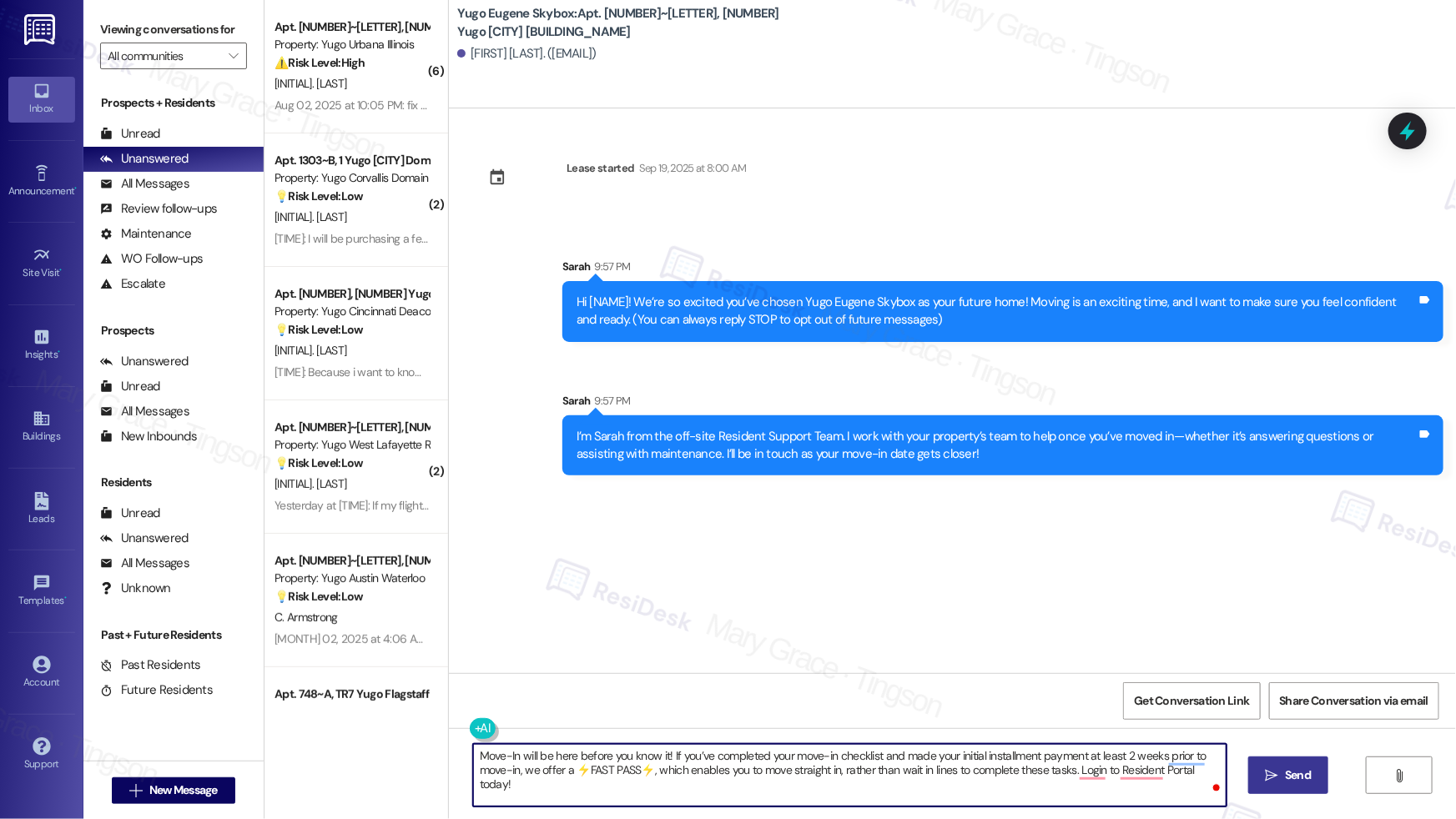 type on "Move-In will be here before you know it! If you’ve completed your move-in checklist and made your initial installment payment at least 2 weeks prior to move-in, we offer a ⚡️FAST PASS⚡️, which enables you to move straight in, rather than wait in lines to complete these tasks. Login to Resident Portal today!" 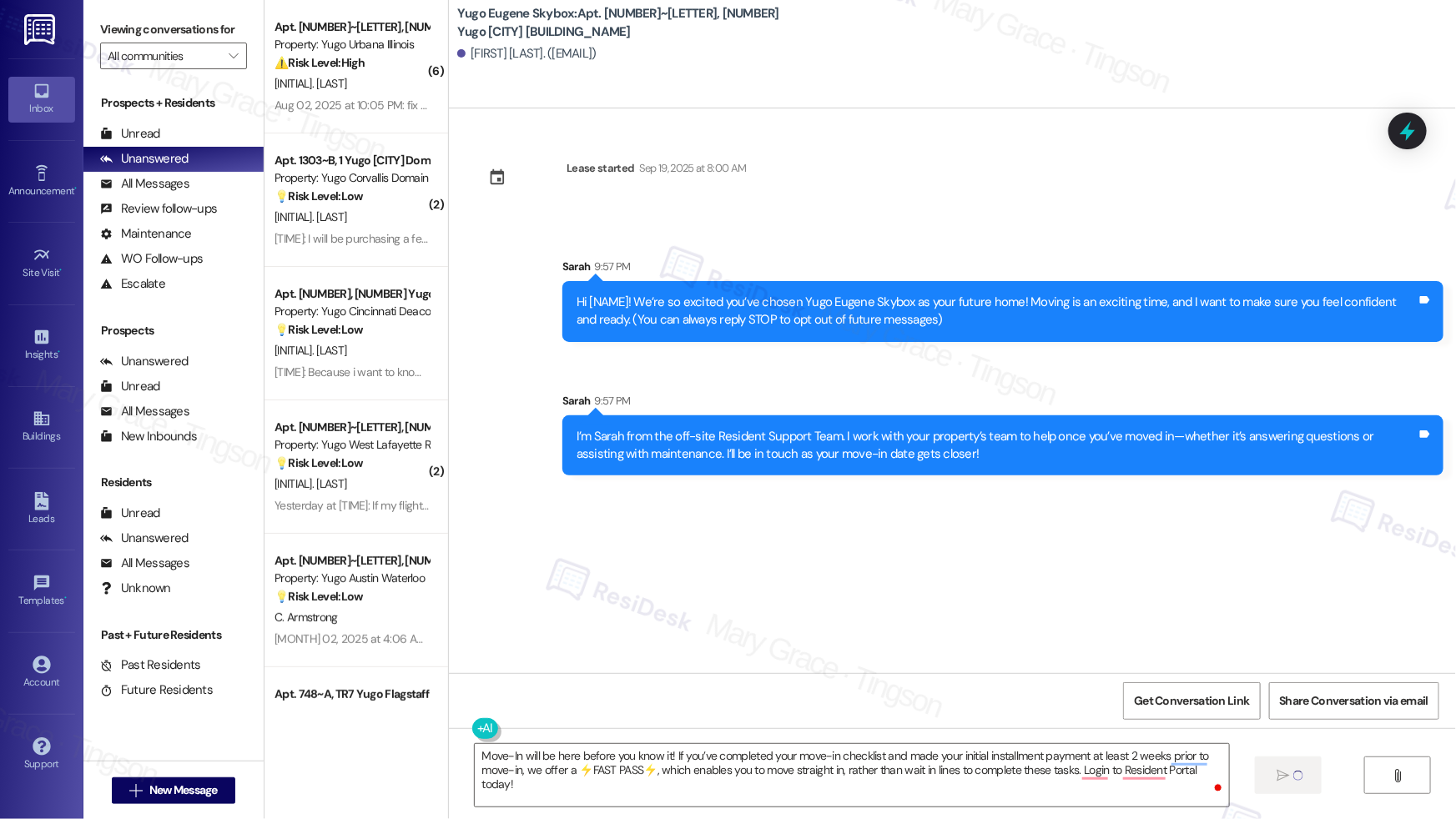 type 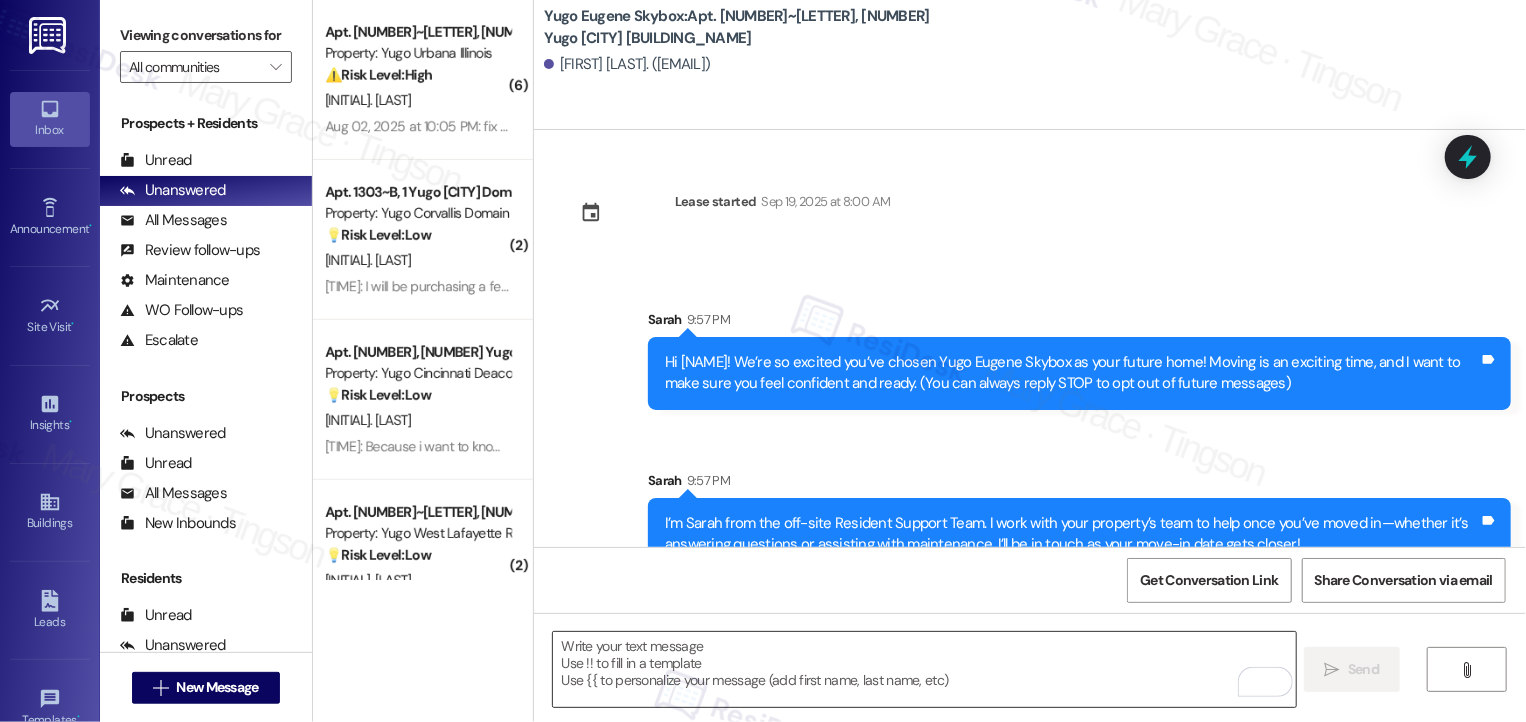 click at bounding box center [924, 669] 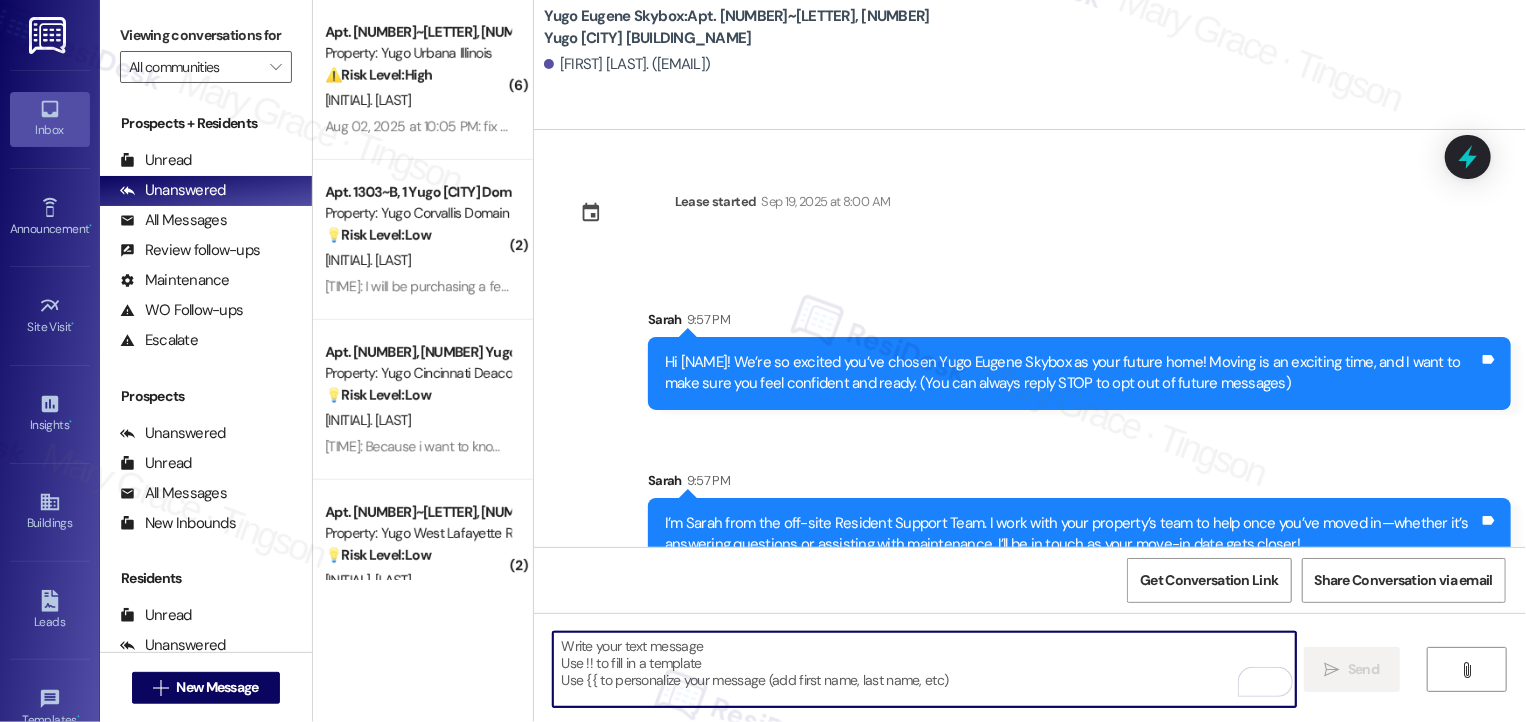 click at bounding box center [924, 669] 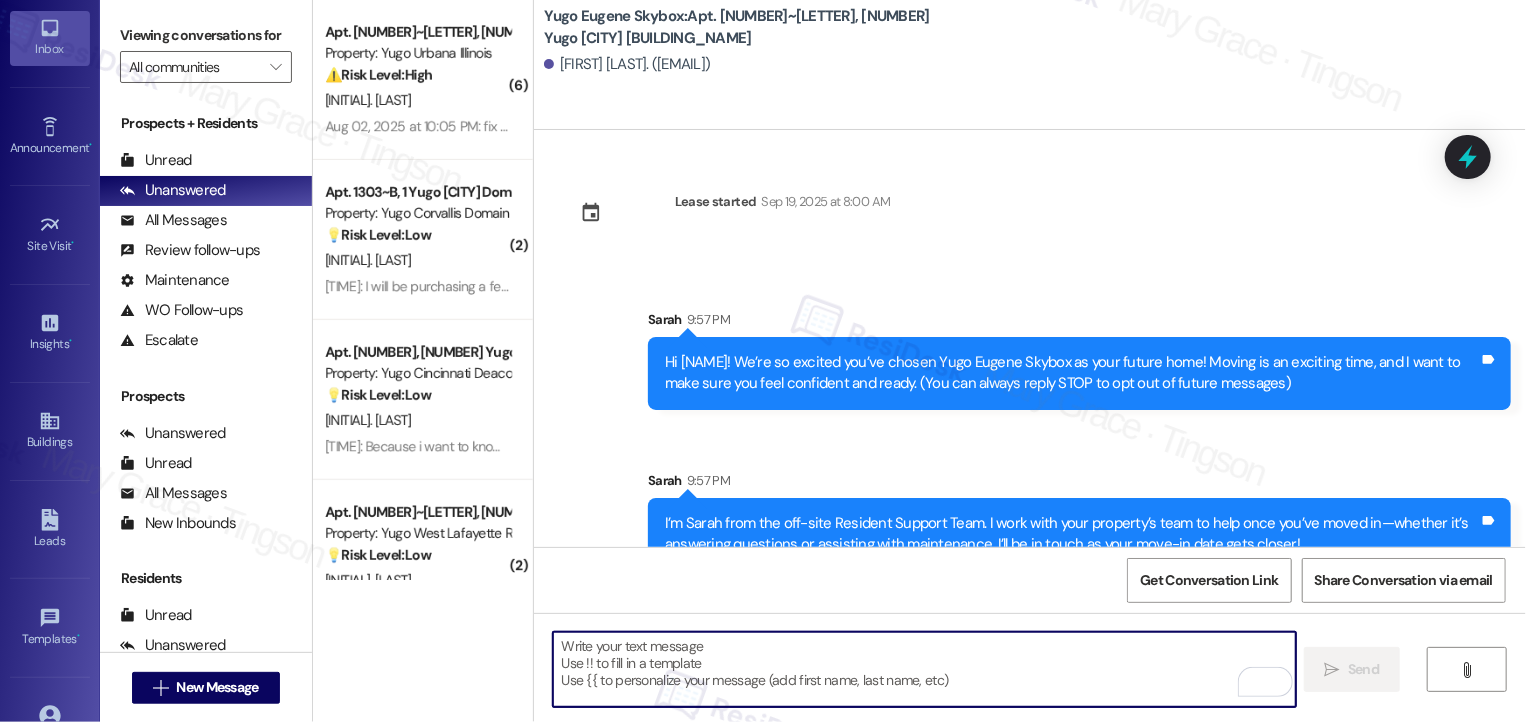 scroll, scrollTop: 230, scrollLeft: 0, axis: vertical 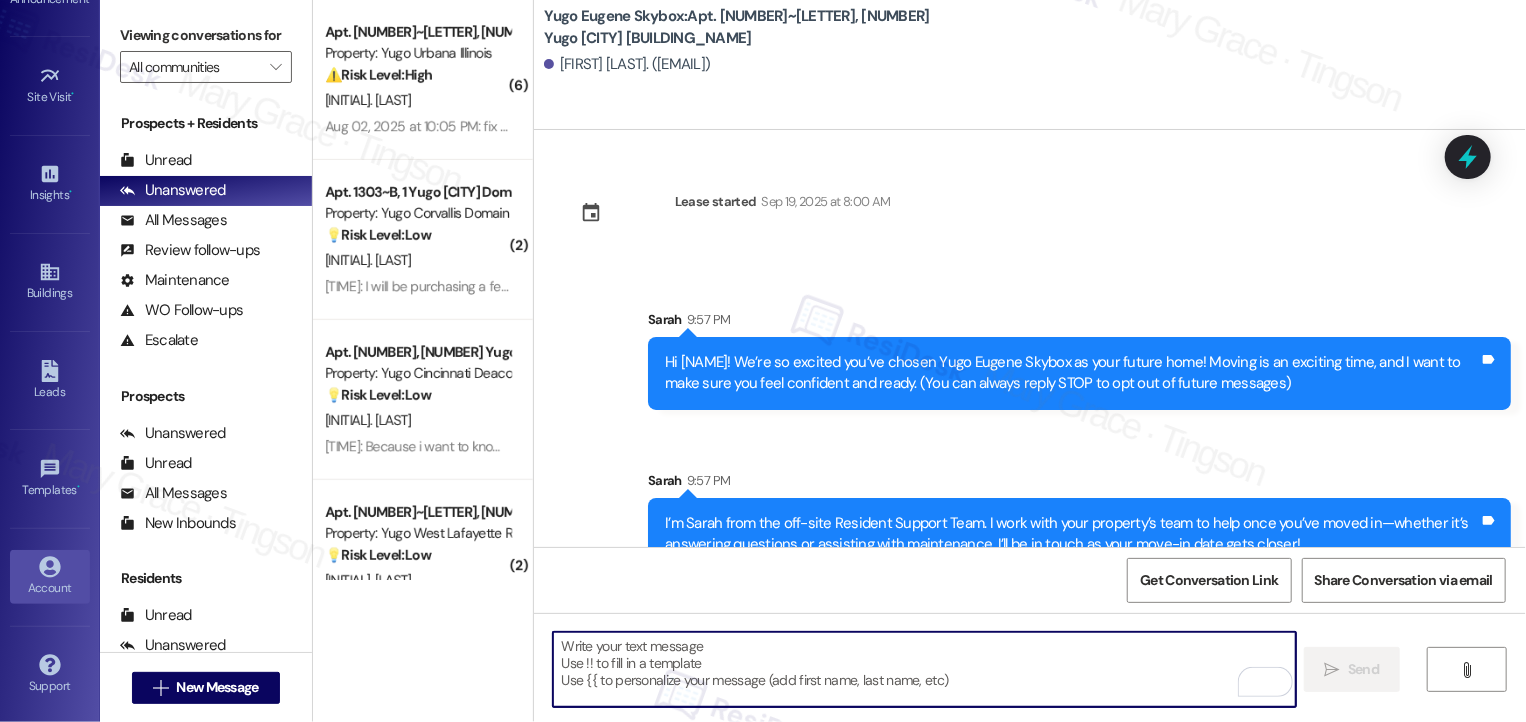 click on "Account" at bounding box center [50, 588] 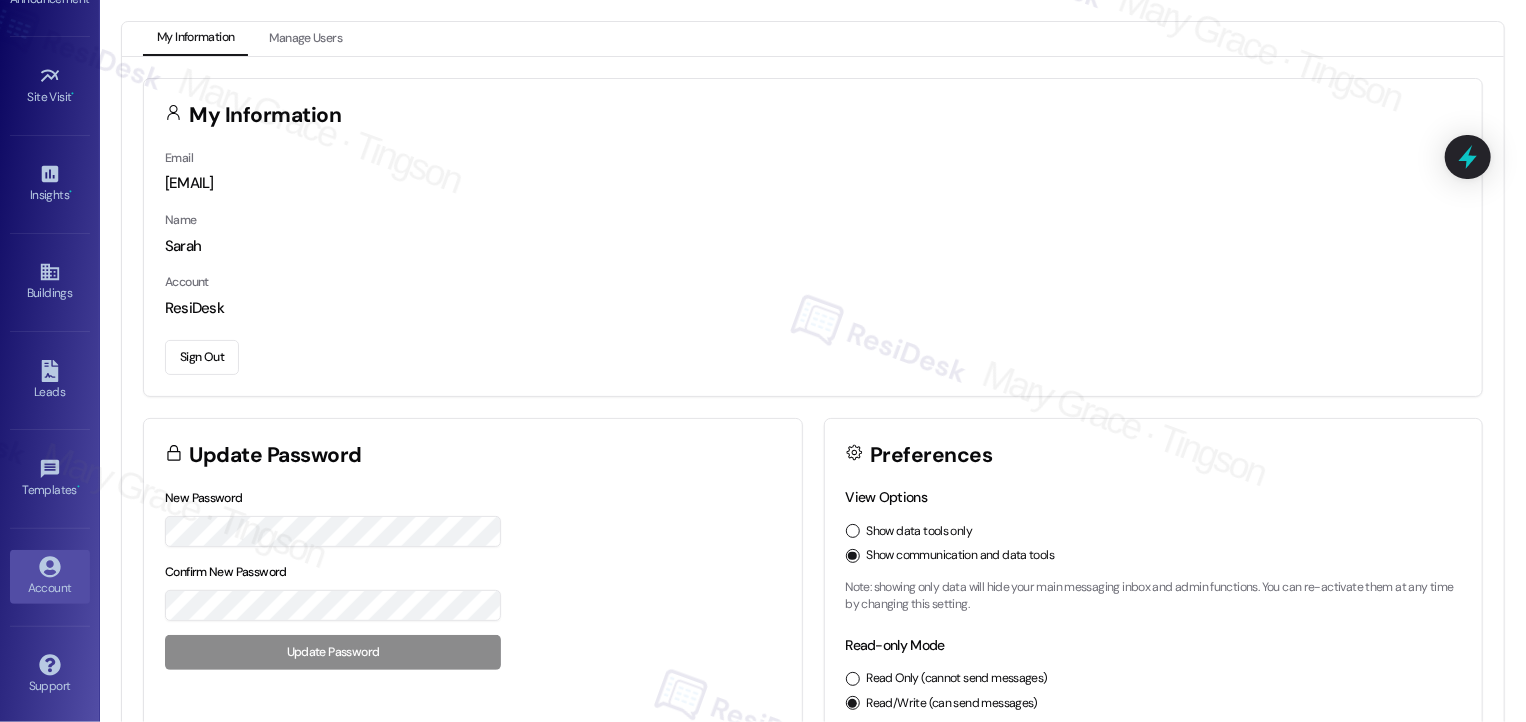 click on "Sign Out" at bounding box center (813, 354) 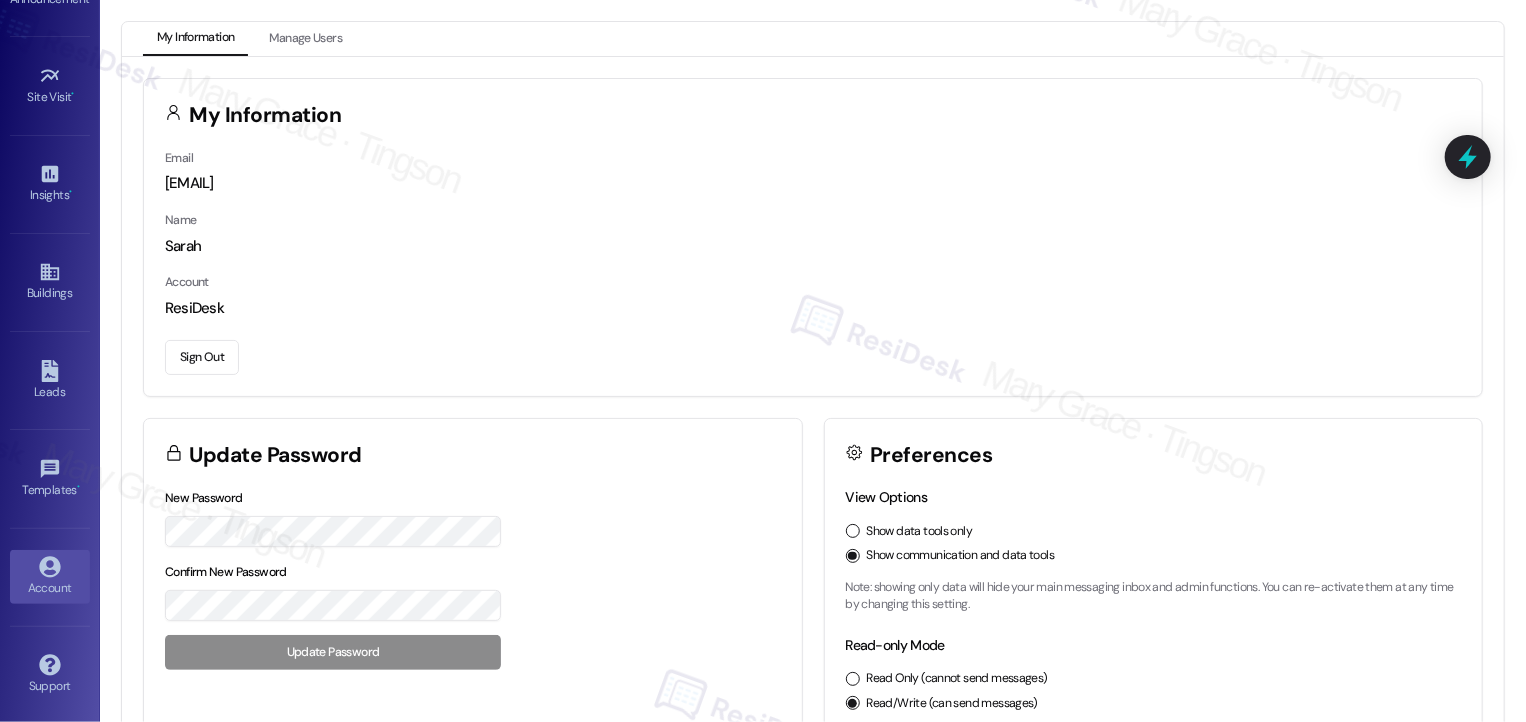 click on "Sign Out" at bounding box center [202, 357] 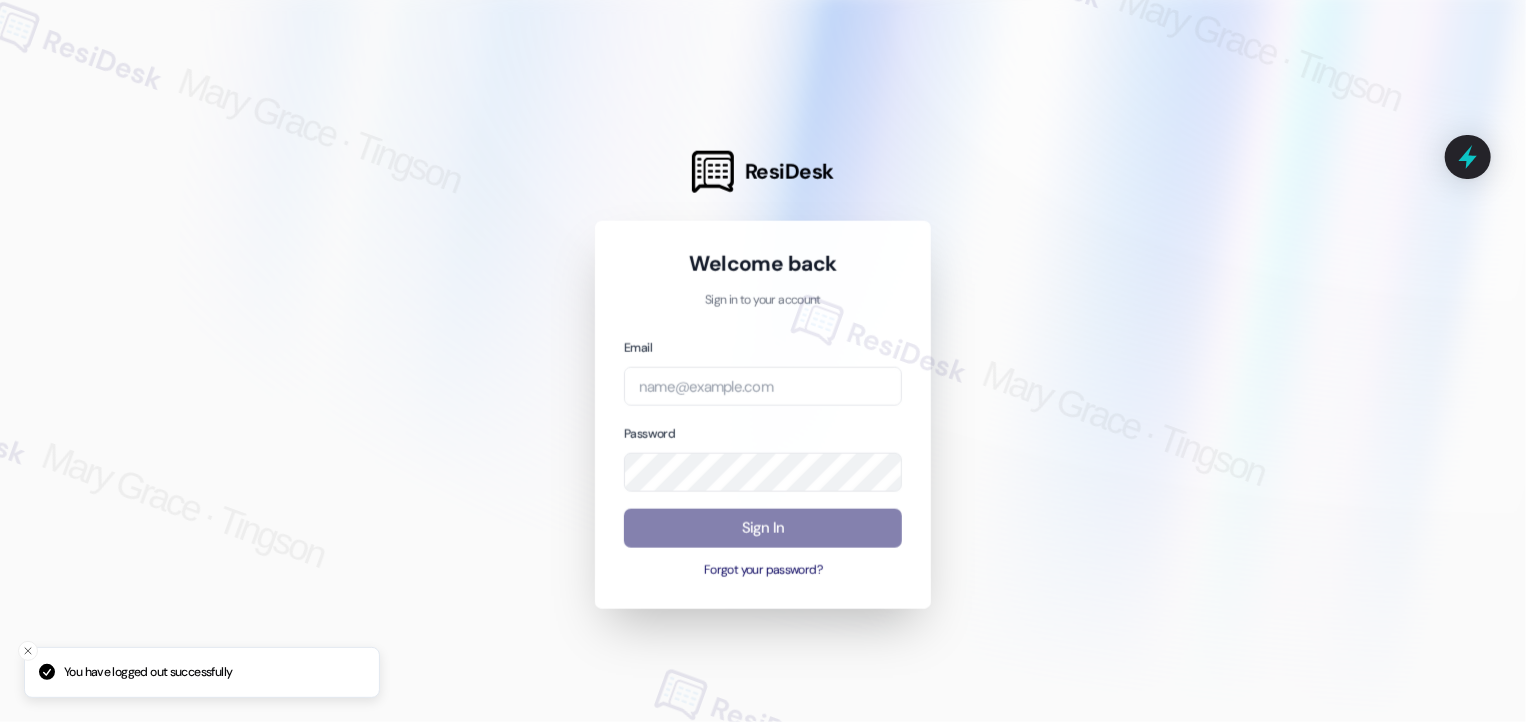 click at bounding box center (763, 361) 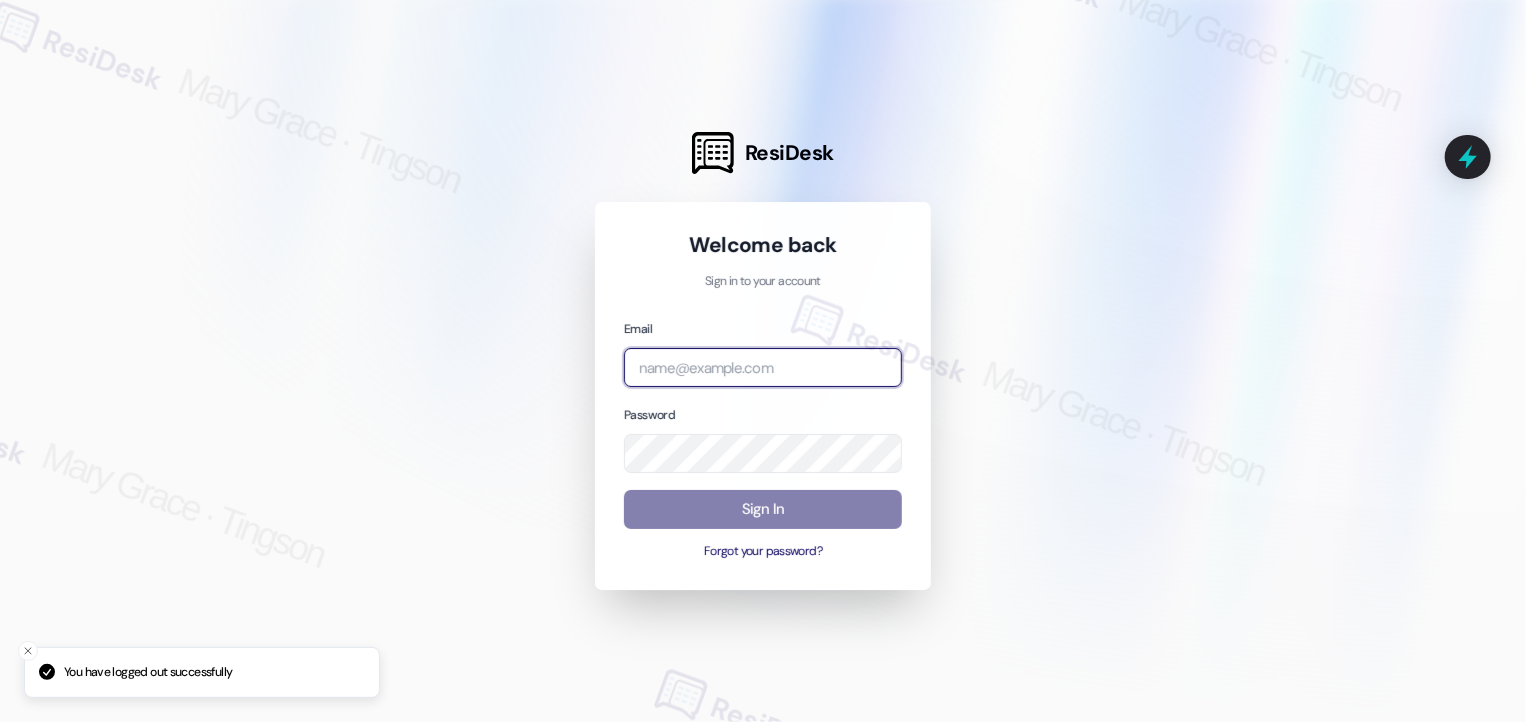 click at bounding box center (763, 367) 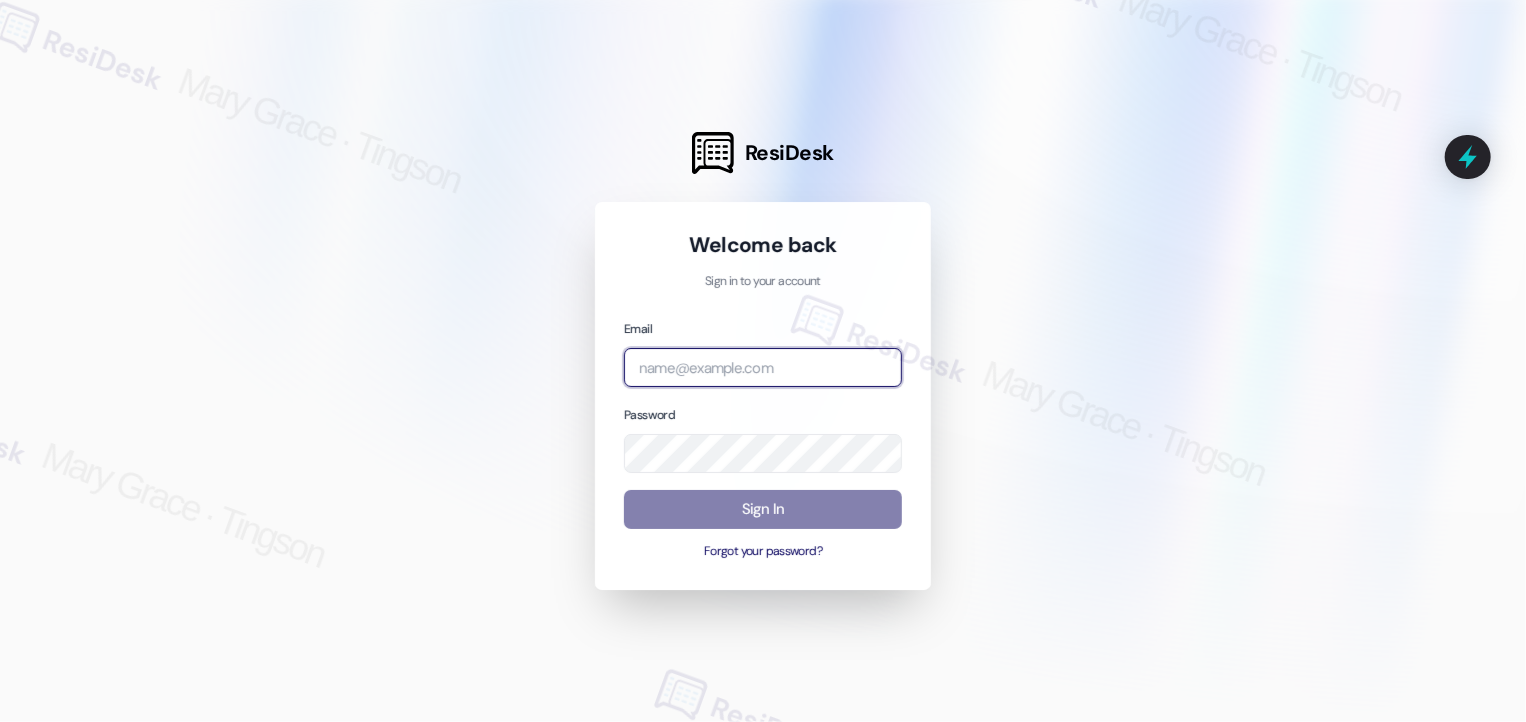 type on "automated-surveys-lindy-mary.grace.tingson@lindy.com" 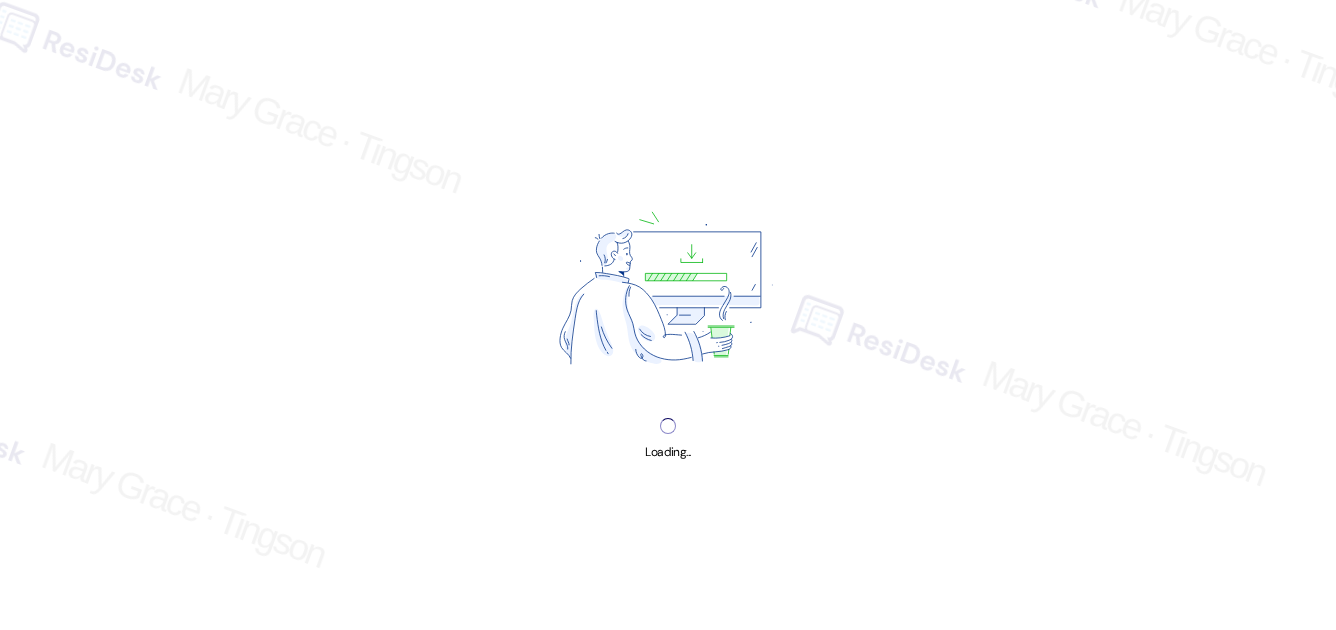 scroll, scrollTop: 0, scrollLeft: 0, axis: both 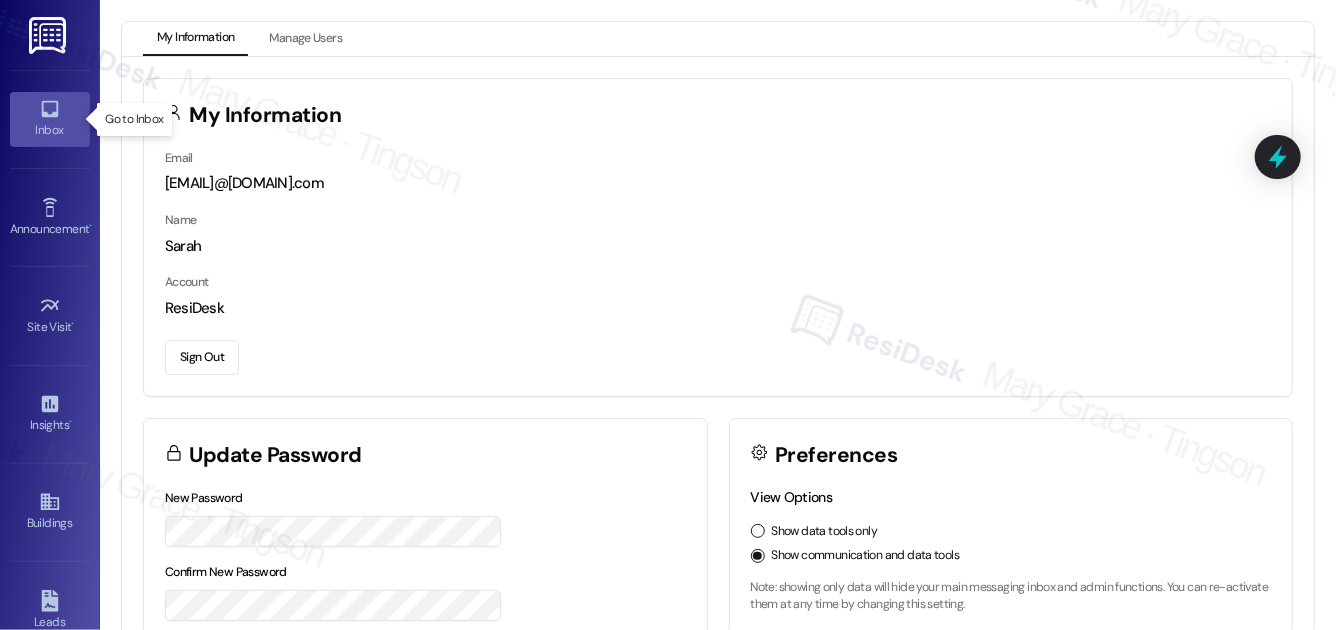click on "Inbox" at bounding box center (50, 130) 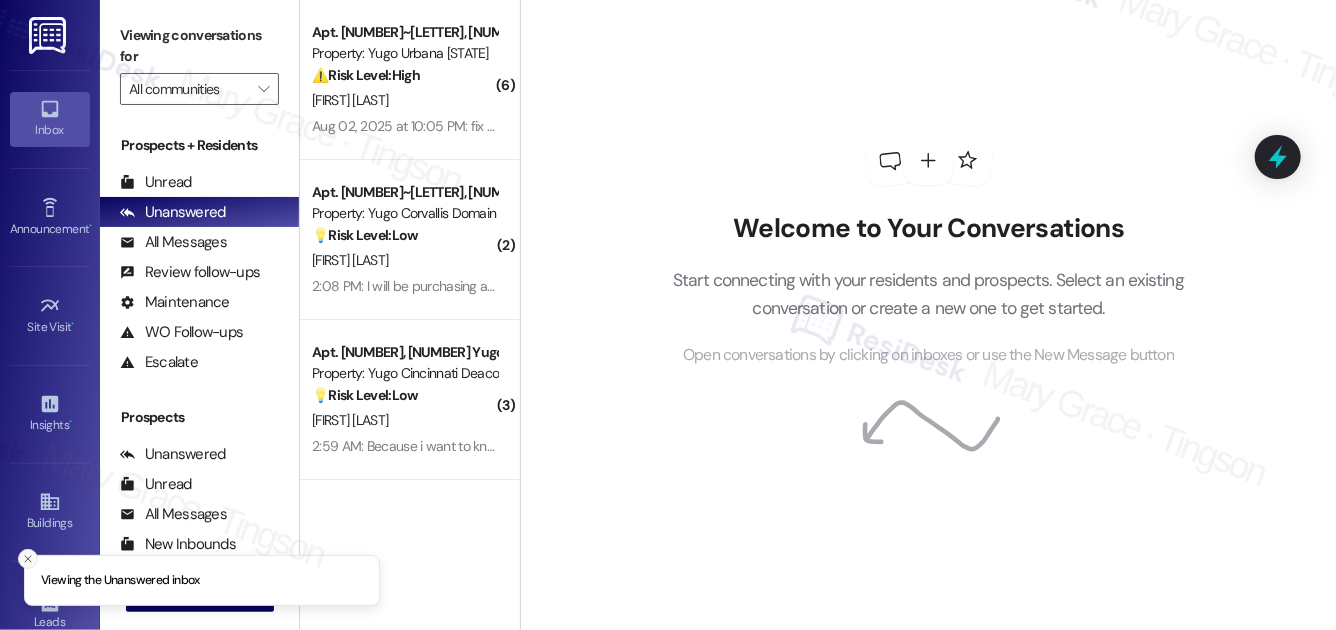 click at bounding box center [28, 559] 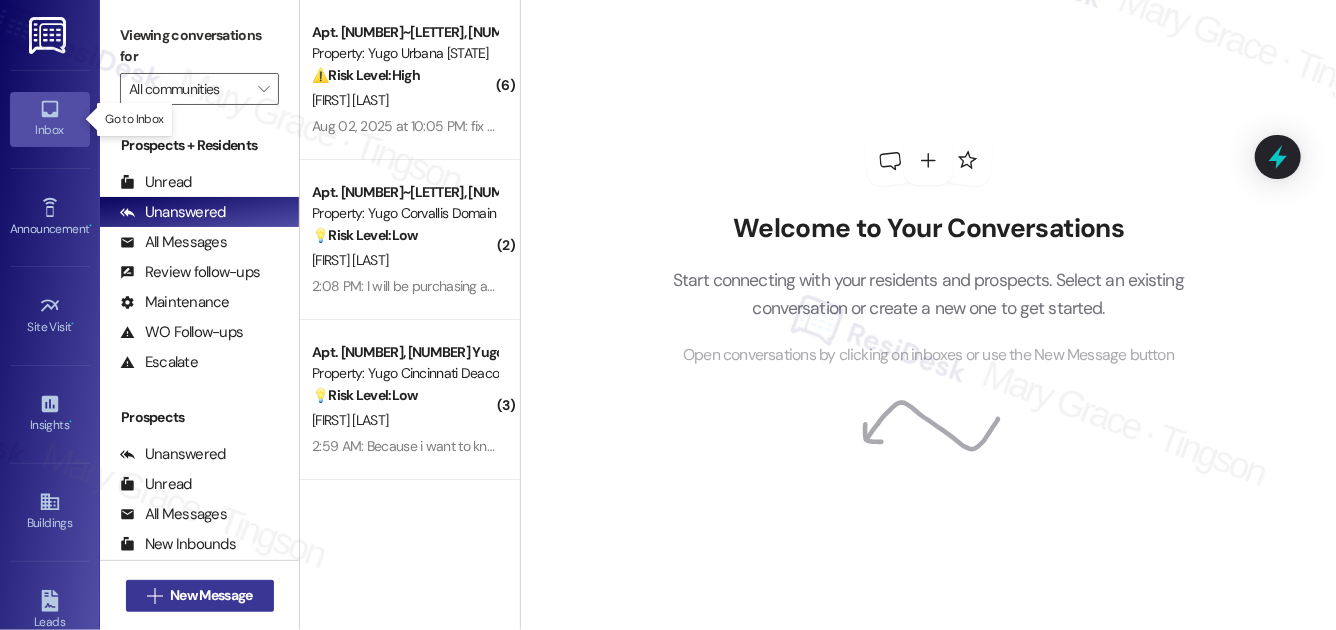 click on "New Message" at bounding box center [211, 595] 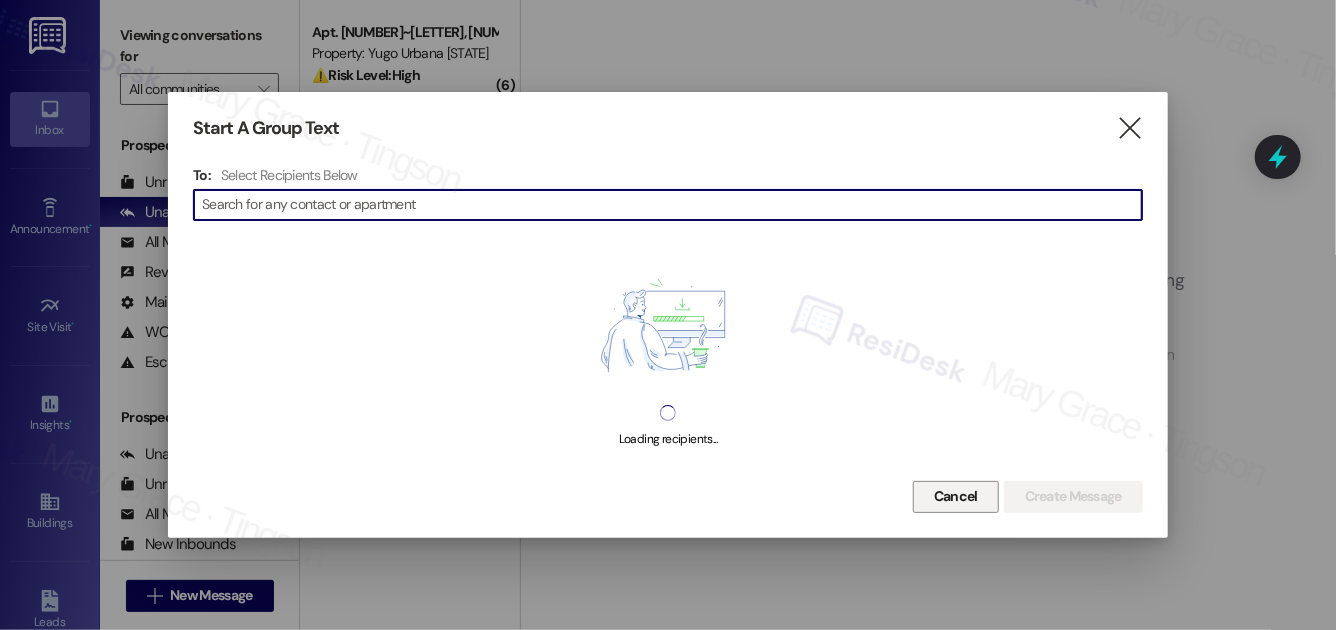 click on "Cancel" at bounding box center [956, 496] 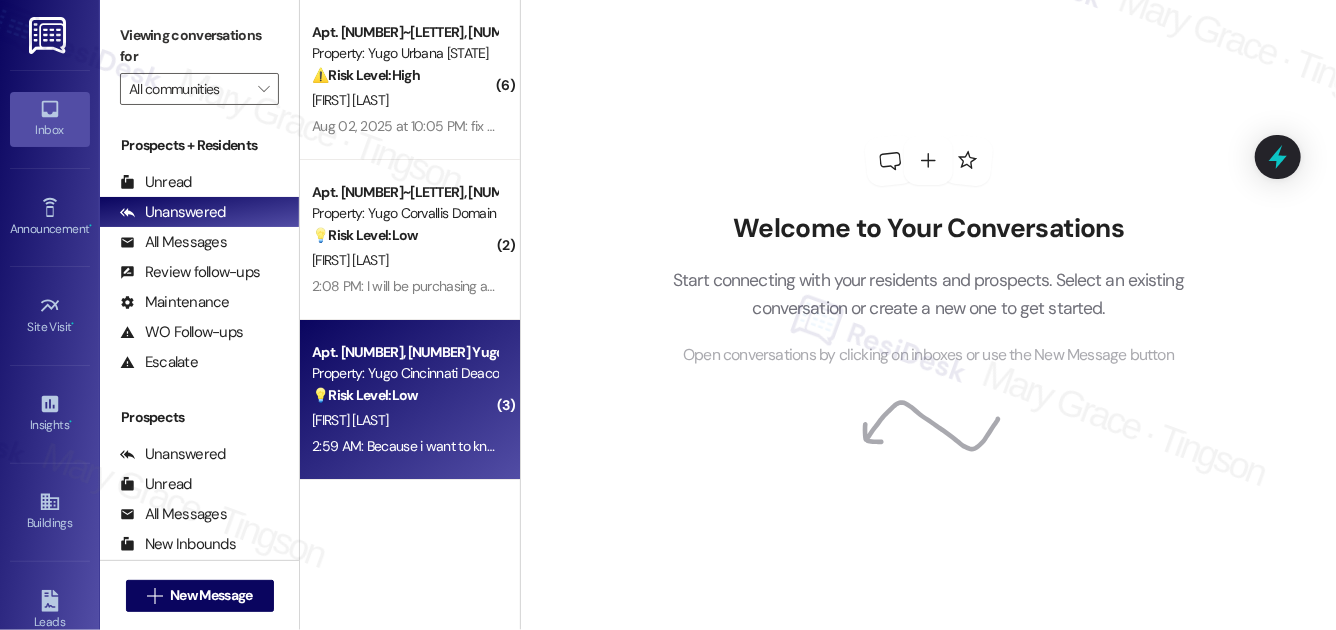 click on "Apt. 924, 1 Yugo Cincinnati Deacon Property: Yugo Cincinnati Deacon 💡  Risk Level:  Low The resident is inquiring about touring studio apartments to see the layout and plan their move. This is a non-essential request related to a potential future lease." at bounding box center [404, 374] 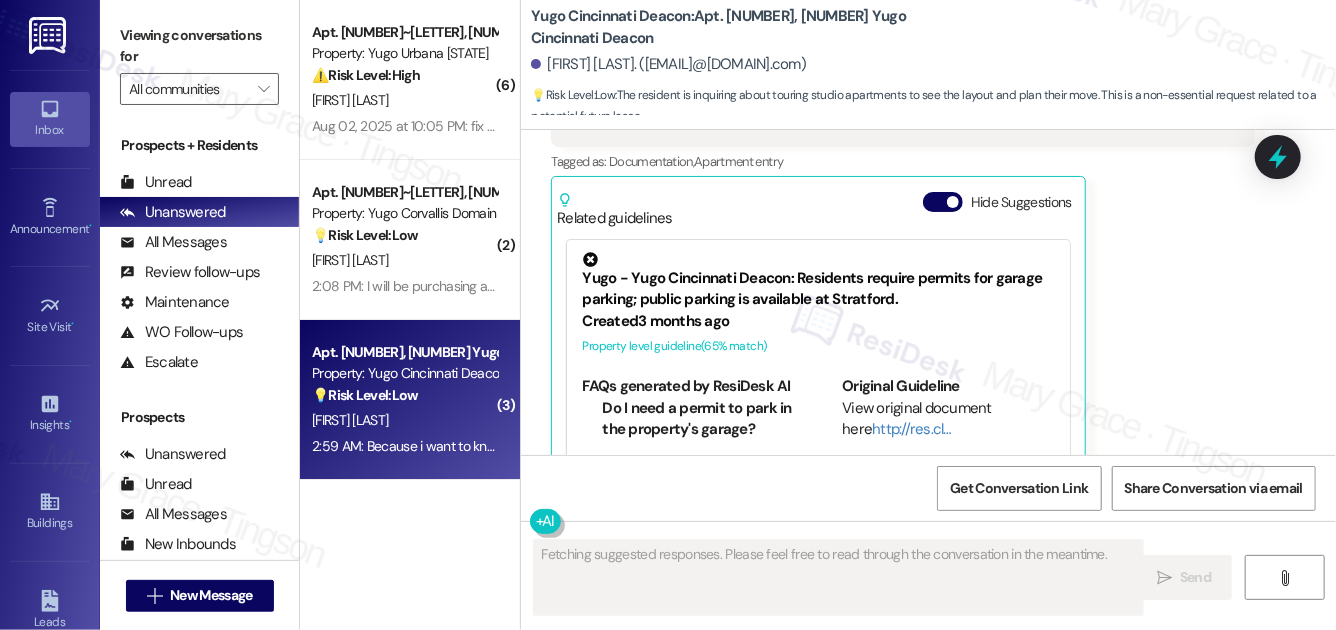 scroll, scrollTop: 2794, scrollLeft: 0, axis: vertical 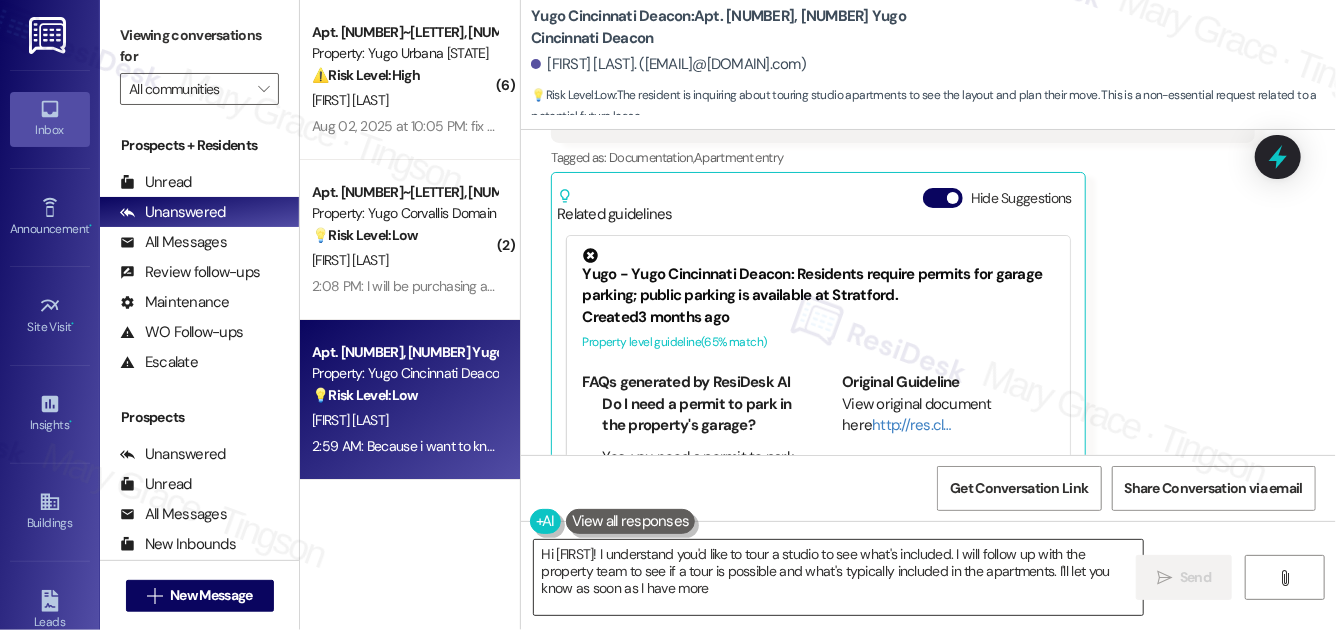 type on "Hi {{first_name}}! I understand you'd like to tour a studio to see what's included. I will follow up with the property team to see if a tour is possible and what's typically included in the apartments. I'll let you know as soon as I have more information!" 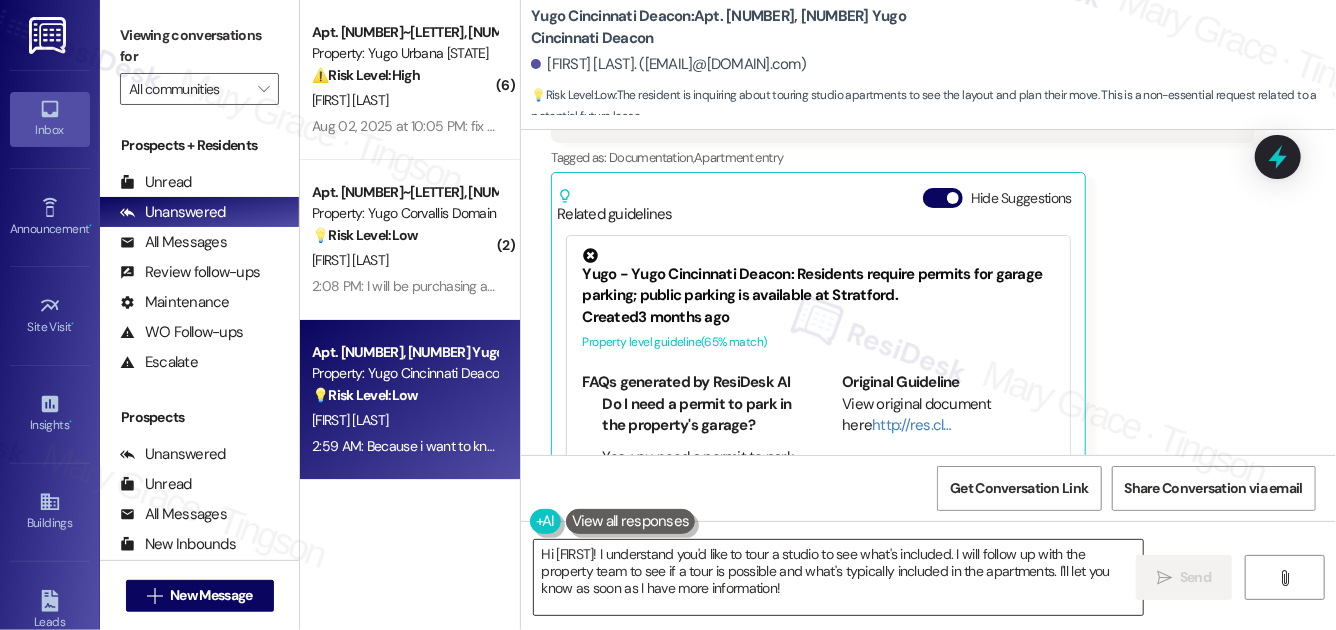 click on "Hi {{first_name}}! I understand you'd like to tour a studio to see what's included. I will follow up with the property team to see if a tour is possible and what's typically included in the apartments. I'll let you know as soon as I have more information!" at bounding box center [838, 577] 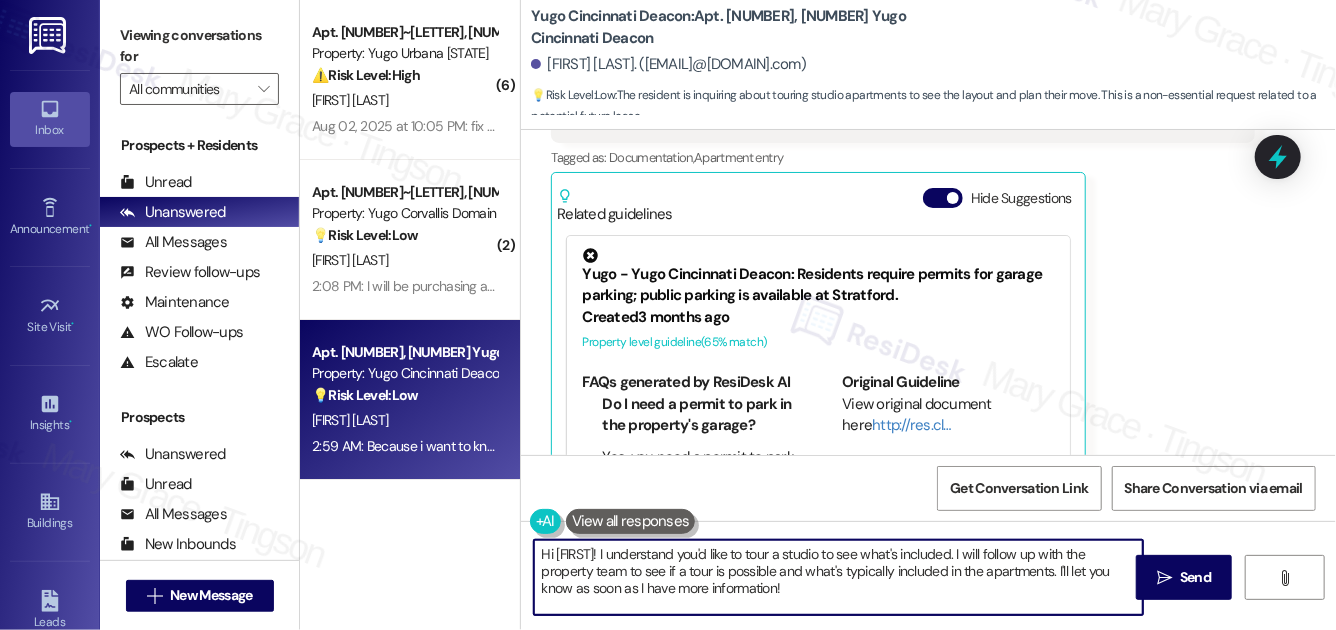 click on "Hi {{first_name}}! I understand you'd like to tour a studio to see what's included. I will follow up with the property team to see if a tour is possible and what's typically included in the apartments. I'll let you know as soon as I have more information!" at bounding box center (838, 577) 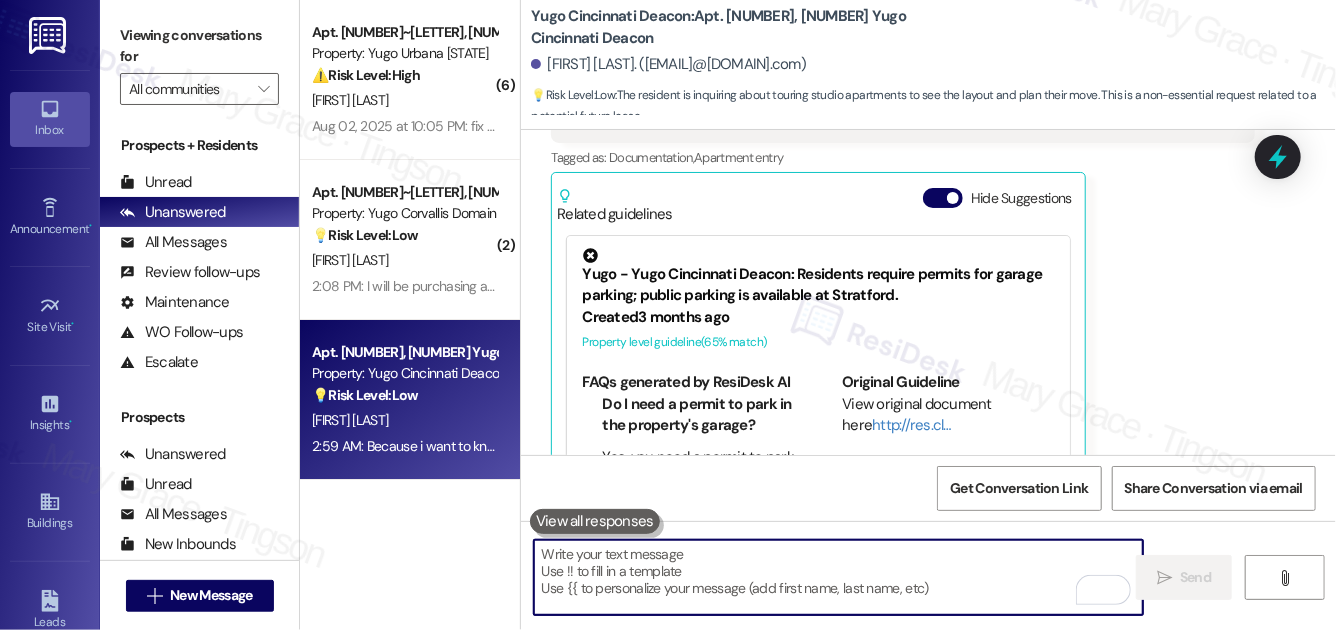 paste on "Move-In will be here before you know it! If you’ve completed your move-in checklist and made your initial installment payment at least 2 weeks prior to move-in, we offer a :zap:FAST PASS:zap:, which enables you to move straight in, rather than wait in lines to complete these tasks. Login to Resident Portal today!" 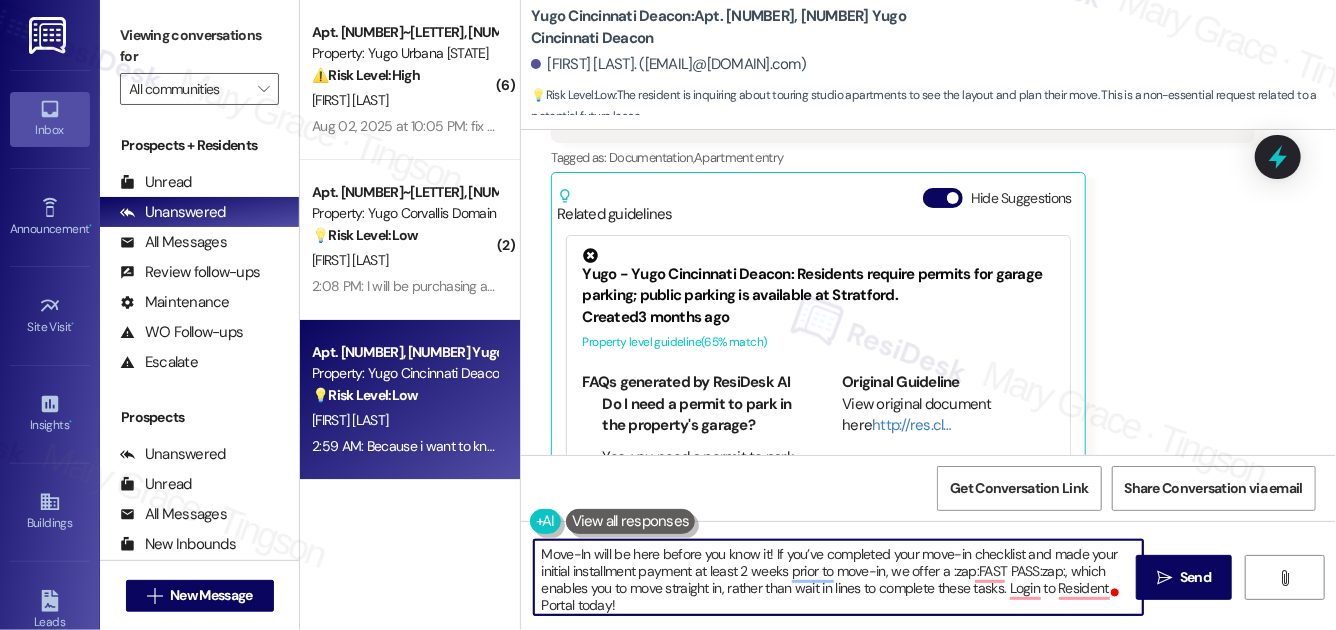 scroll, scrollTop: 17, scrollLeft: 0, axis: vertical 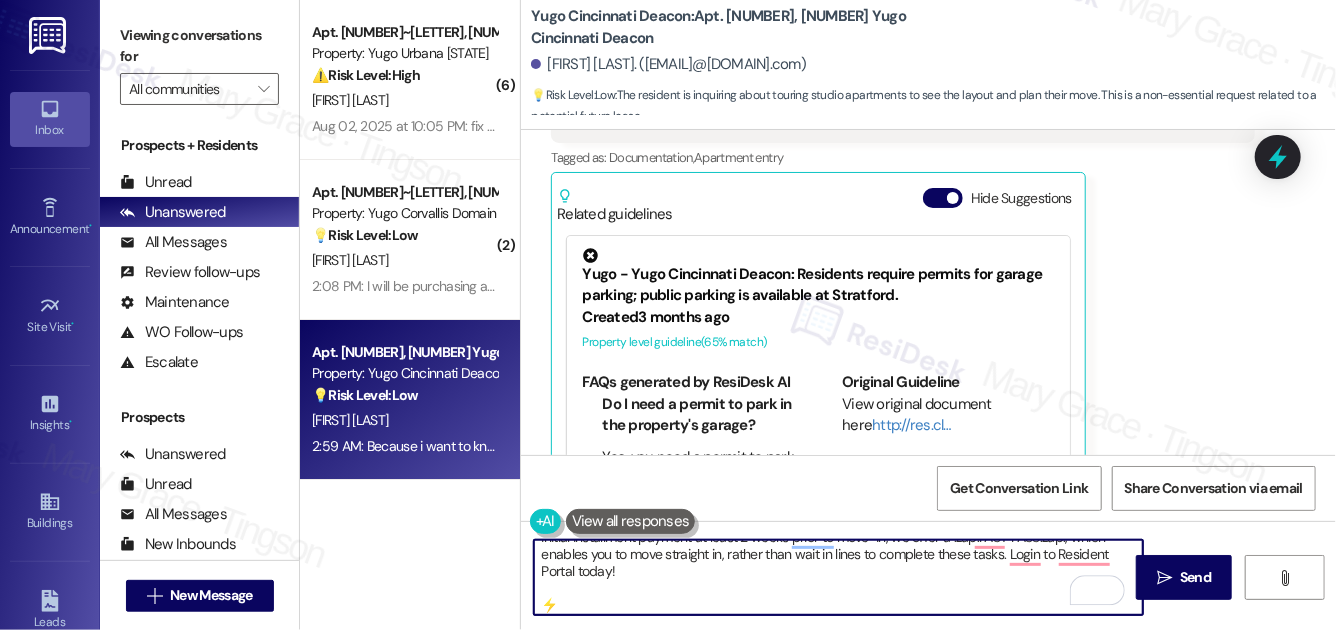 drag, startPoint x: 581, startPoint y: 602, endPoint x: 530, endPoint y: 604, distance: 51.0392 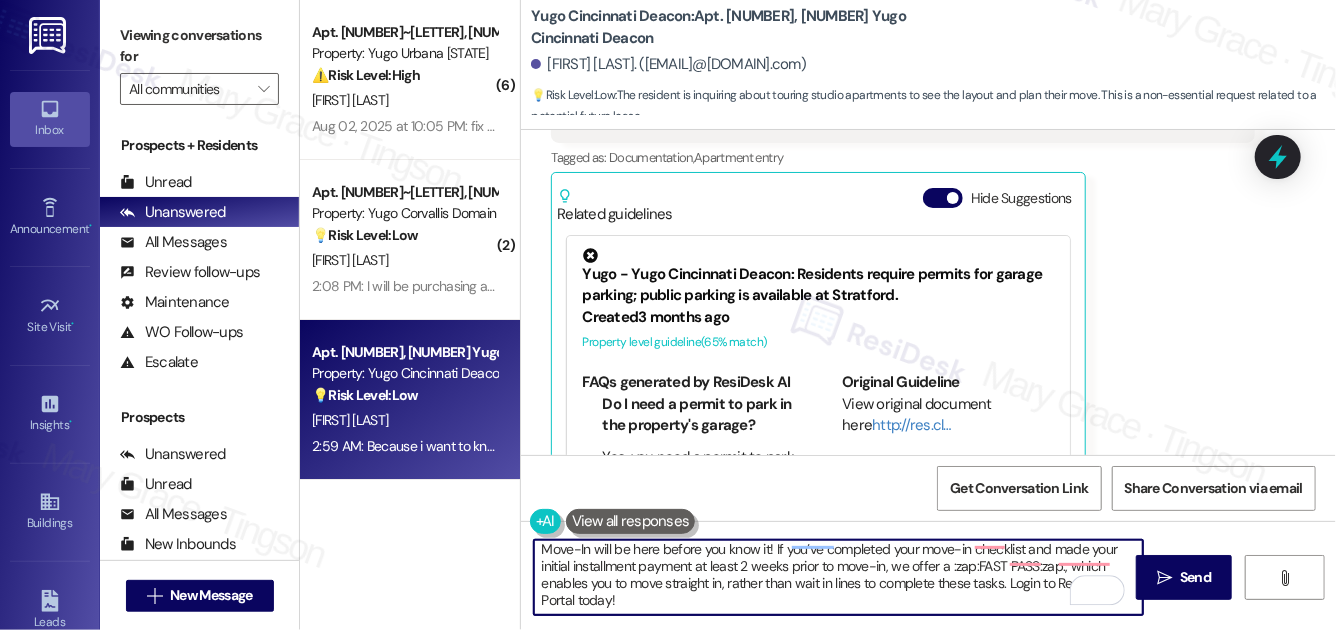 scroll, scrollTop: 16, scrollLeft: 0, axis: vertical 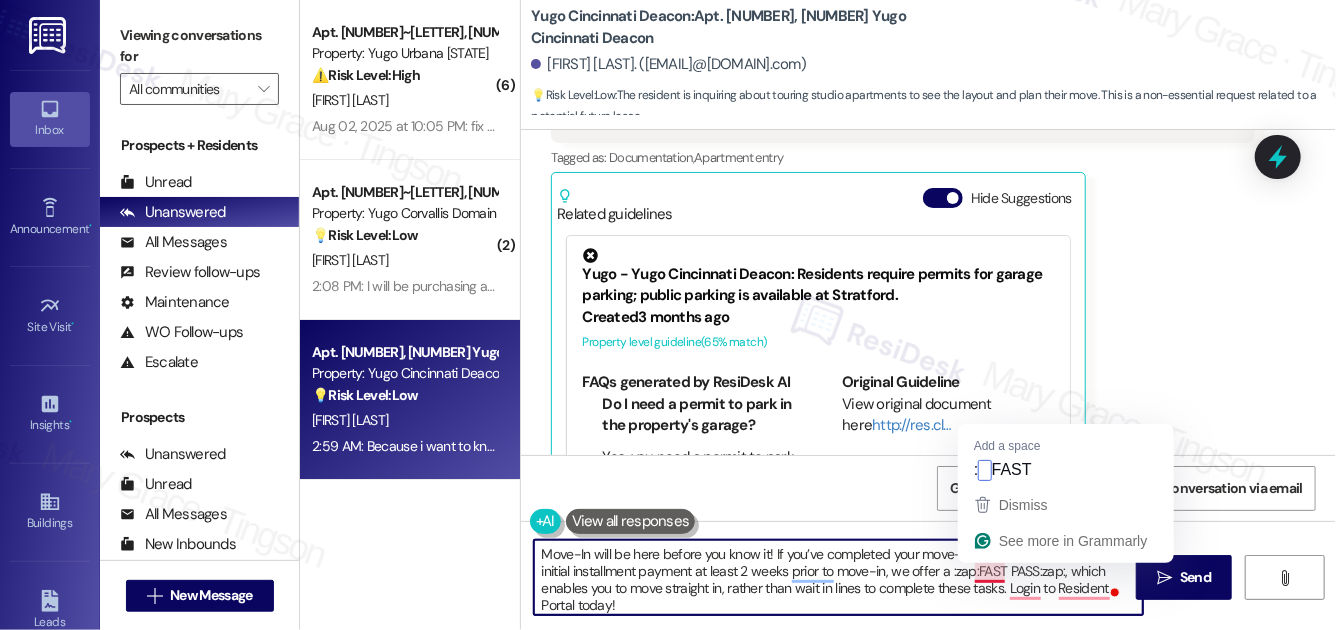 drag, startPoint x: 950, startPoint y: 573, endPoint x: 976, endPoint y: 572, distance: 26.019224 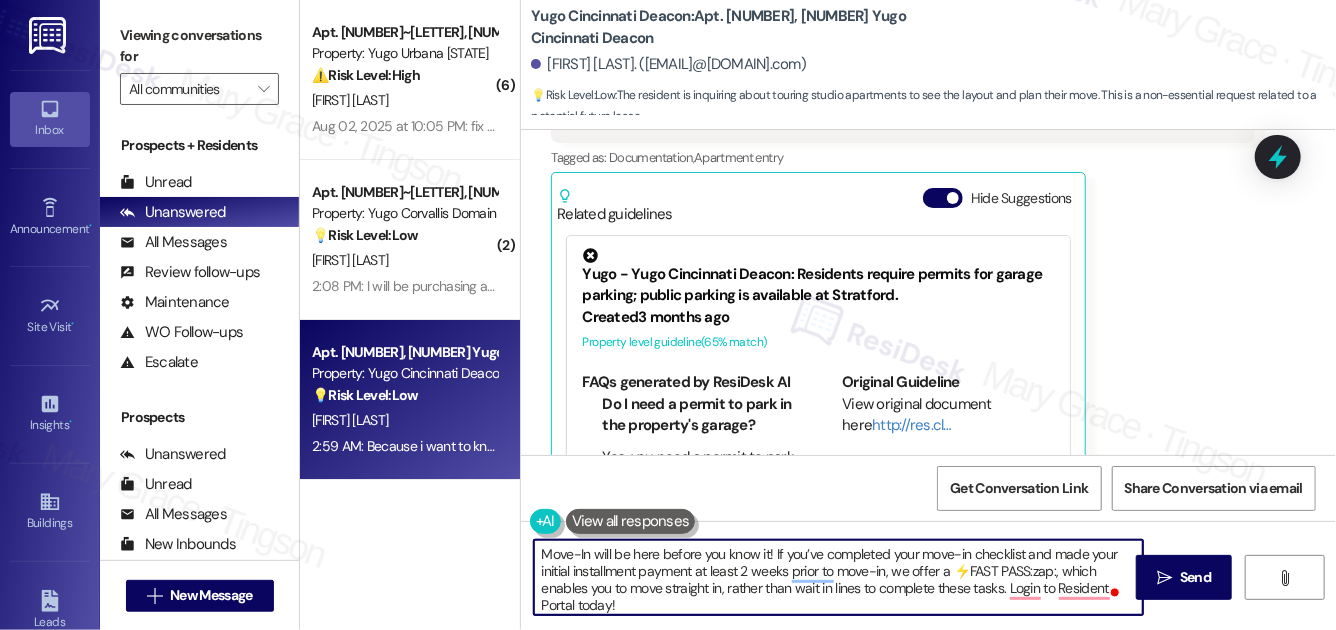 drag, startPoint x: 1025, startPoint y: 575, endPoint x: 1052, endPoint y: 572, distance: 27.166155 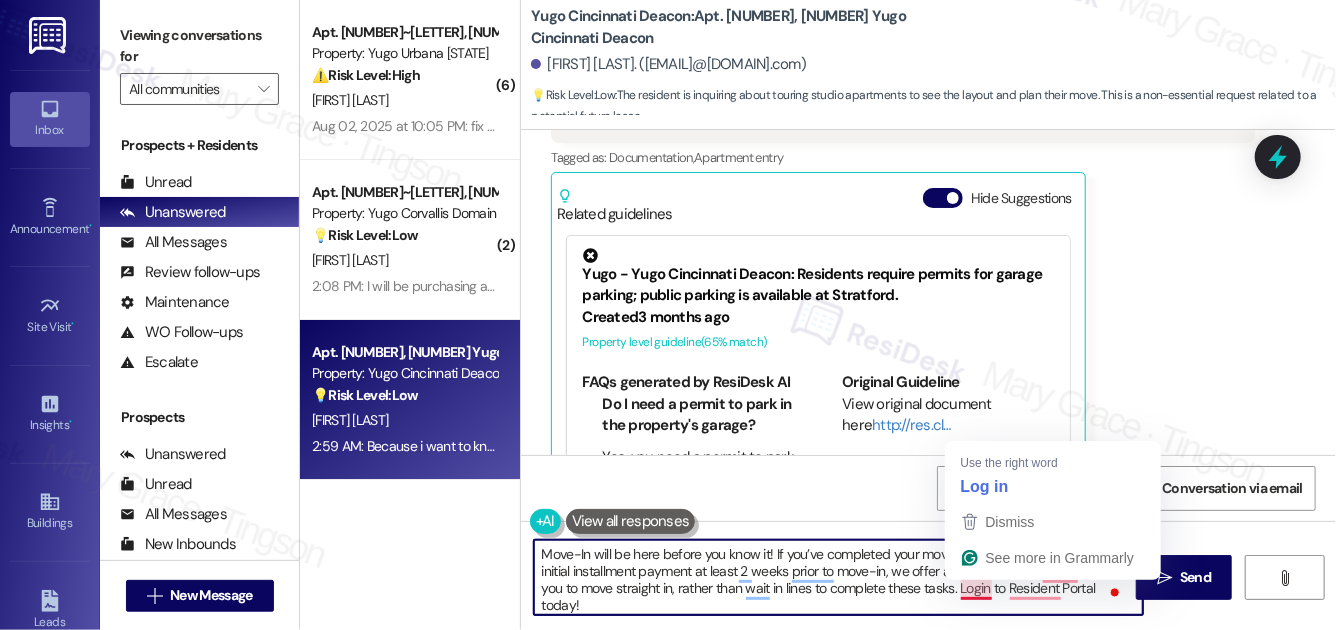 click on "Move-In will be here before you know it! If you’ve completed your move-in checklist and made your initial installment payment at least 2 weeks prior to move-in, we offer a ⚡️FAST PASS⚡️ which enables you to move straight in, rather than wait in lines to complete these tasks. Login to Resident Portal today!" at bounding box center [838, 577] 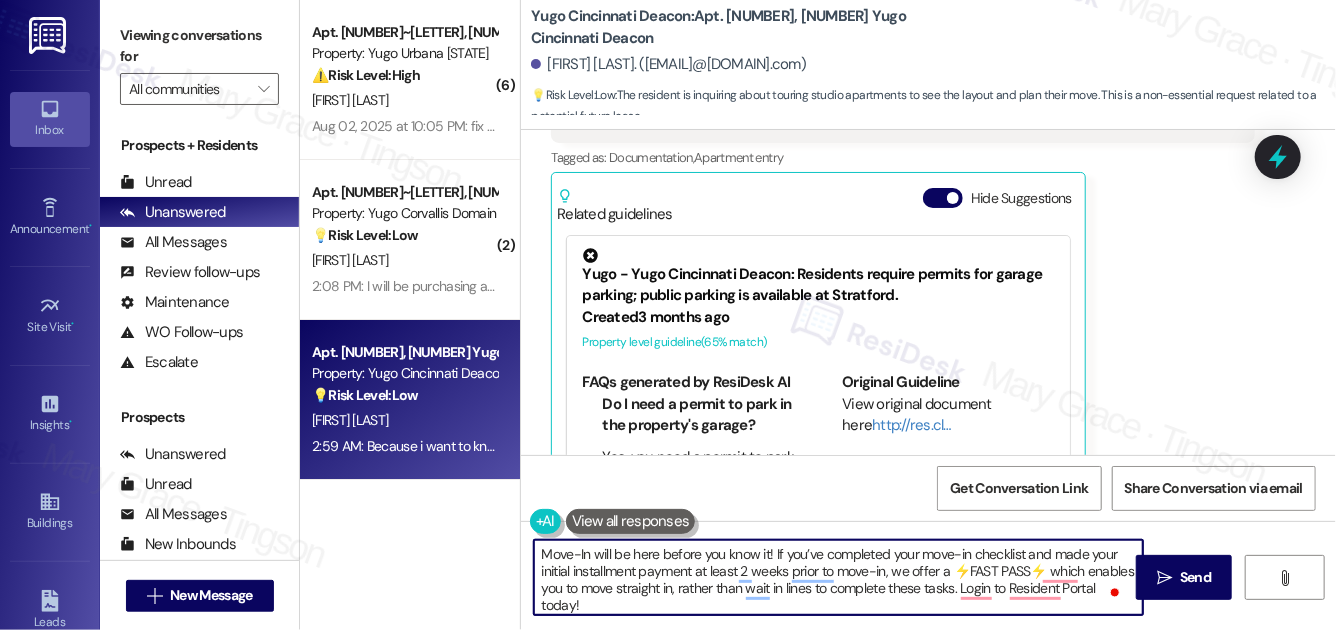 click on "Move-In will be here before you know it! If you’ve completed your move-in checklist and made your initial installment payment at least 2 weeks prior to move-in, we offer a ⚡️FAST PASS⚡️ which enables you to move straight in, rather than wait in lines to complete these tasks. Login to Resident Portal today!" at bounding box center (838, 577) 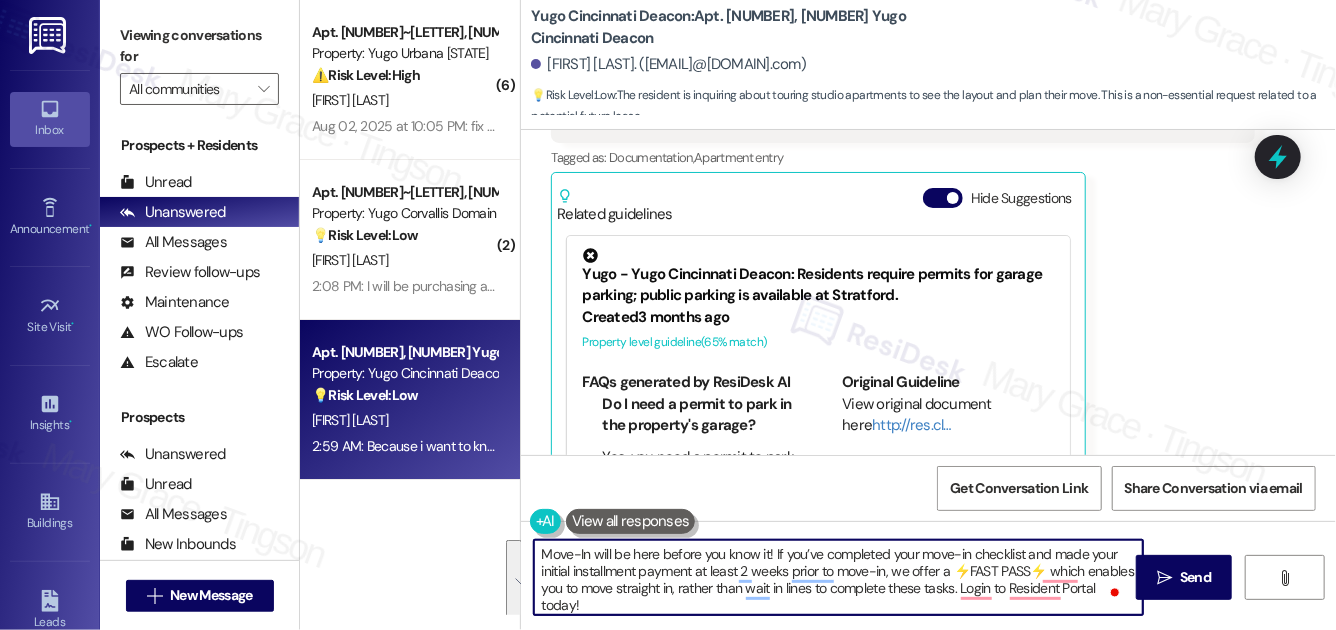 click on "Move-In will be here before you know it! If you’ve completed your move-in checklist and made your initial installment payment at least 2 weeks prior to move-in, we offer a ⚡️FAST PASS⚡️ which enables you to move straight in, rather than wait in lines to complete these tasks. Login to Resident Portal today!" at bounding box center (838, 577) 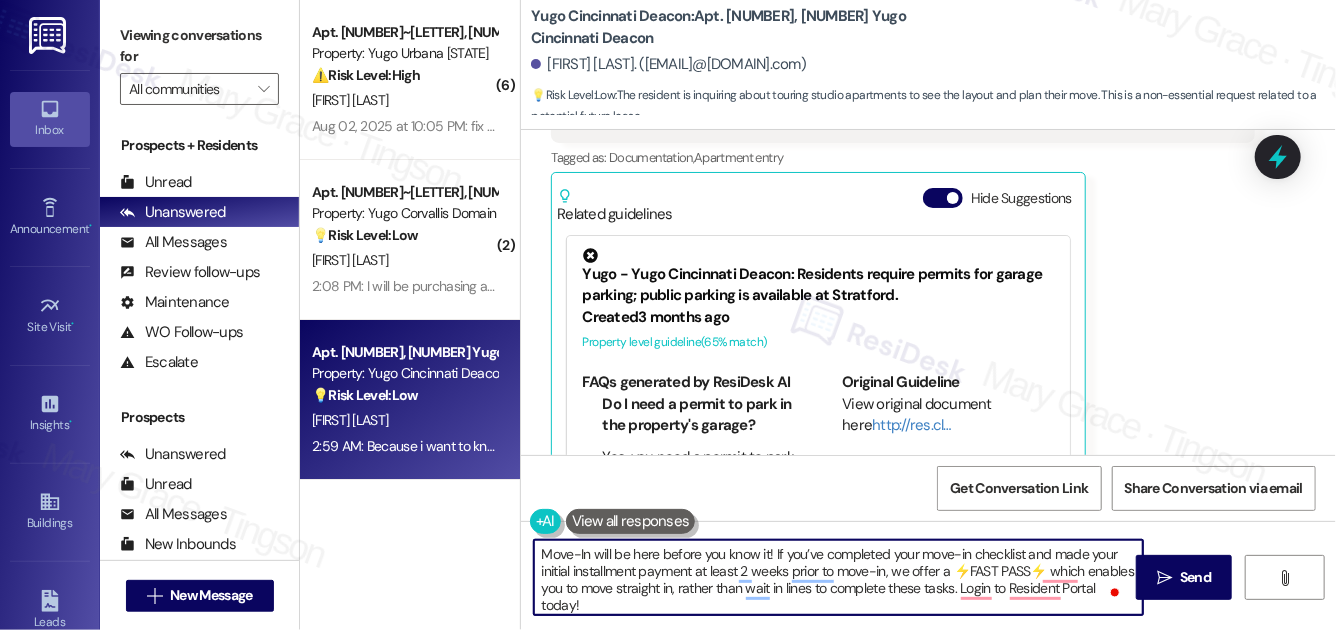 scroll, scrollTop: 17, scrollLeft: 0, axis: vertical 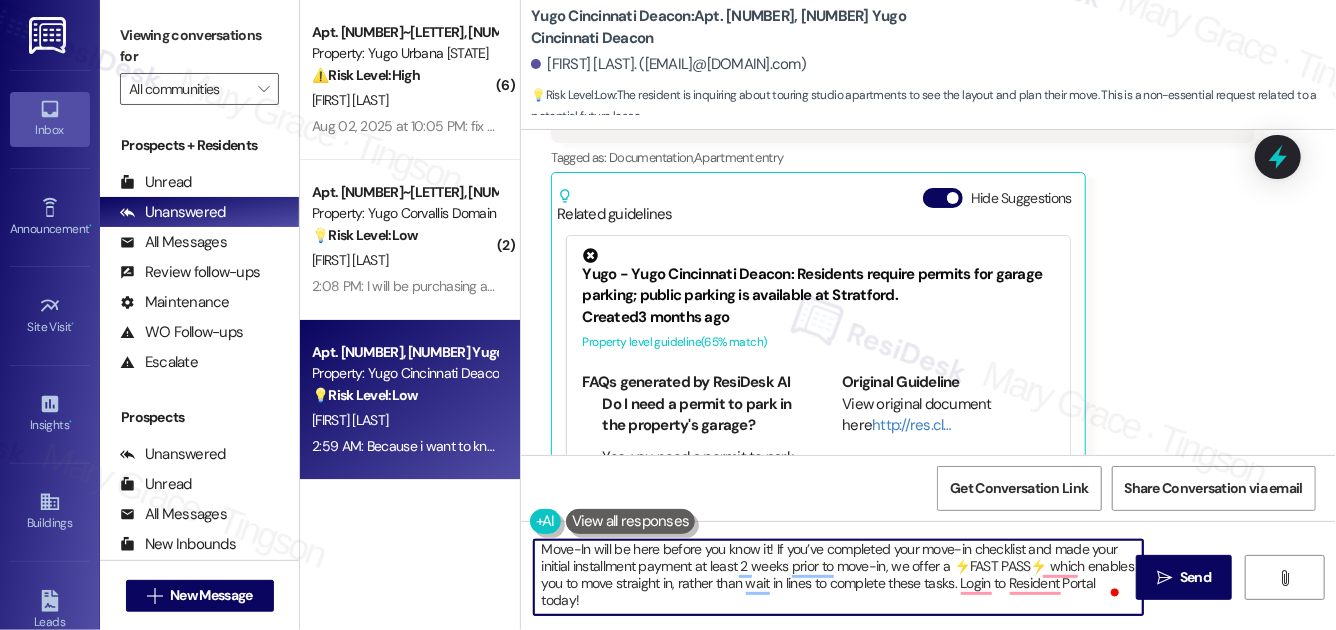 type on "Move-In will be here before you know it! If you’ve completed your move-in checklist and made your initial installment payment at least 2 weeks prior to move-in, we offer a ⚡️FAST PASS⚡️ which enables you to move straight in, rather than wait in lines to complete these tasks. Login to Resident Portal today!" 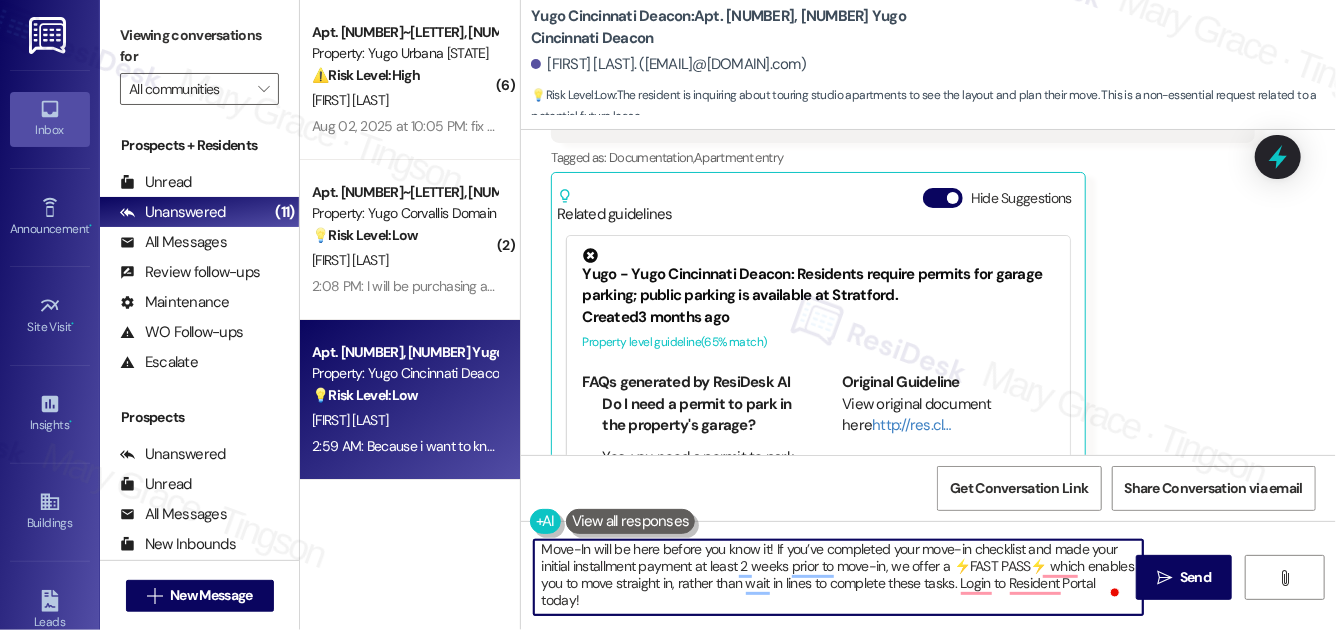 scroll, scrollTop: 5, scrollLeft: 0, axis: vertical 